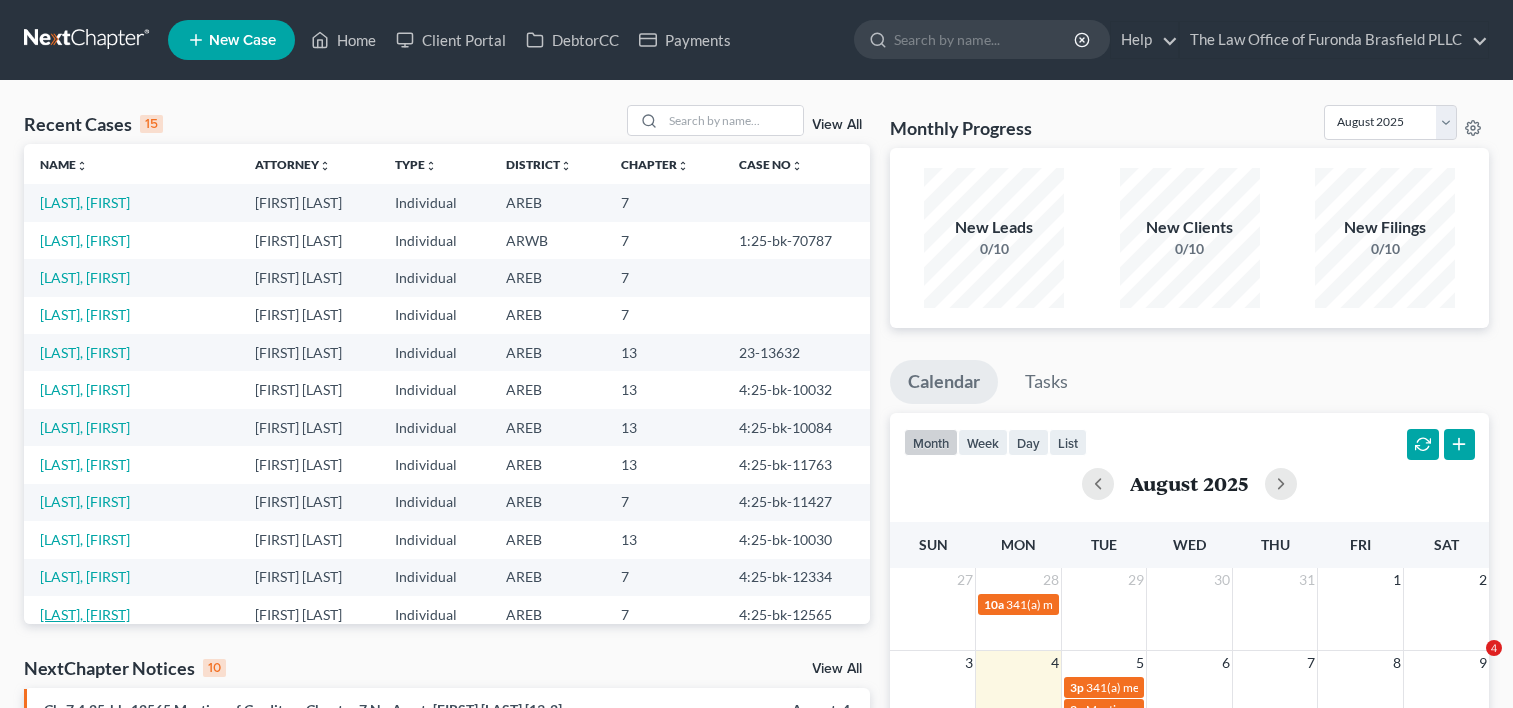 scroll, scrollTop: 0, scrollLeft: 0, axis: both 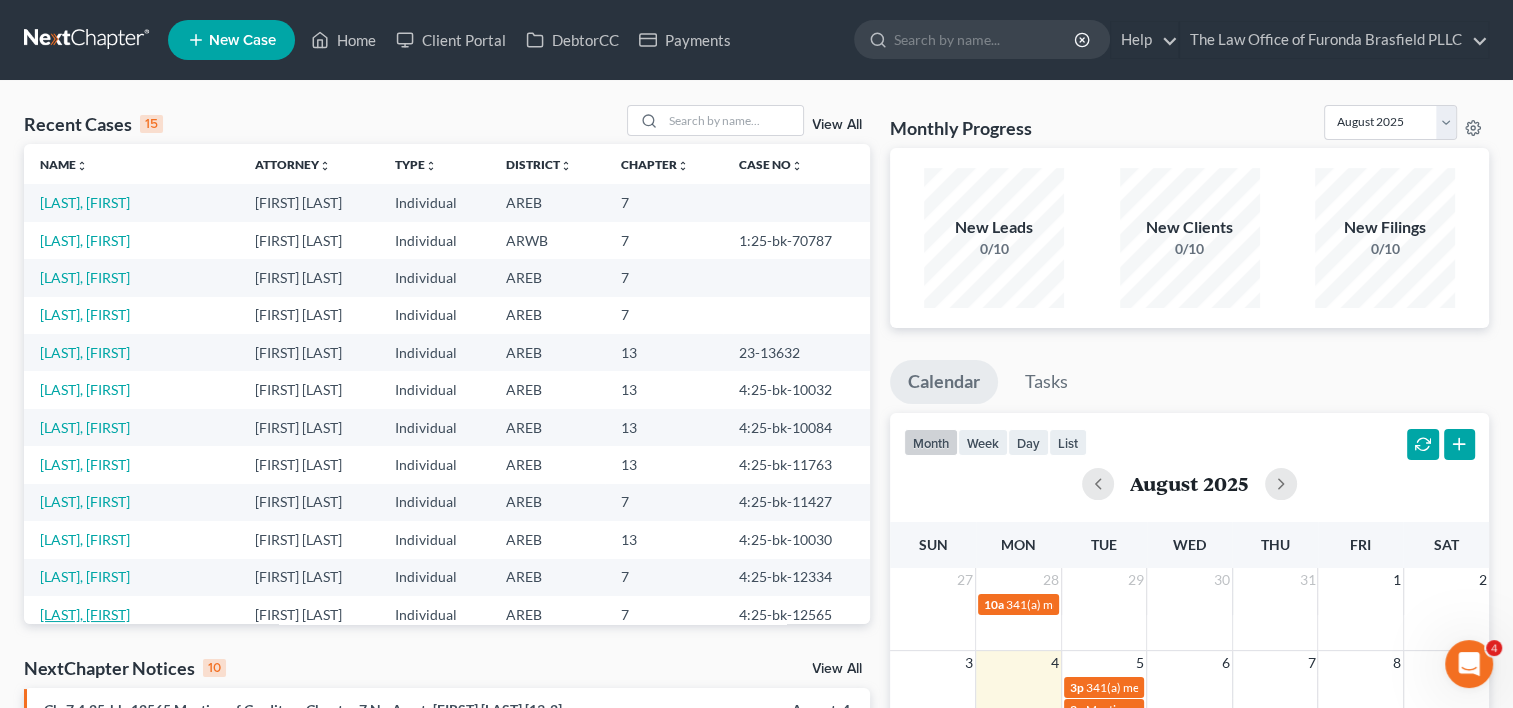click on "[LAST], [FIRST]" at bounding box center (85, 614) 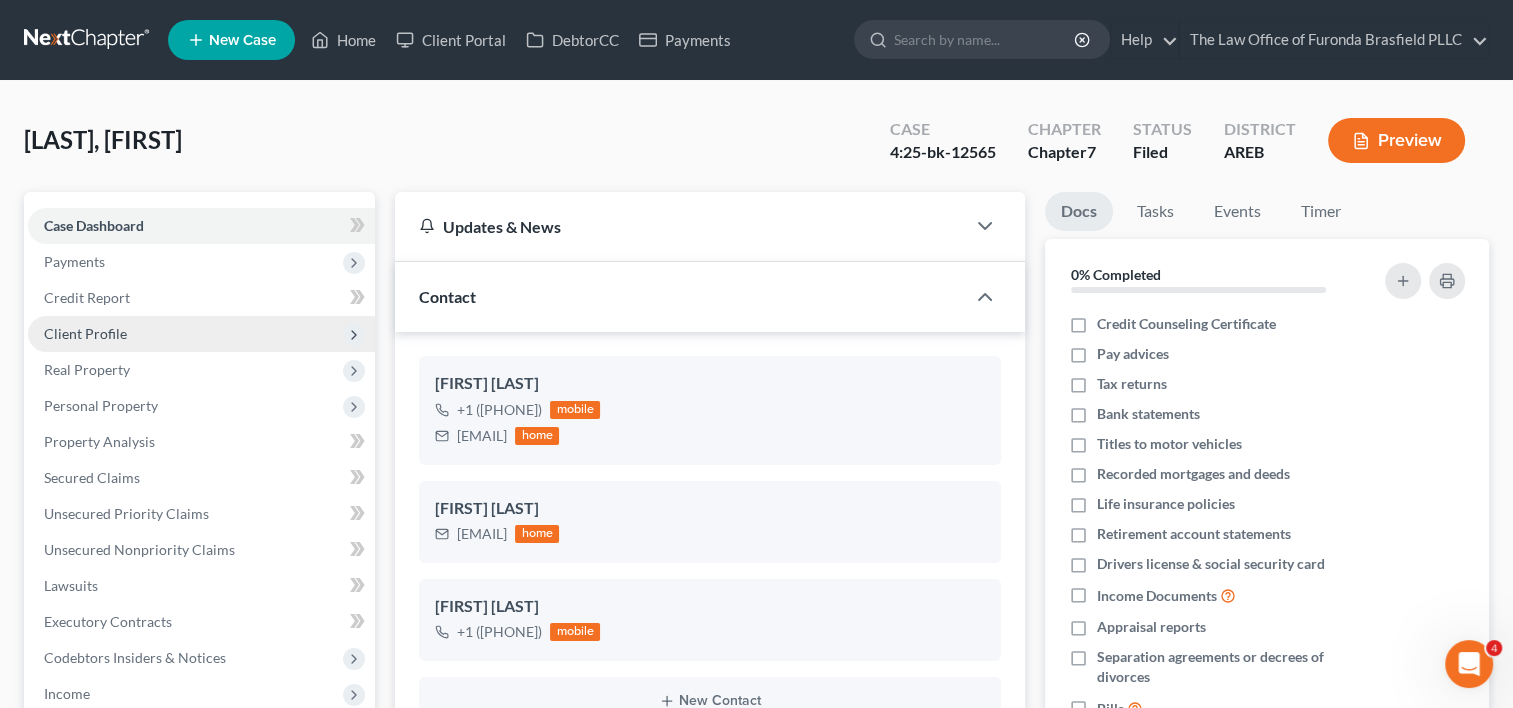 scroll, scrollTop: 1355, scrollLeft: 0, axis: vertical 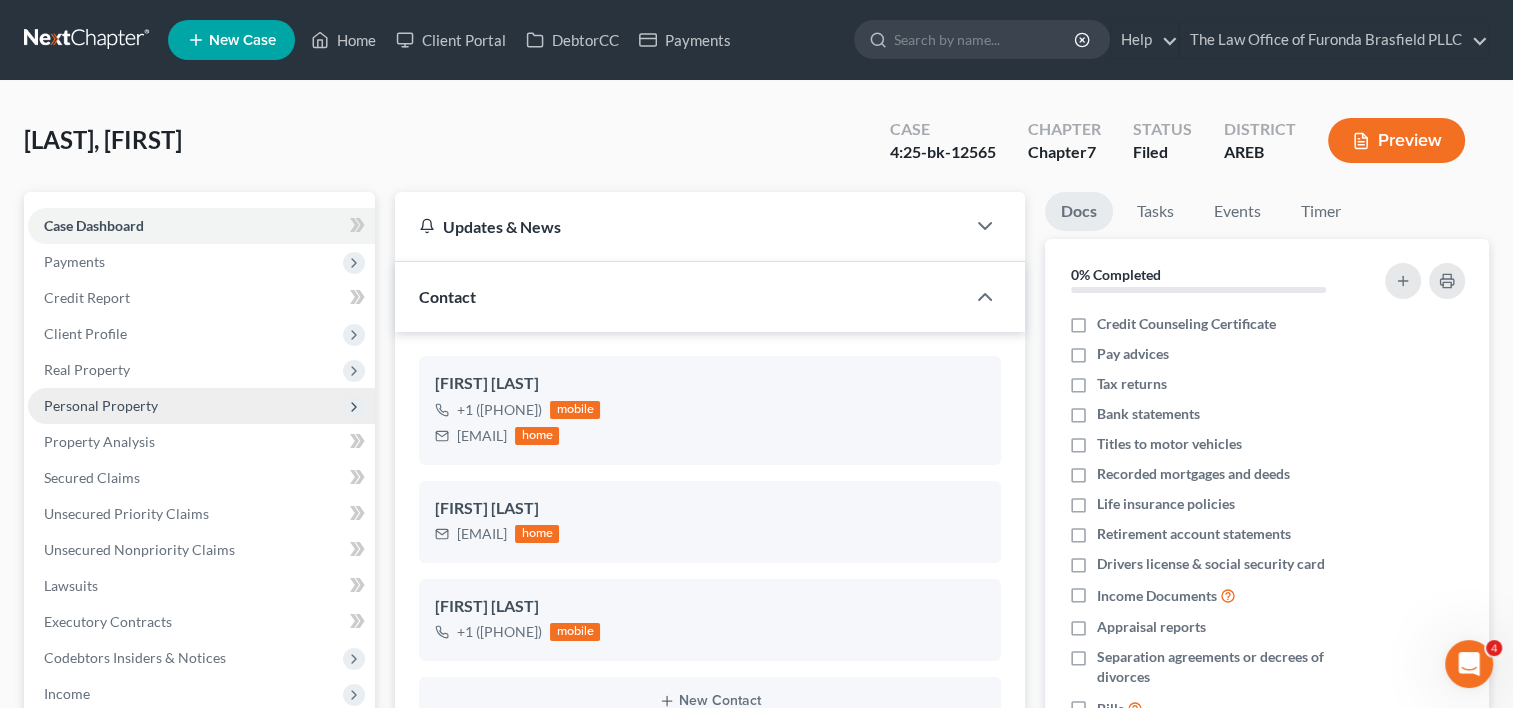 drag, startPoint x: 150, startPoint y: 404, endPoint x: 110, endPoint y: 398, distance: 40.4475 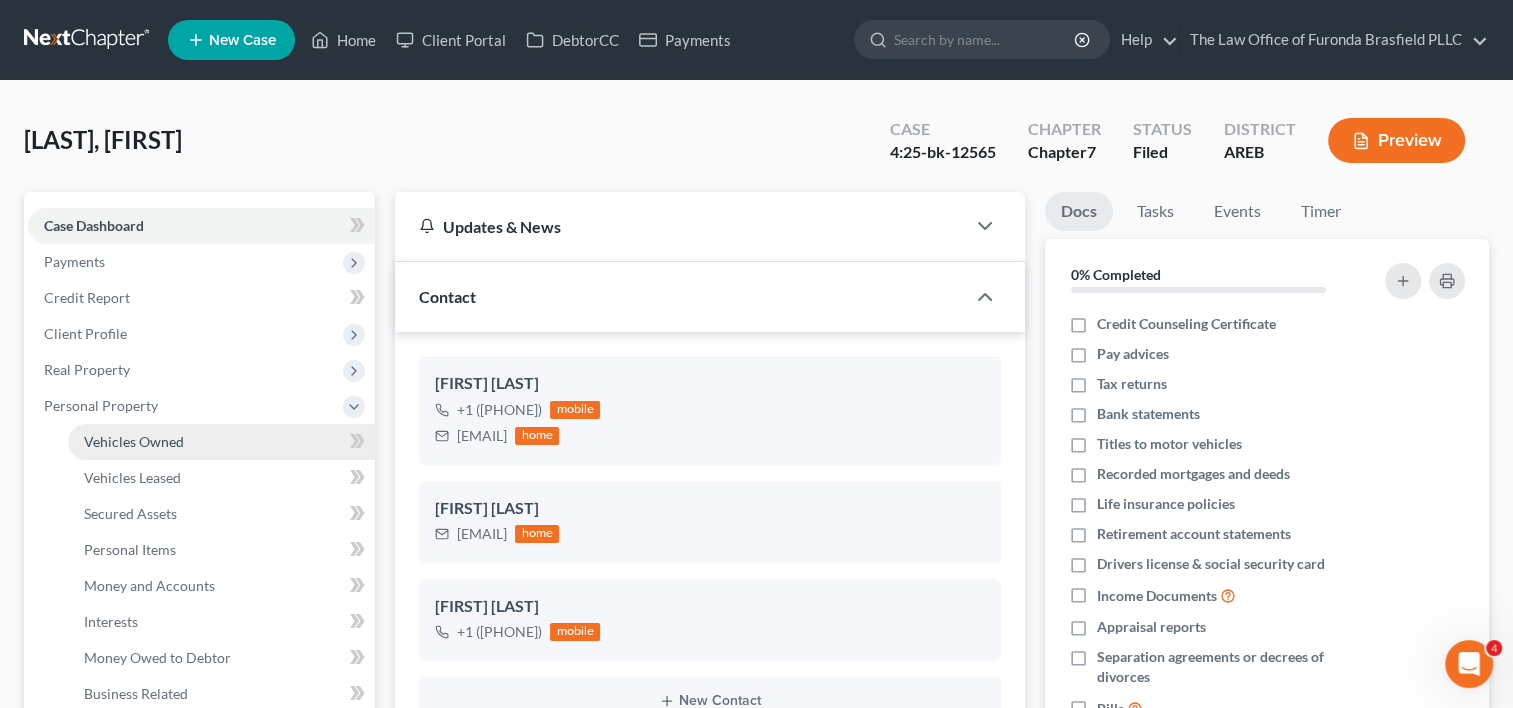 click on "Vehicles Owned" at bounding box center [134, 441] 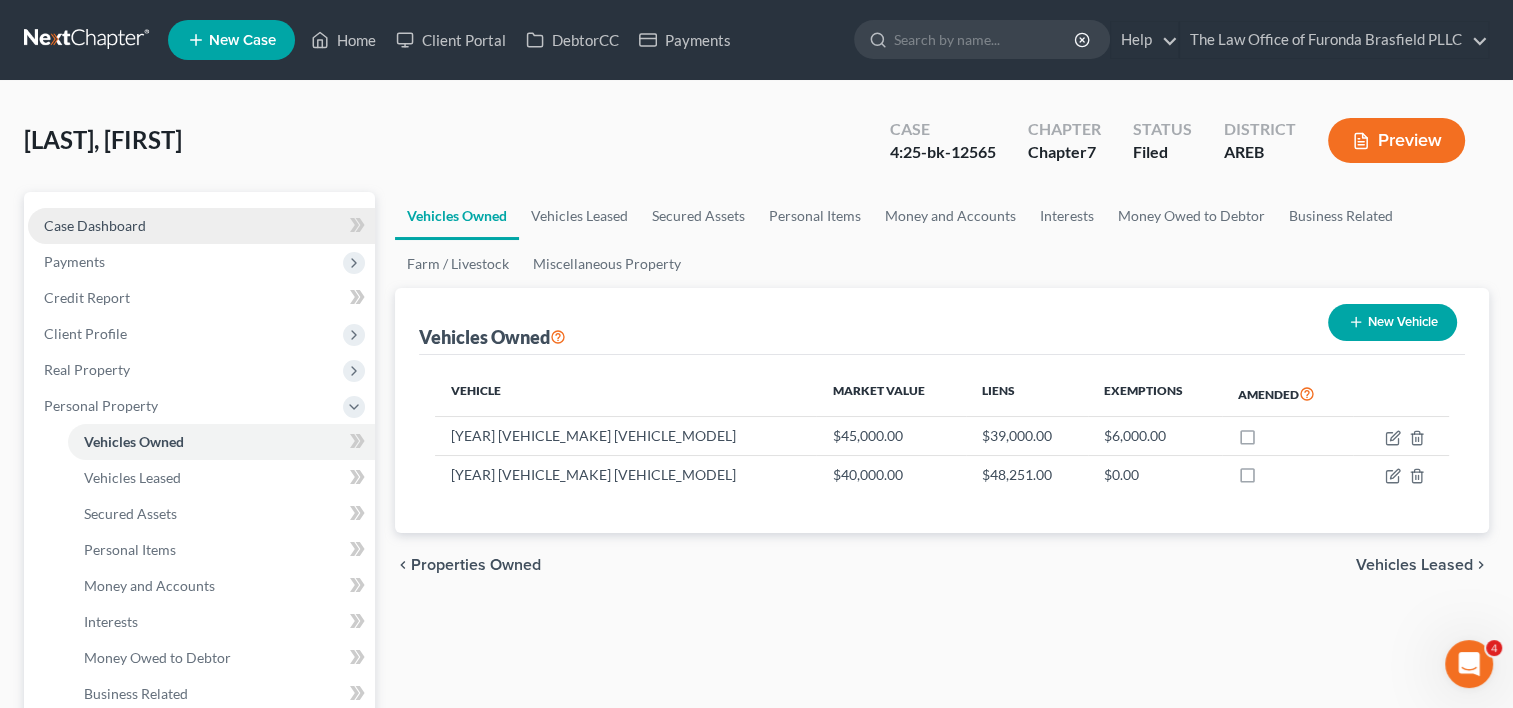 click on "Case Dashboard" at bounding box center [201, 226] 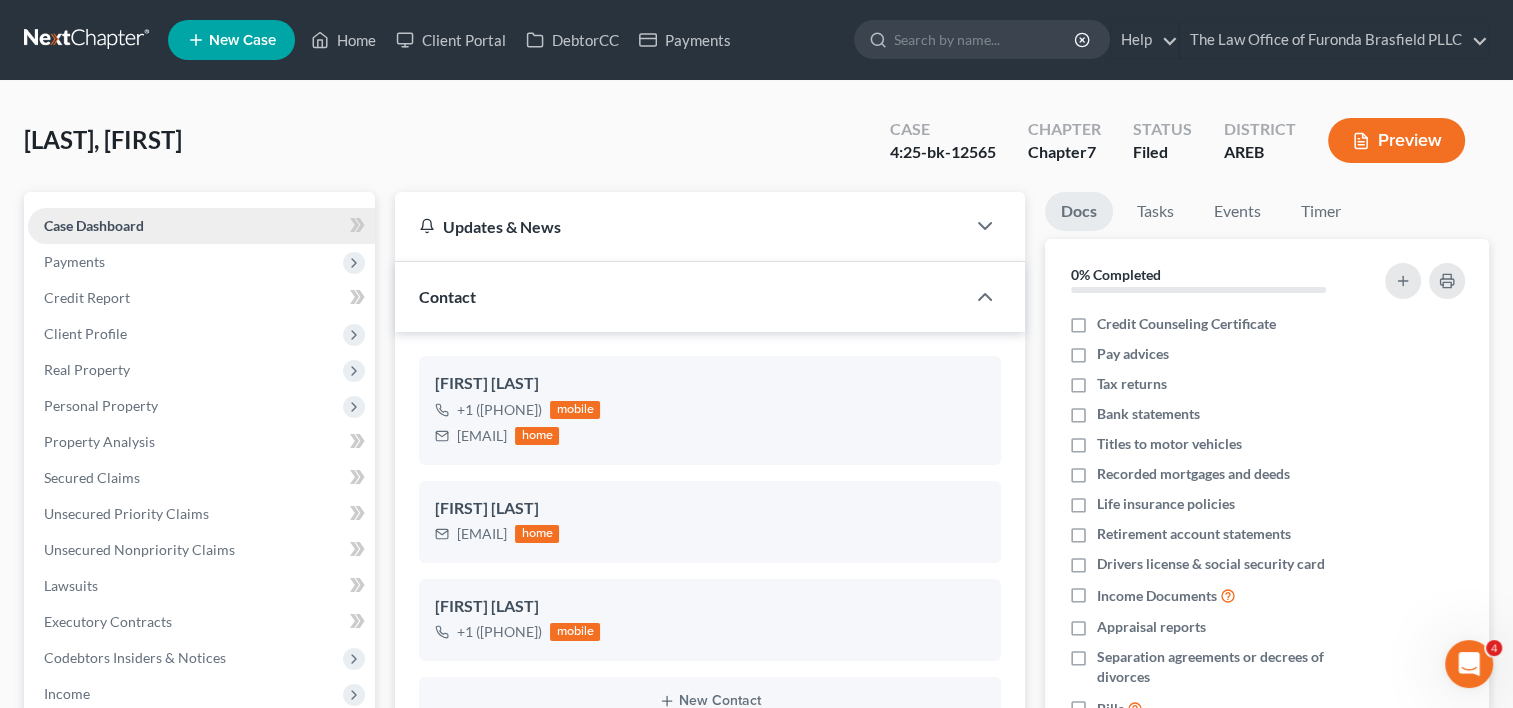 scroll, scrollTop: 1355, scrollLeft: 0, axis: vertical 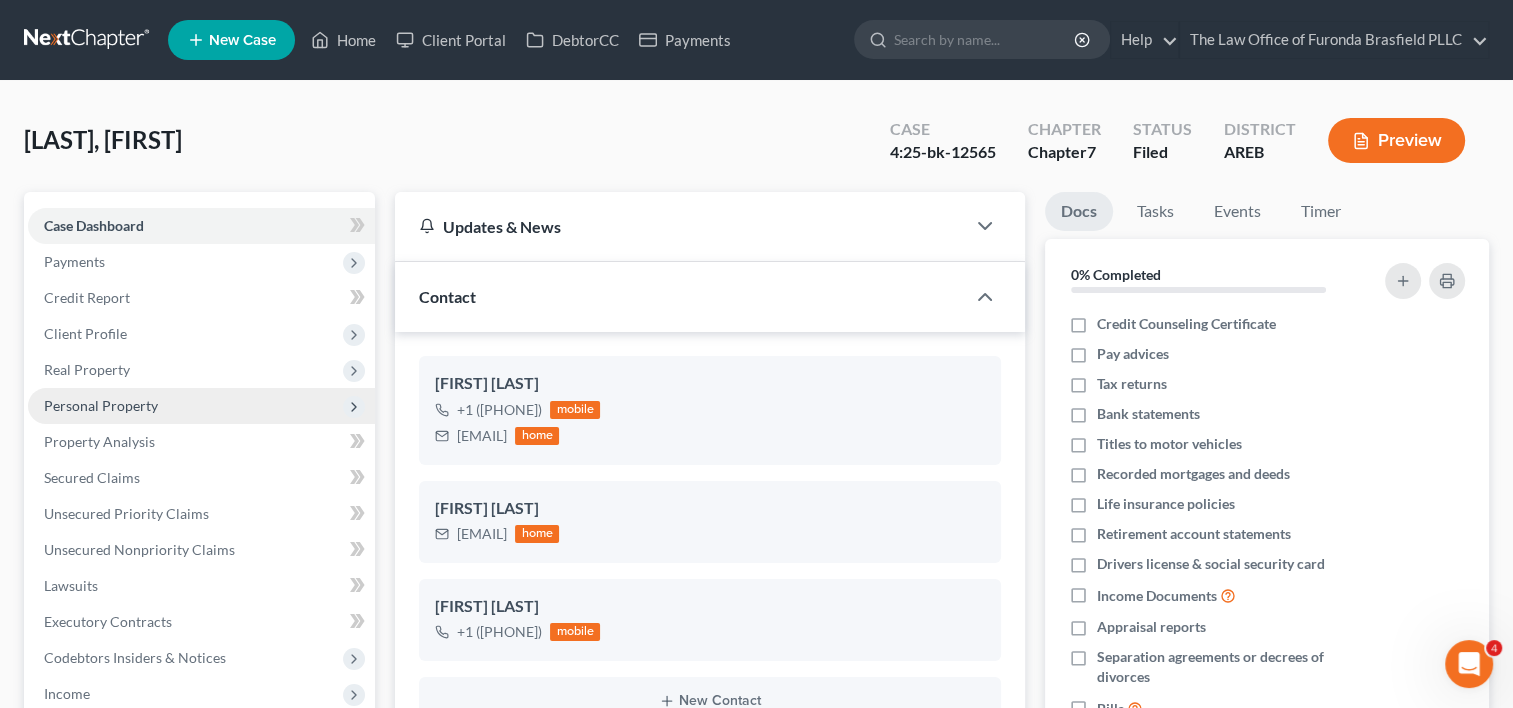 click on "Personal Property" at bounding box center (101, 405) 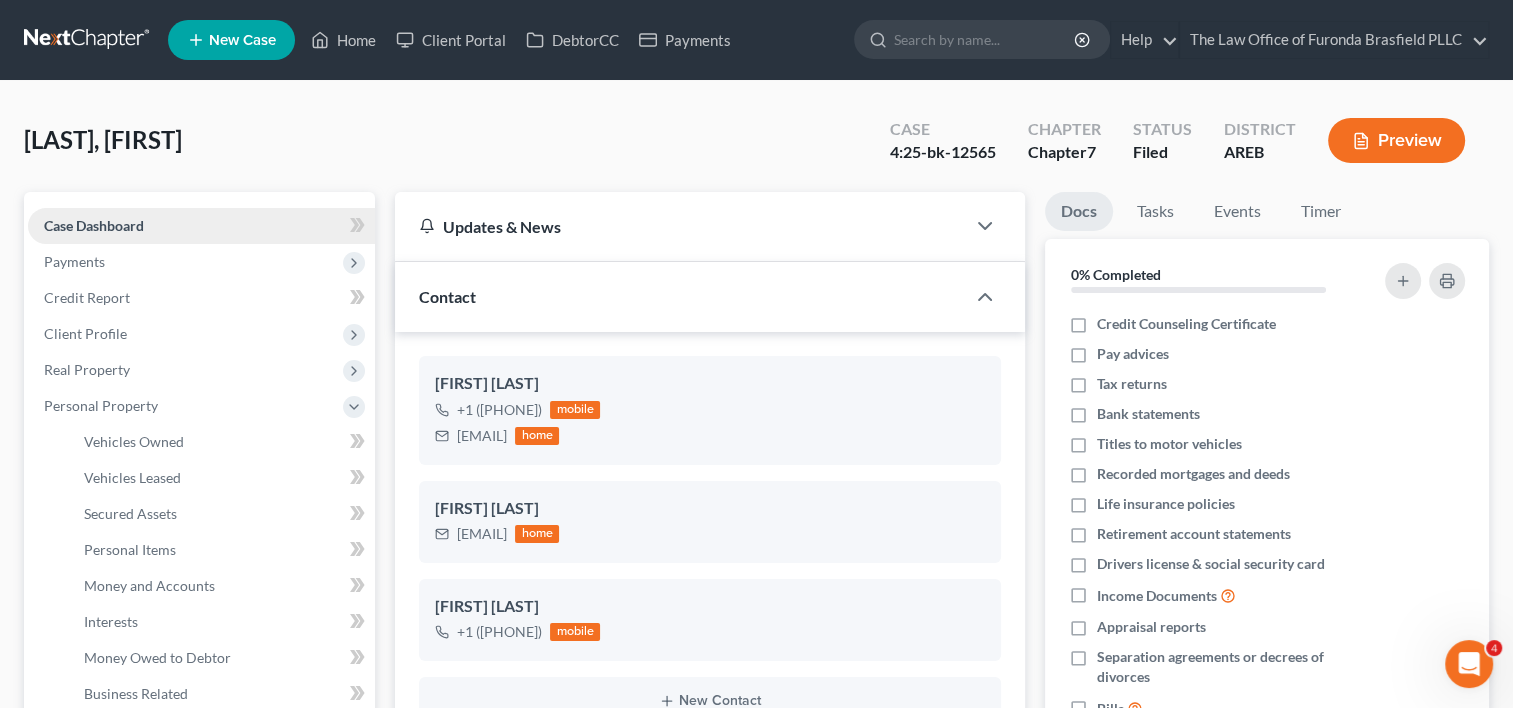 click on "Case Dashboard" at bounding box center (201, 226) 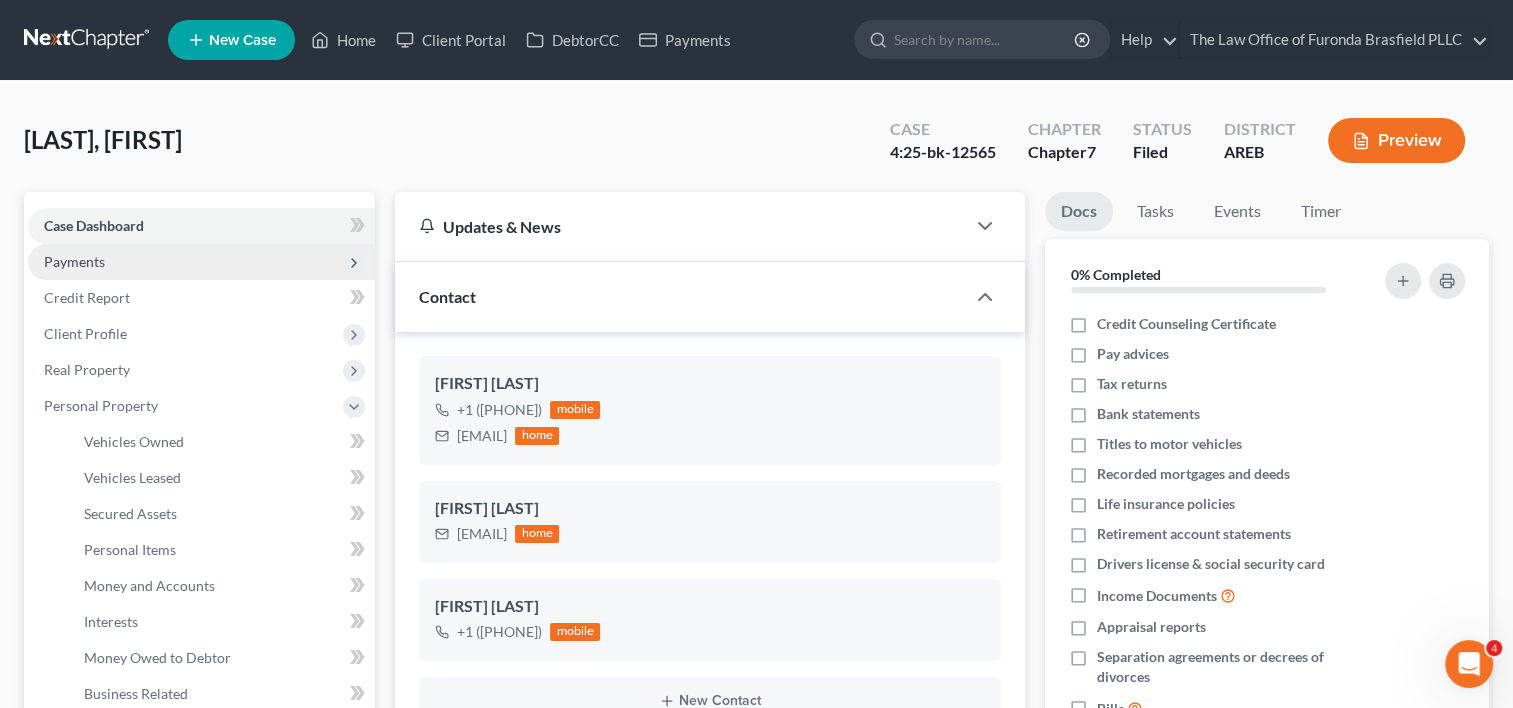 click on "Payments" at bounding box center [201, 262] 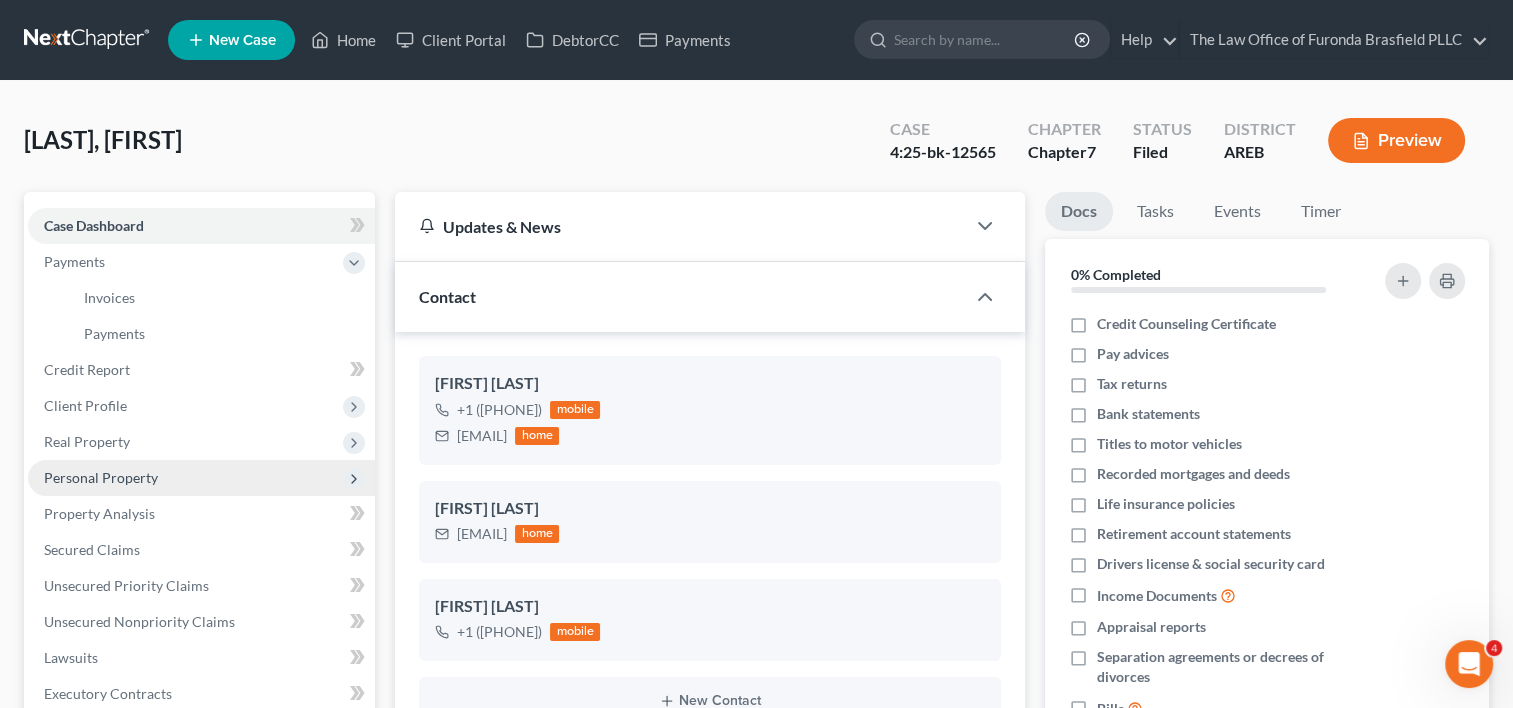 click on "Personal Property" at bounding box center (101, 477) 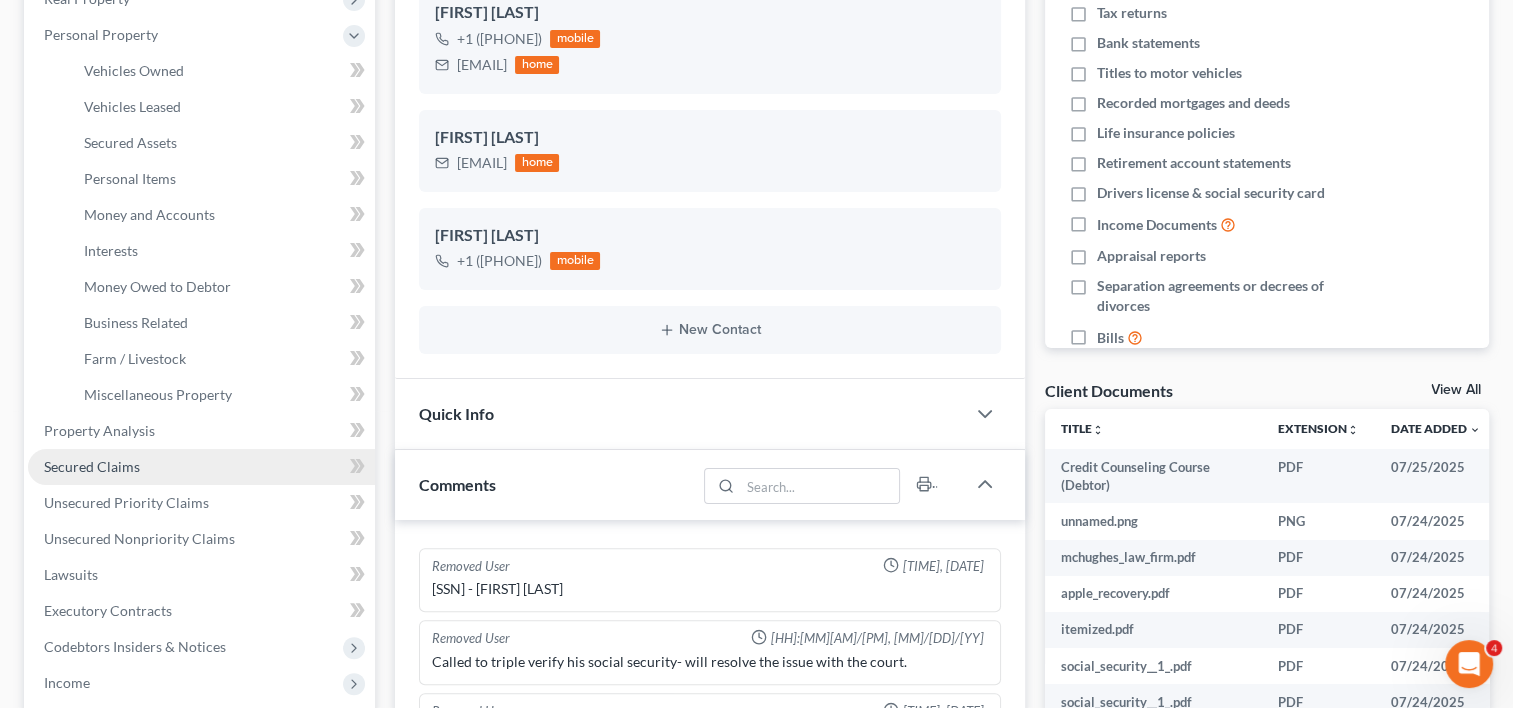 scroll, scrollTop: 372, scrollLeft: 0, axis: vertical 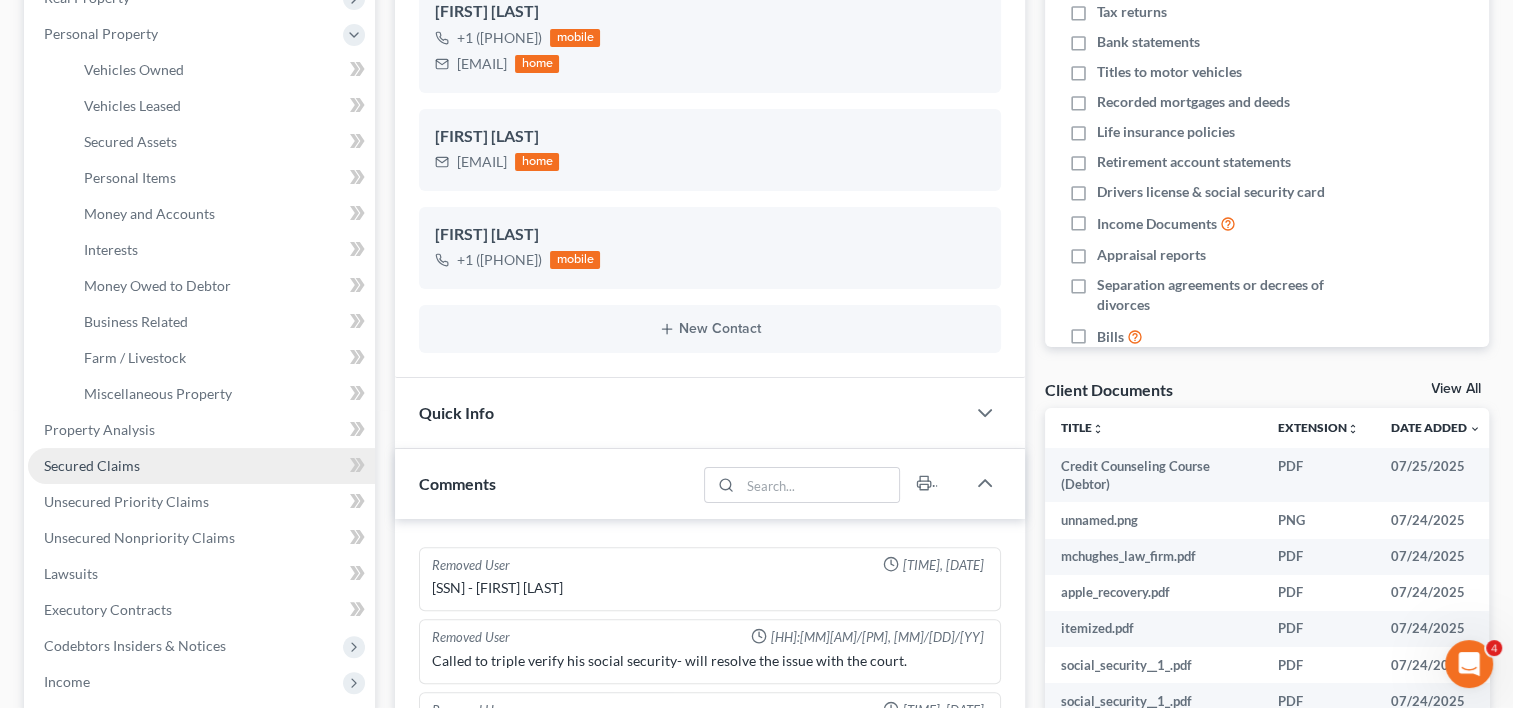 click on "Secured Claims" at bounding box center (92, 465) 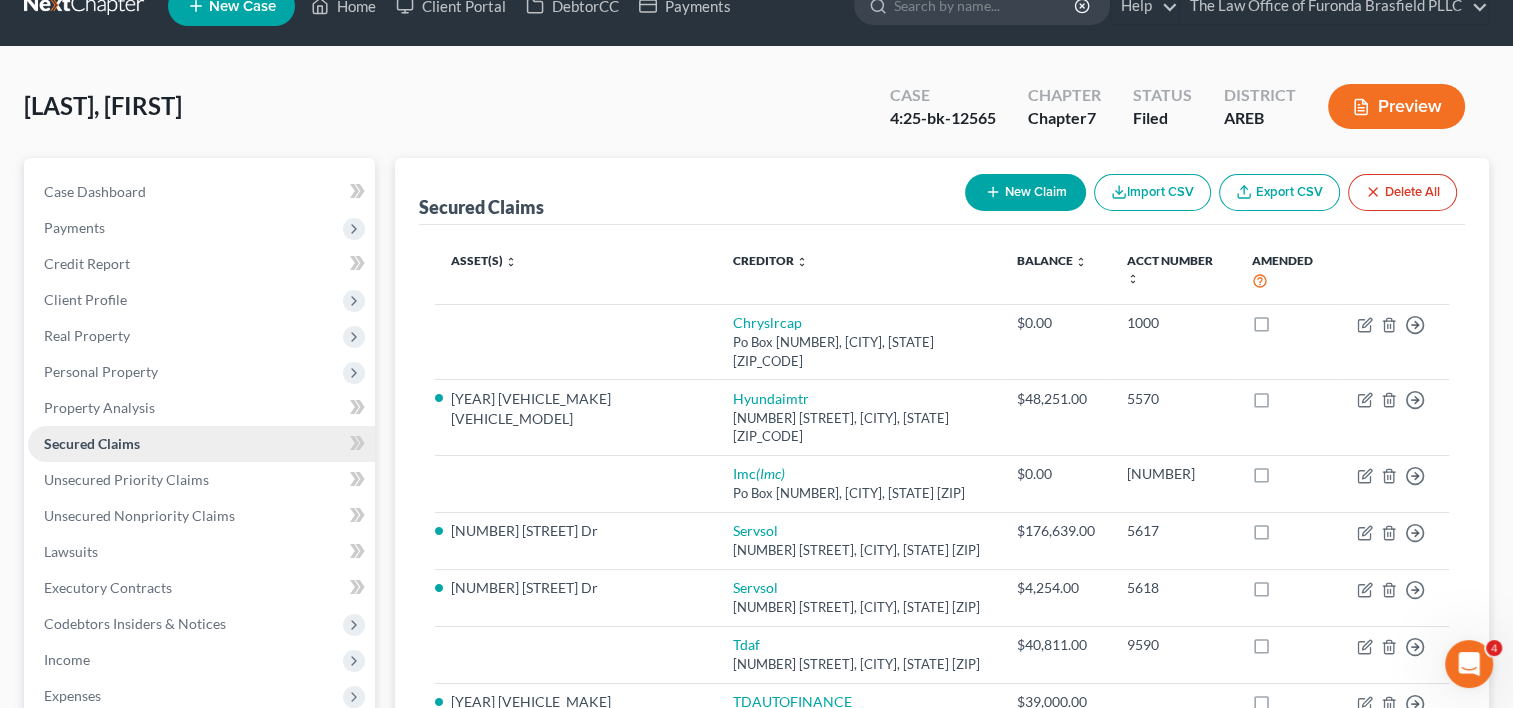 scroll, scrollTop: 0, scrollLeft: 0, axis: both 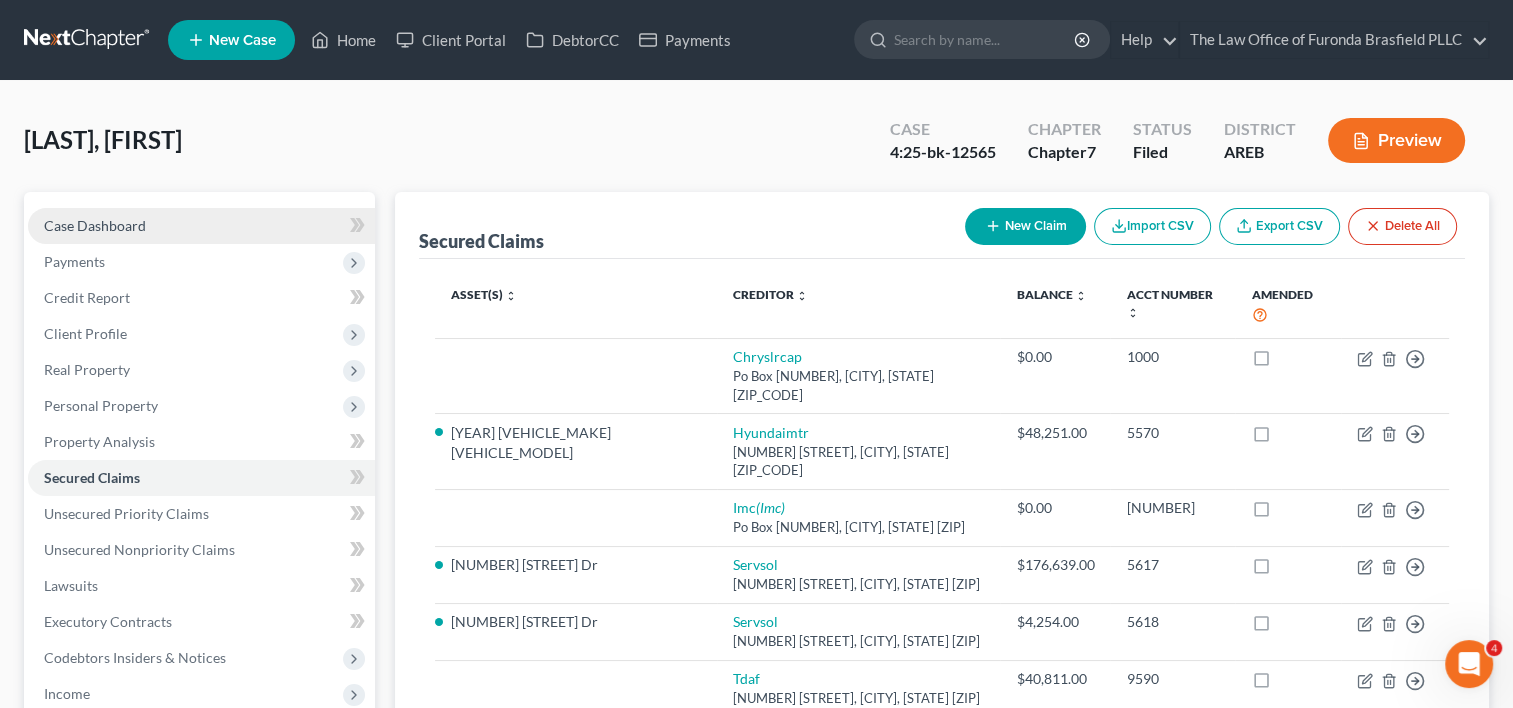 click on "Case Dashboard" at bounding box center [201, 226] 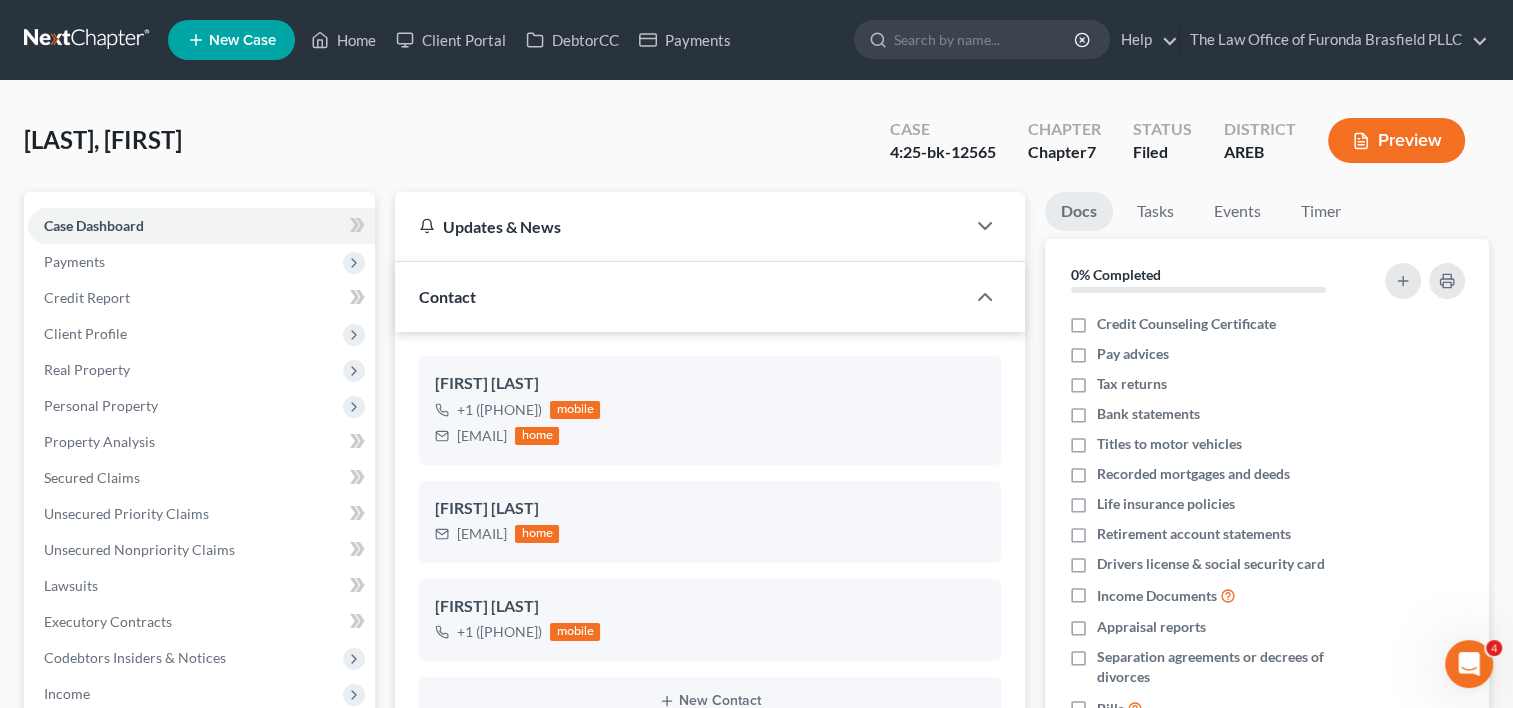 scroll, scrollTop: 1355, scrollLeft: 0, axis: vertical 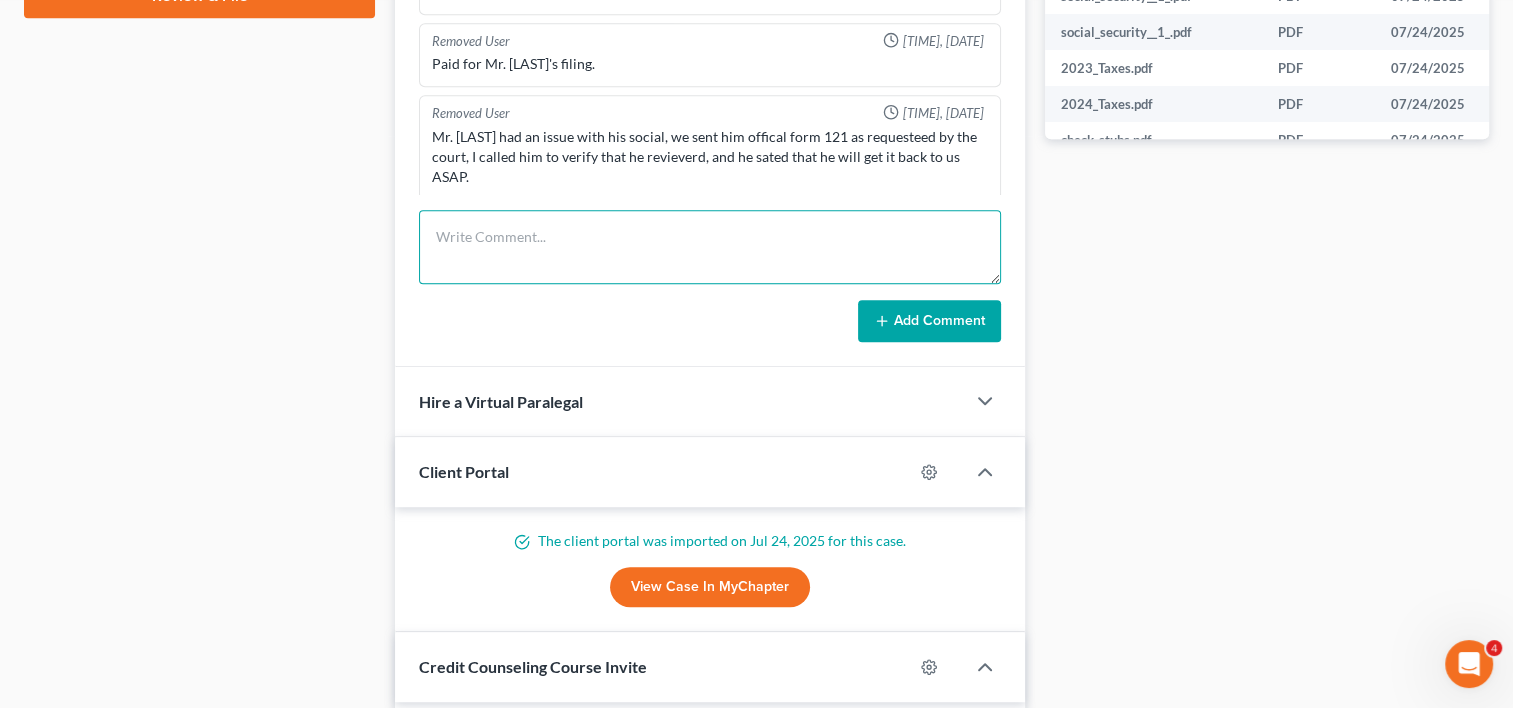 click at bounding box center [710, 247] 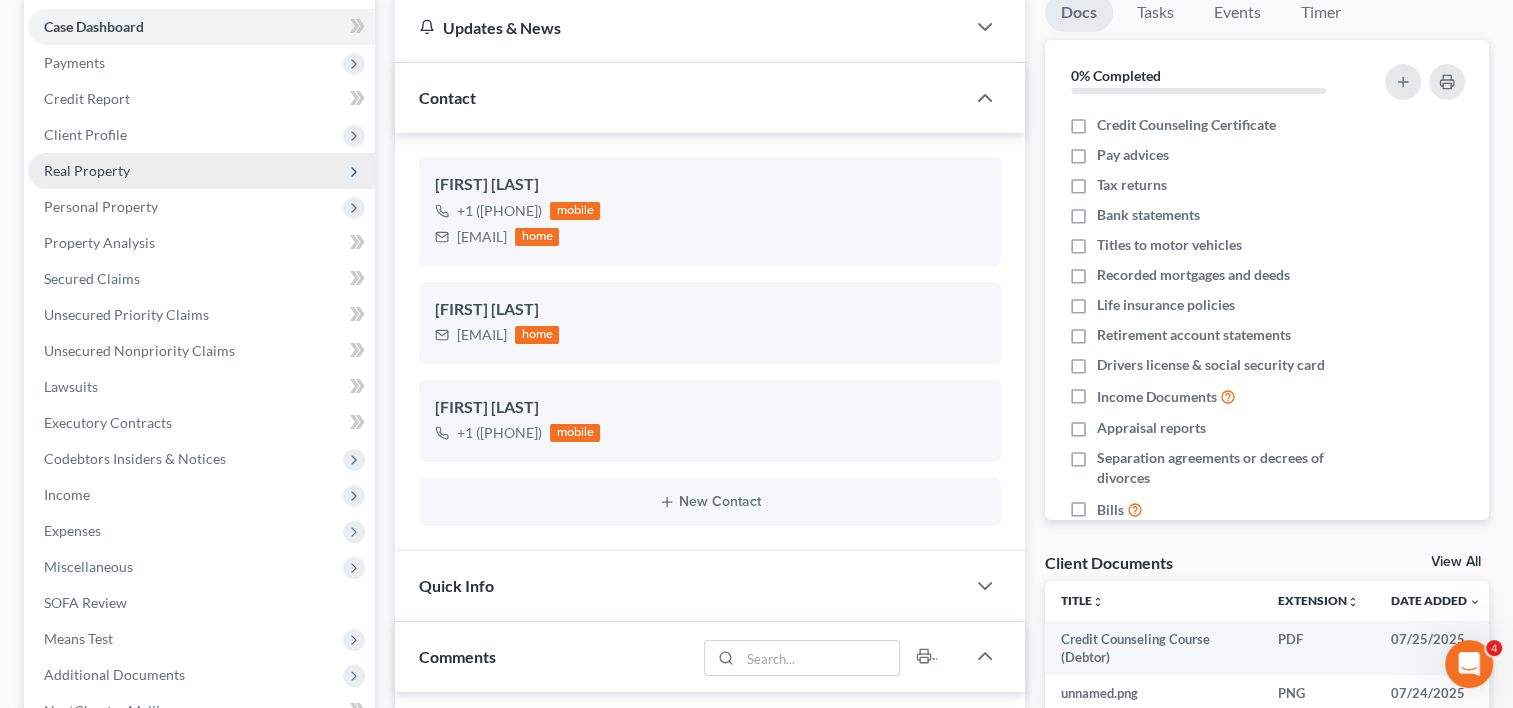 scroll, scrollTop: 0, scrollLeft: 0, axis: both 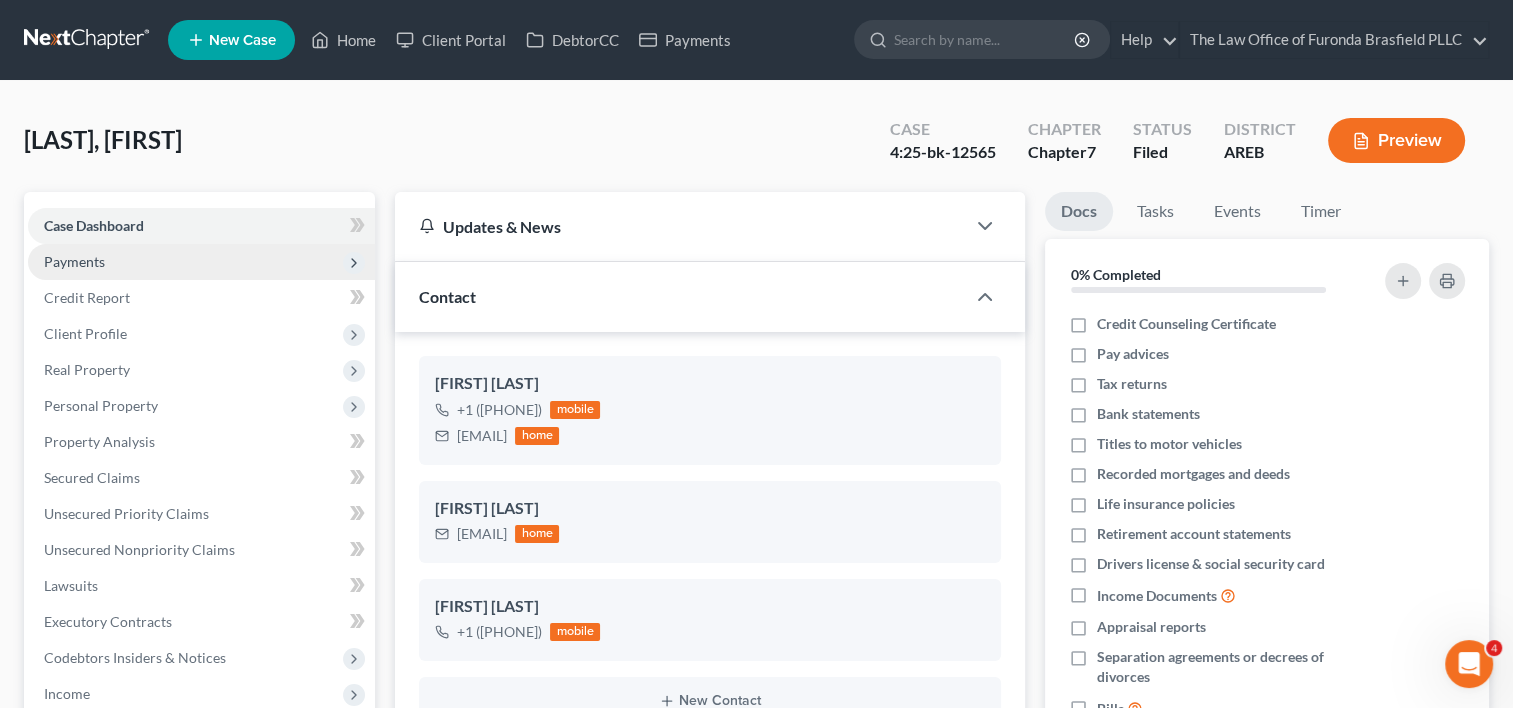 click on "Payments" at bounding box center (201, 262) 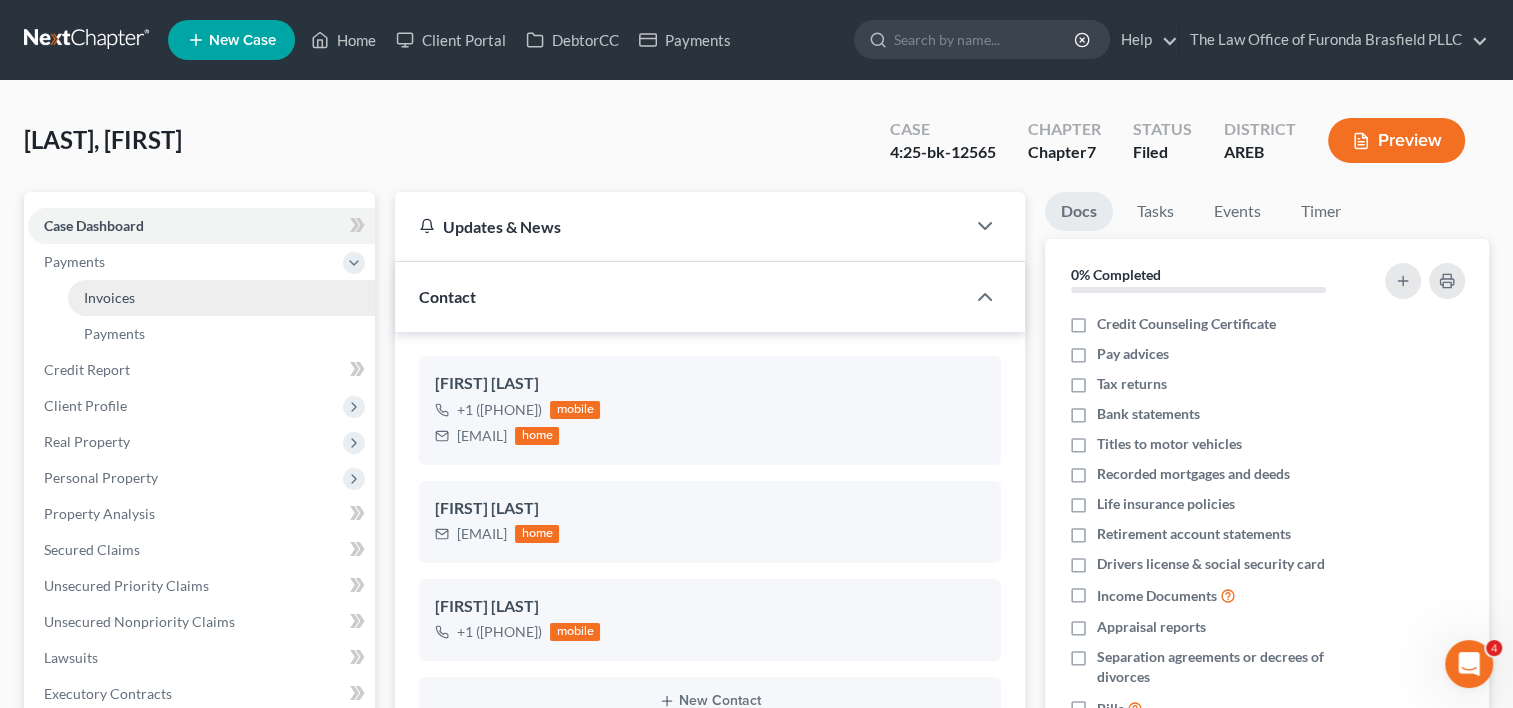 click on "Invoices" at bounding box center (109, 297) 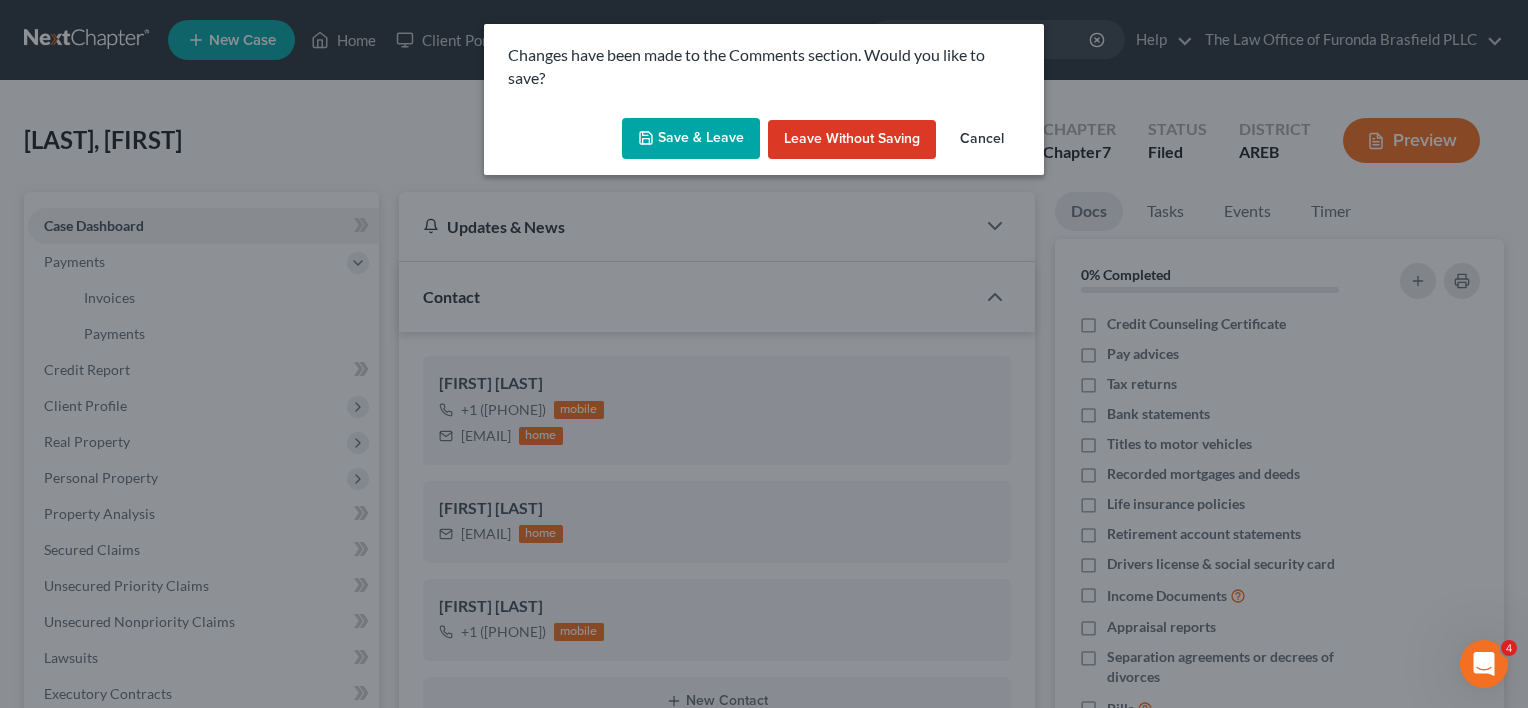 click on "Cancel" at bounding box center (982, 140) 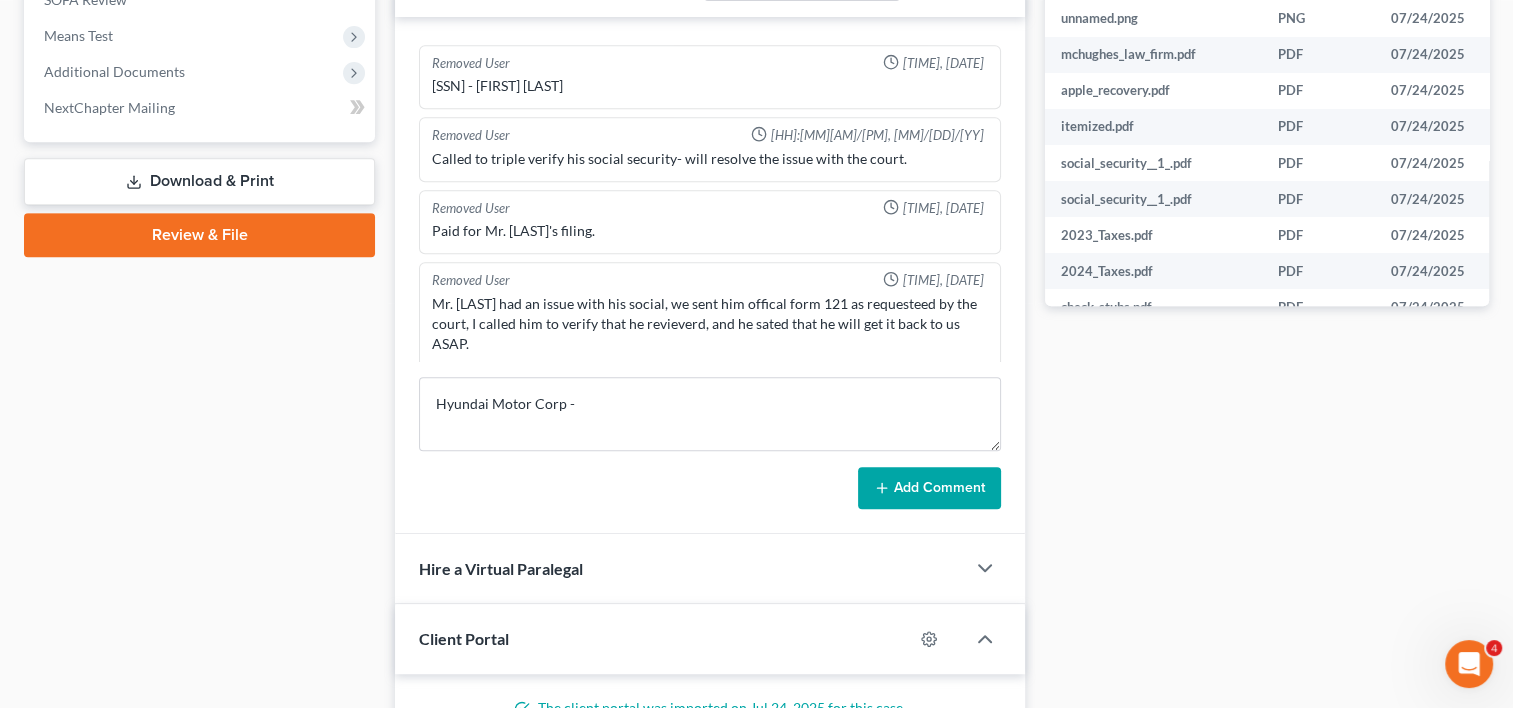 scroll, scrollTop: 981, scrollLeft: 0, axis: vertical 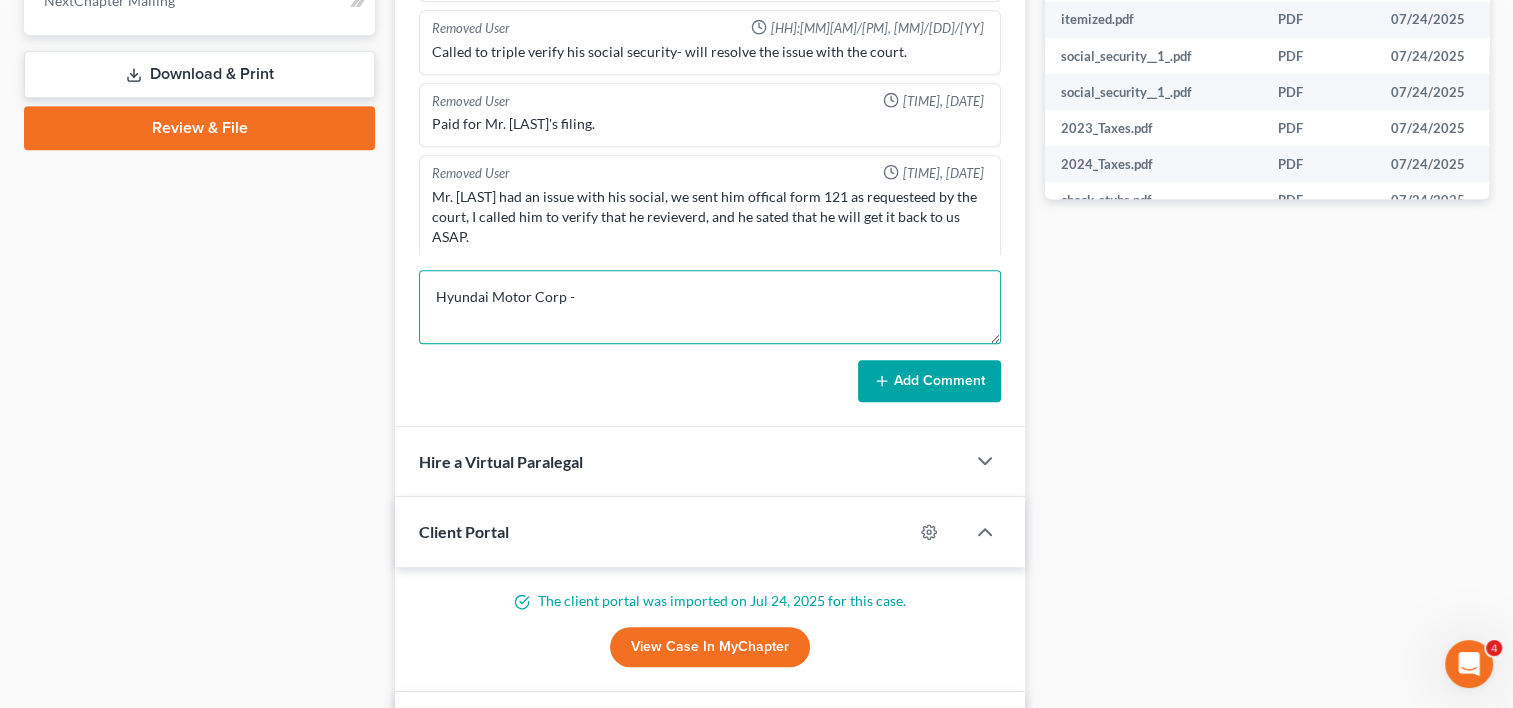 click on "Hyundai Motor Corp -" at bounding box center (710, 307) 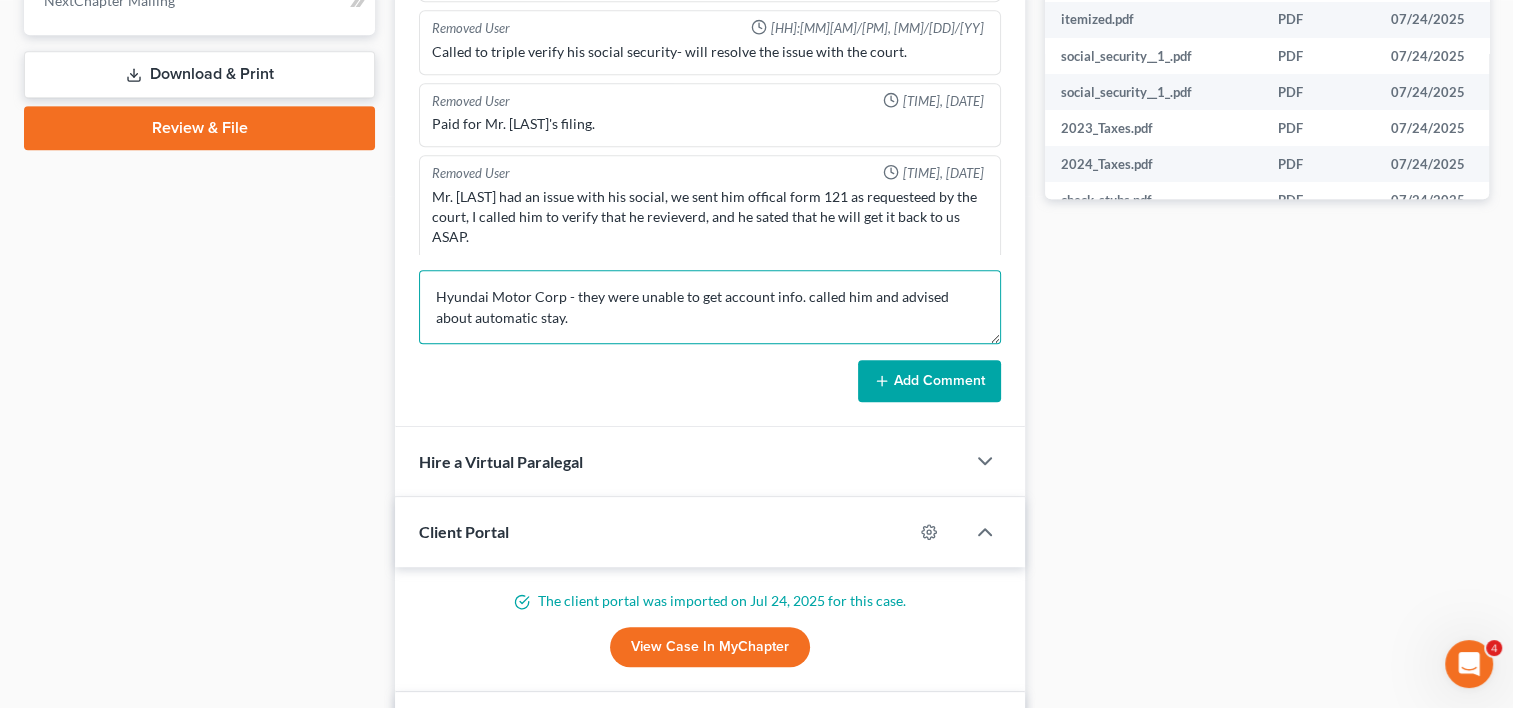 type on "Hyundai Motor Corp - they were unable to get account info. called him and advised about automatic stay." 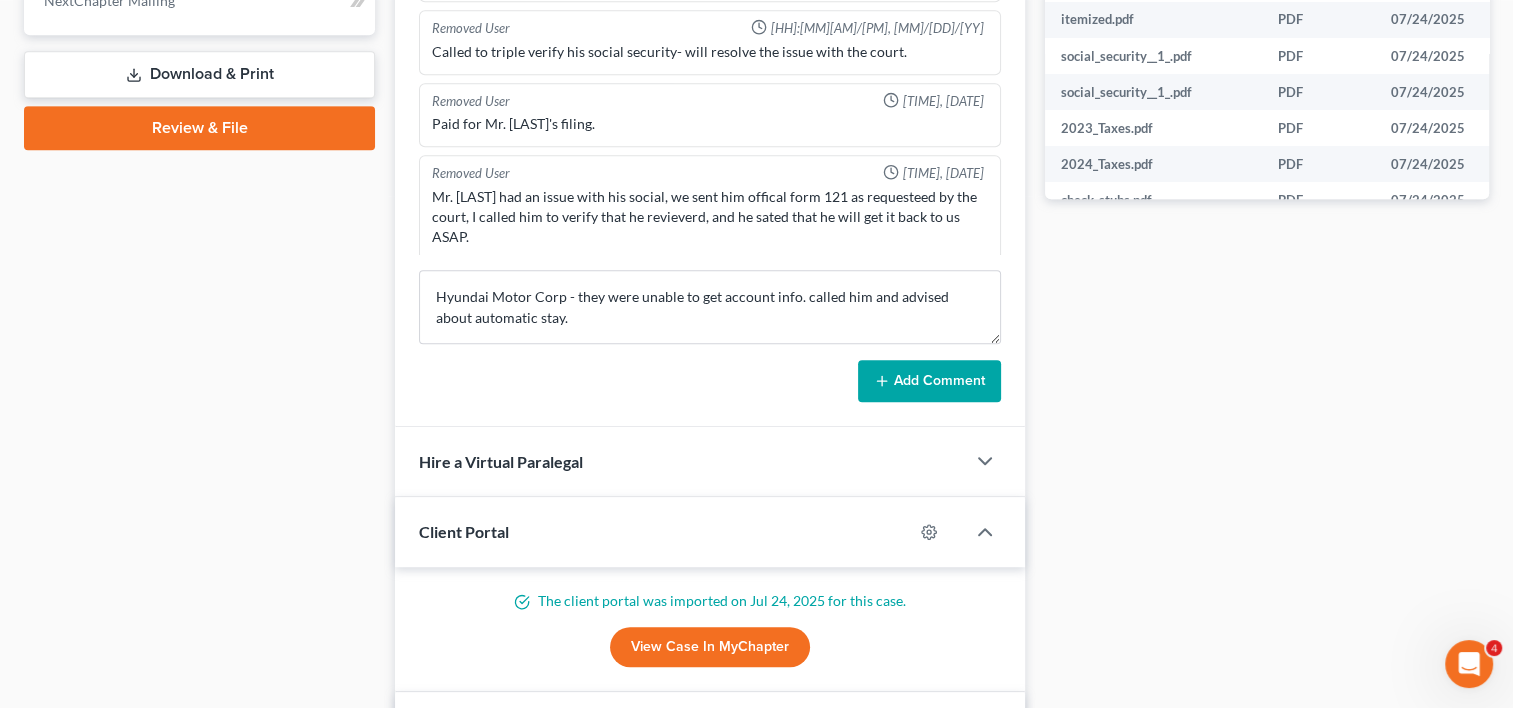 click 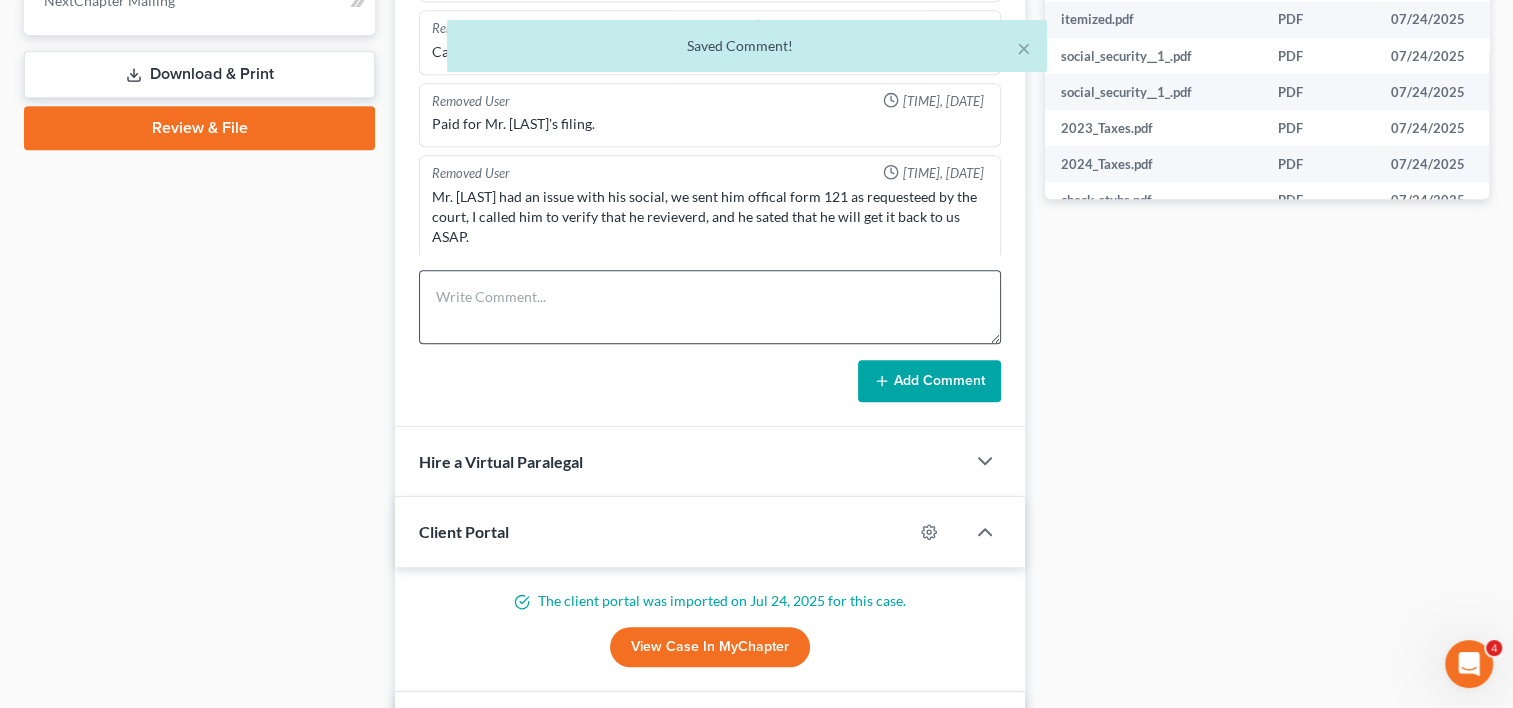 scroll, scrollTop: 1448, scrollLeft: 0, axis: vertical 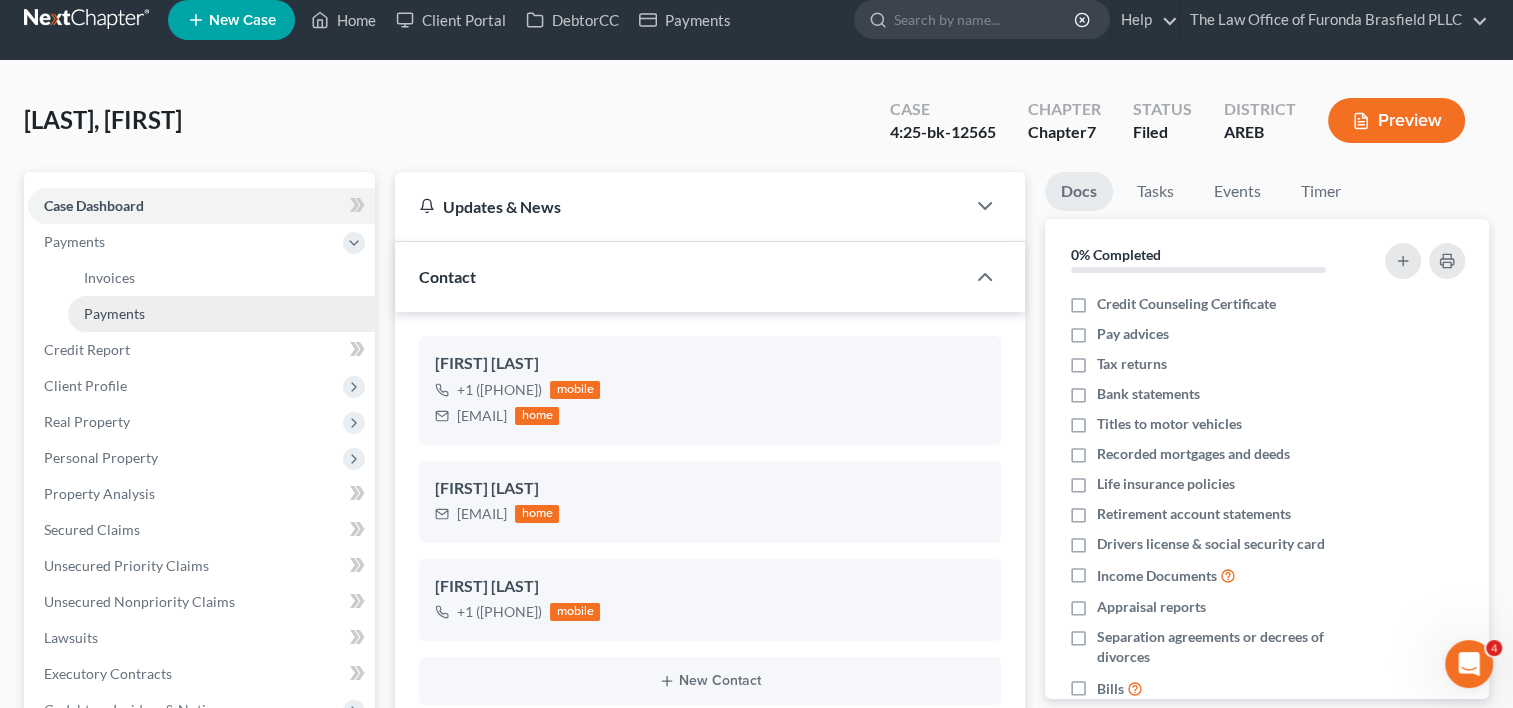 click on "Payments" at bounding box center (114, 313) 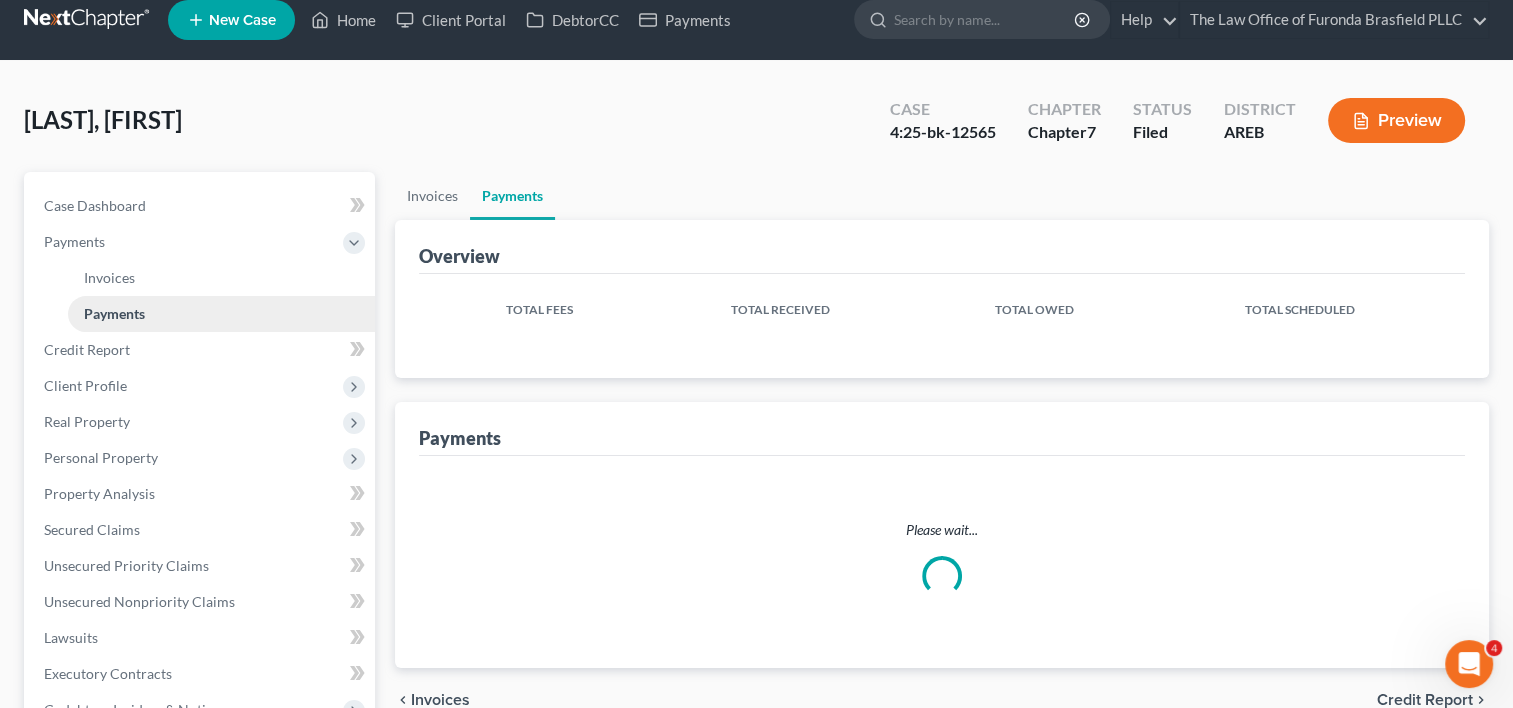 scroll, scrollTop: 0, scrollLeft: 0, axis: both 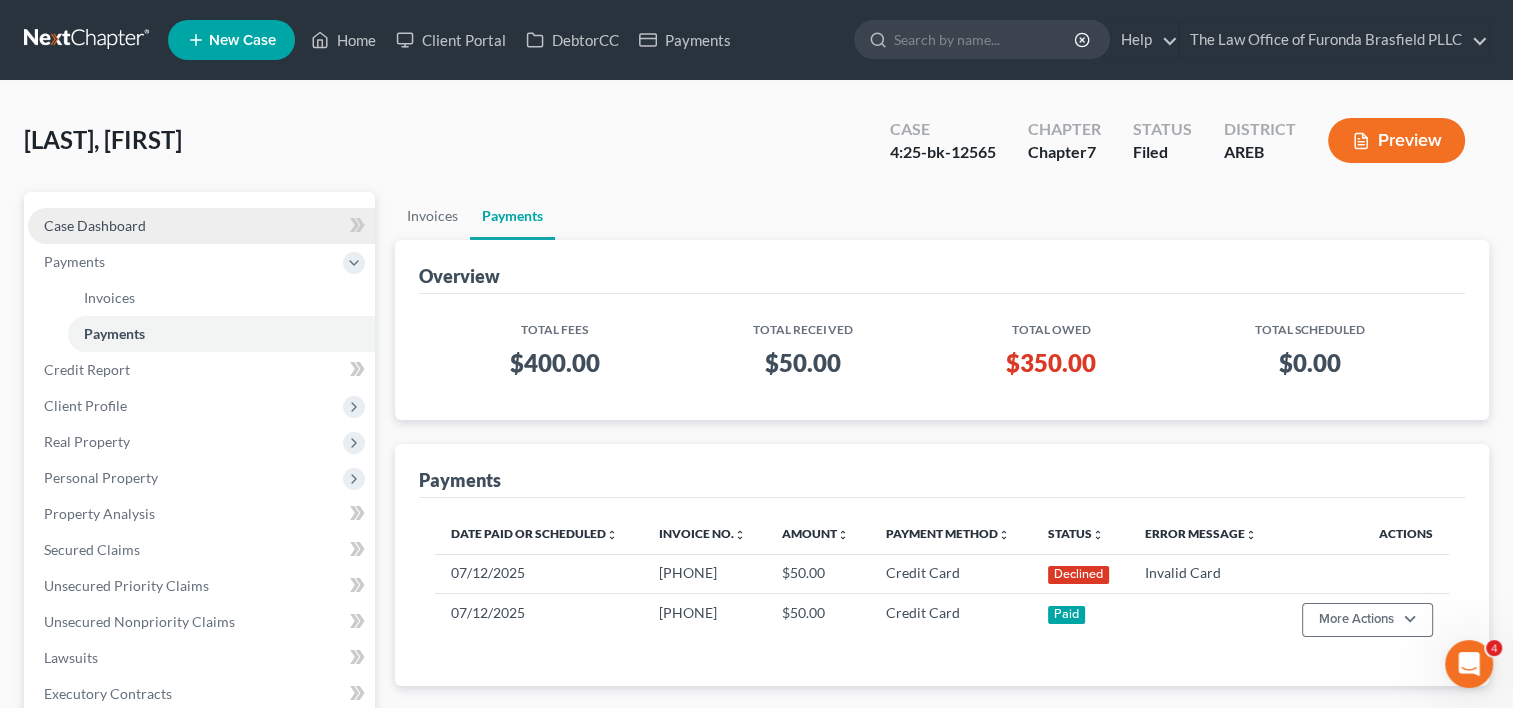 click on "Case Dashboard" at bounding box center [95, 225] 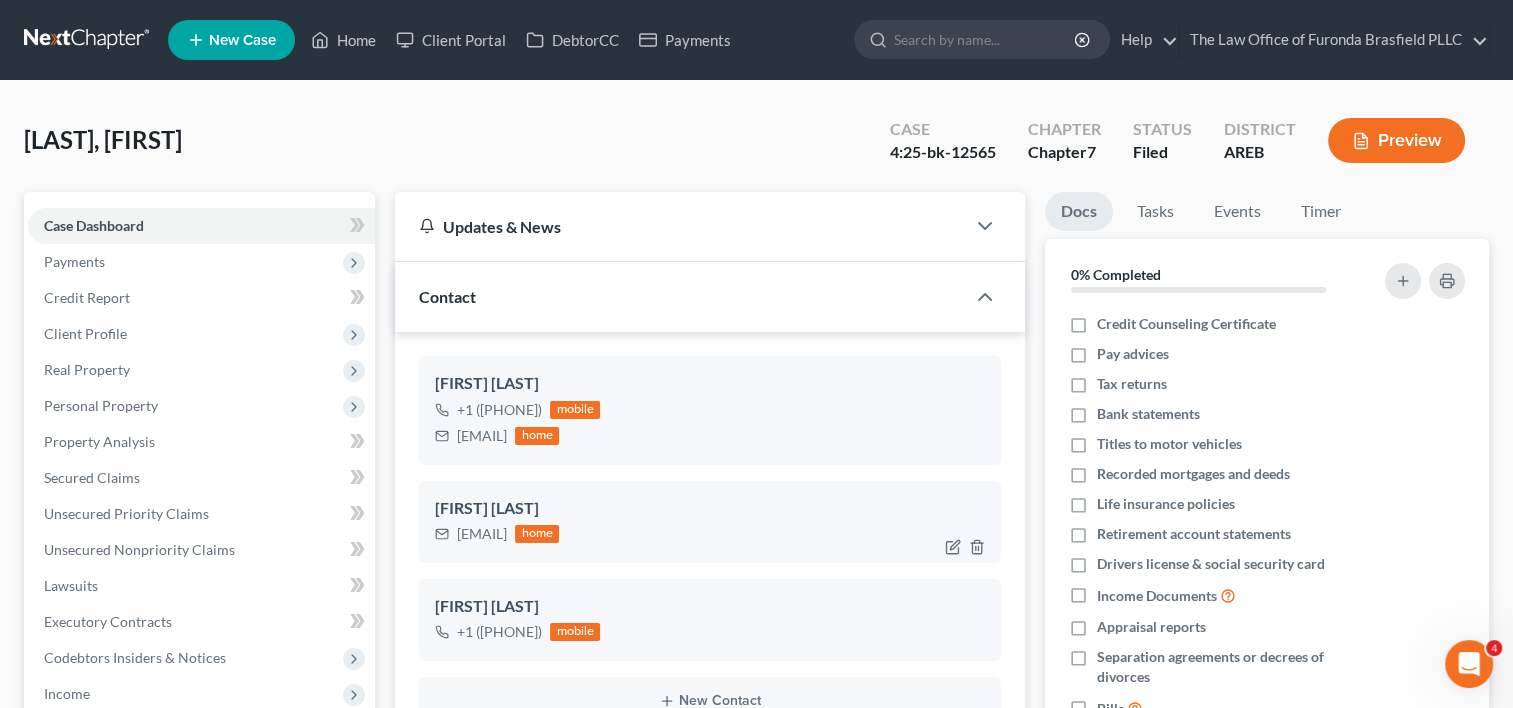 scroll, scrollTop: 1448, scrollLeft: 0, axis: vertical 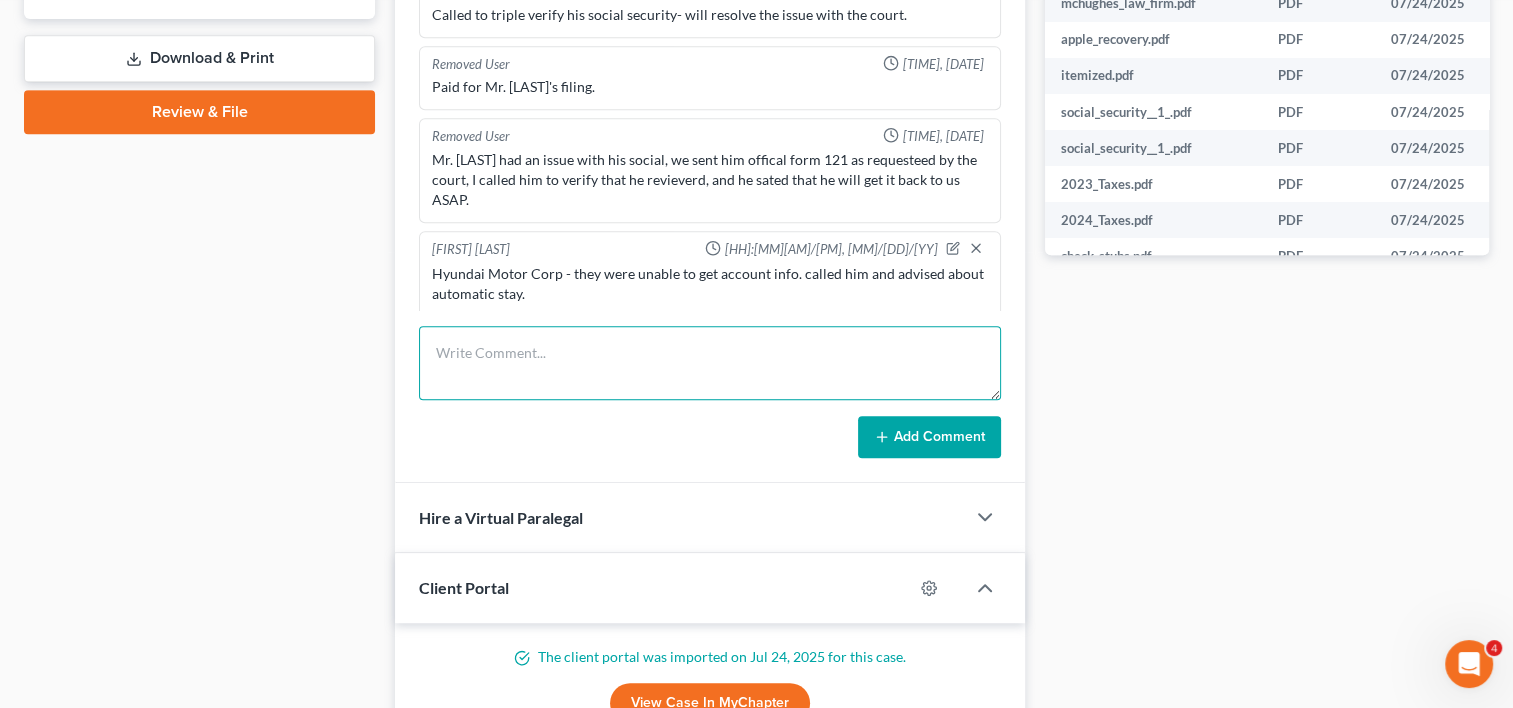click at bounding box center (710, 363) 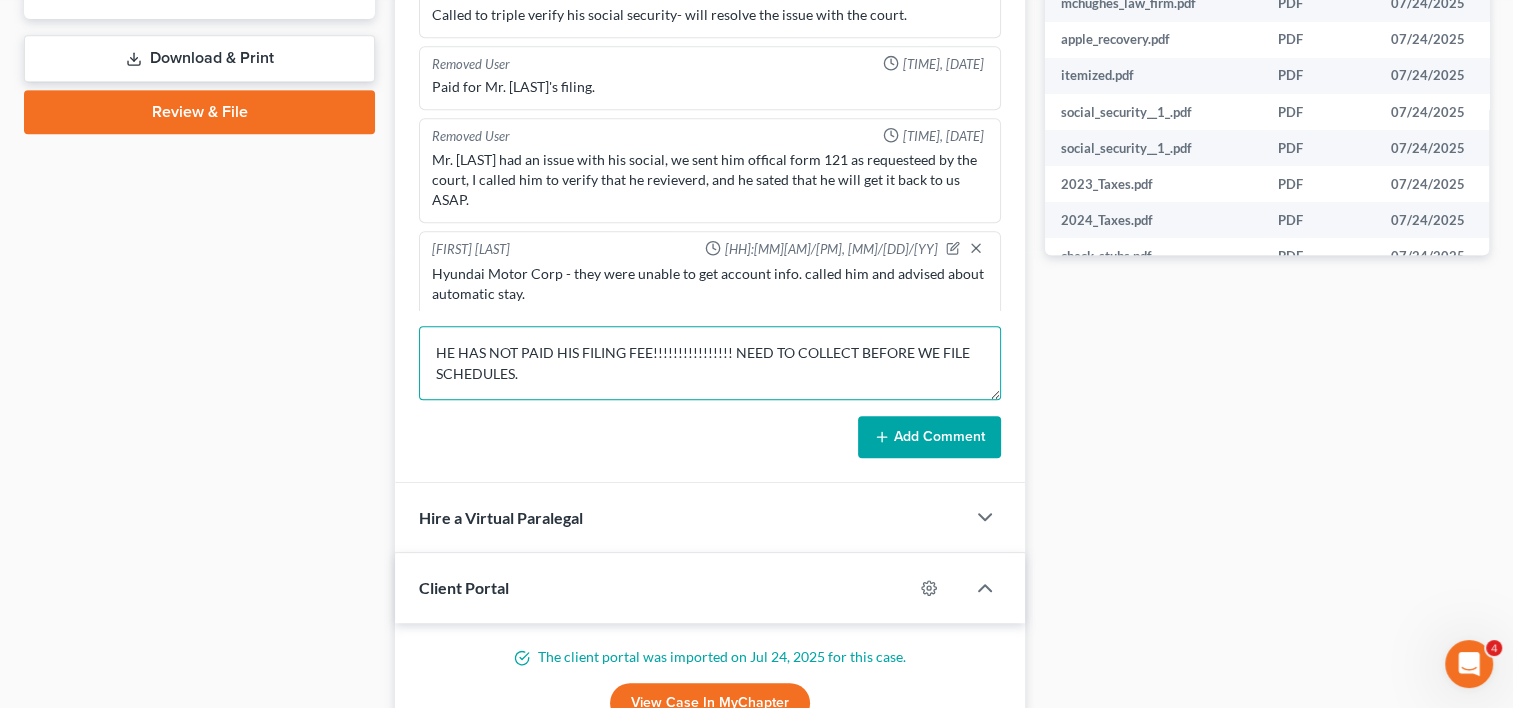 type on "HE HAS NOT PAID HIS FILING FEE!!!!!!!!!!!!!!!! NEED TO COLLECT BEFORE WE FILE SCHEDULES." 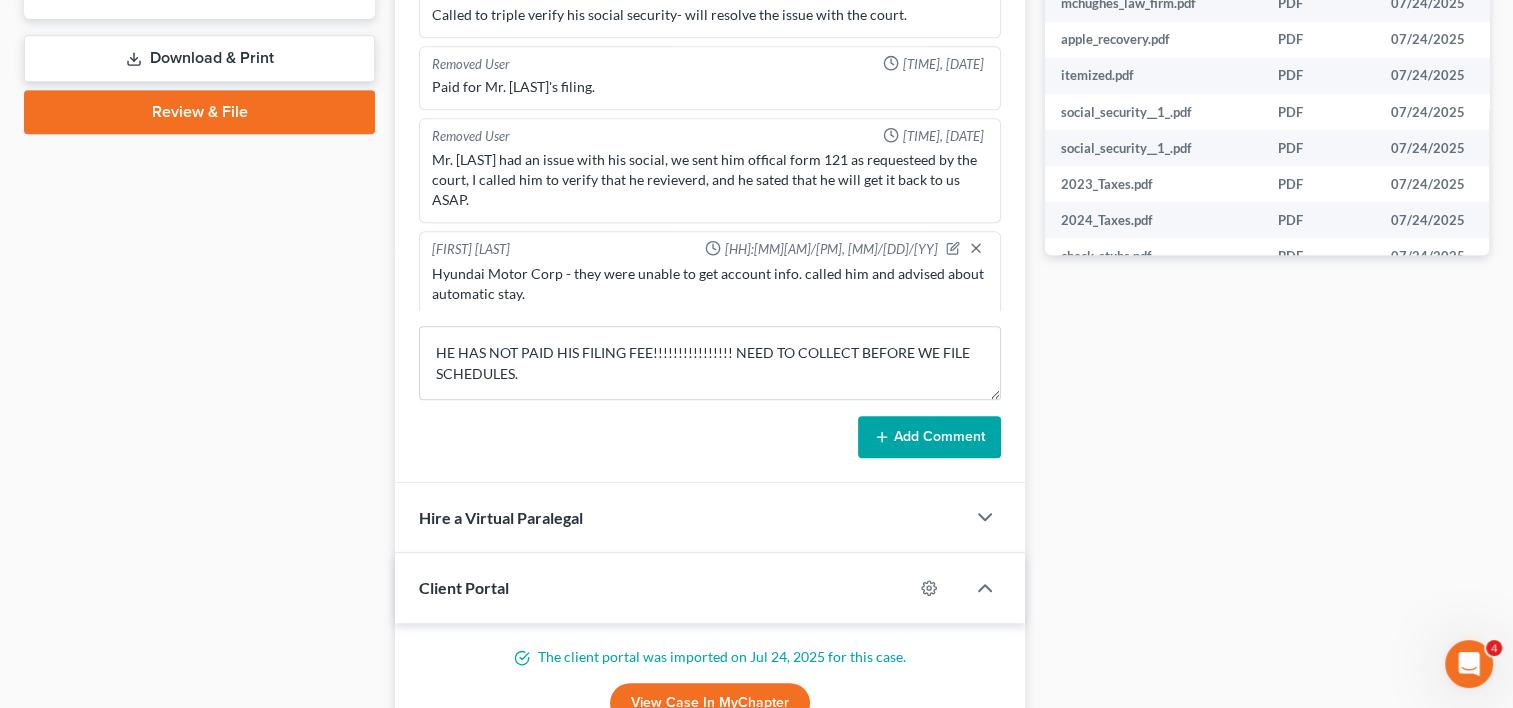 click on "Add Comment" at bounding box center [929, 437] 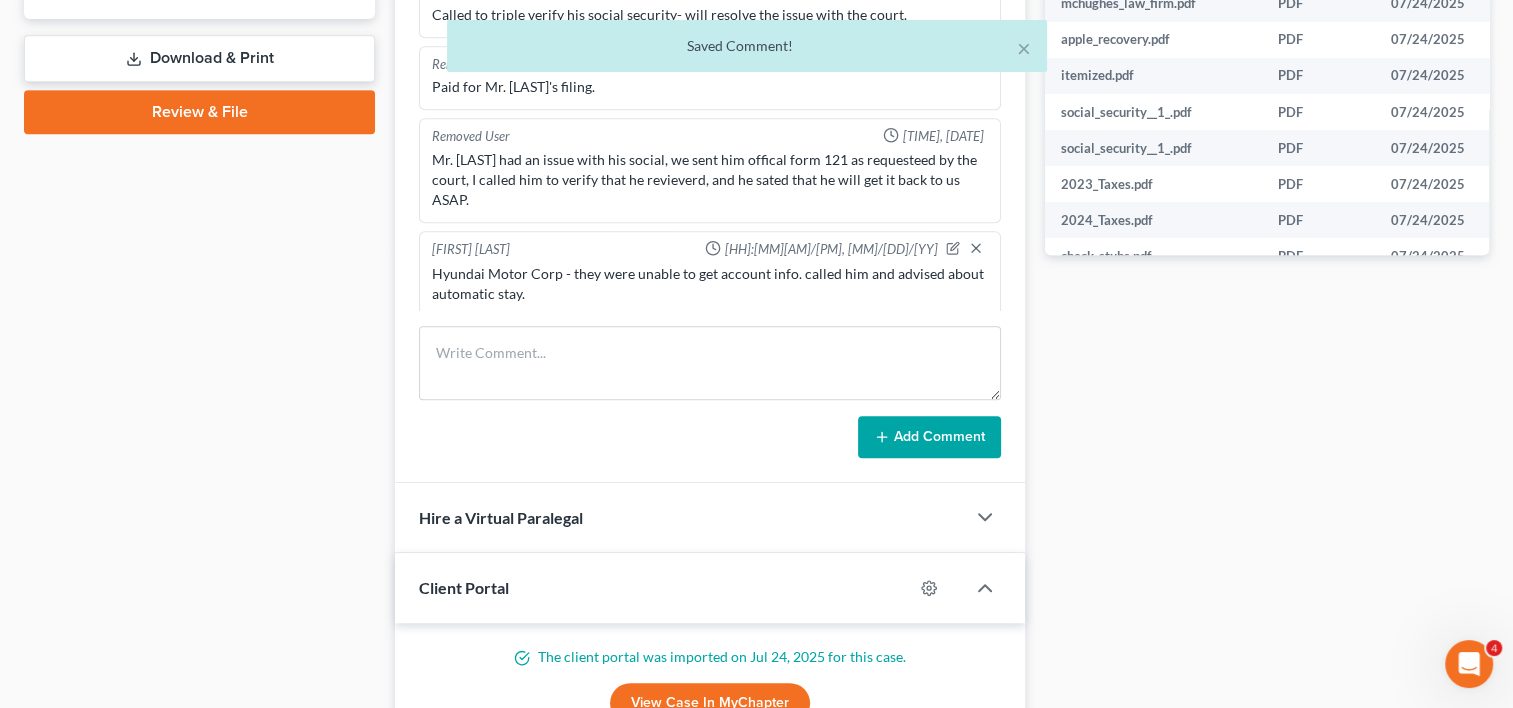 scroll, scrollTop: 1542, scrollLeft: 0, axis: vertical 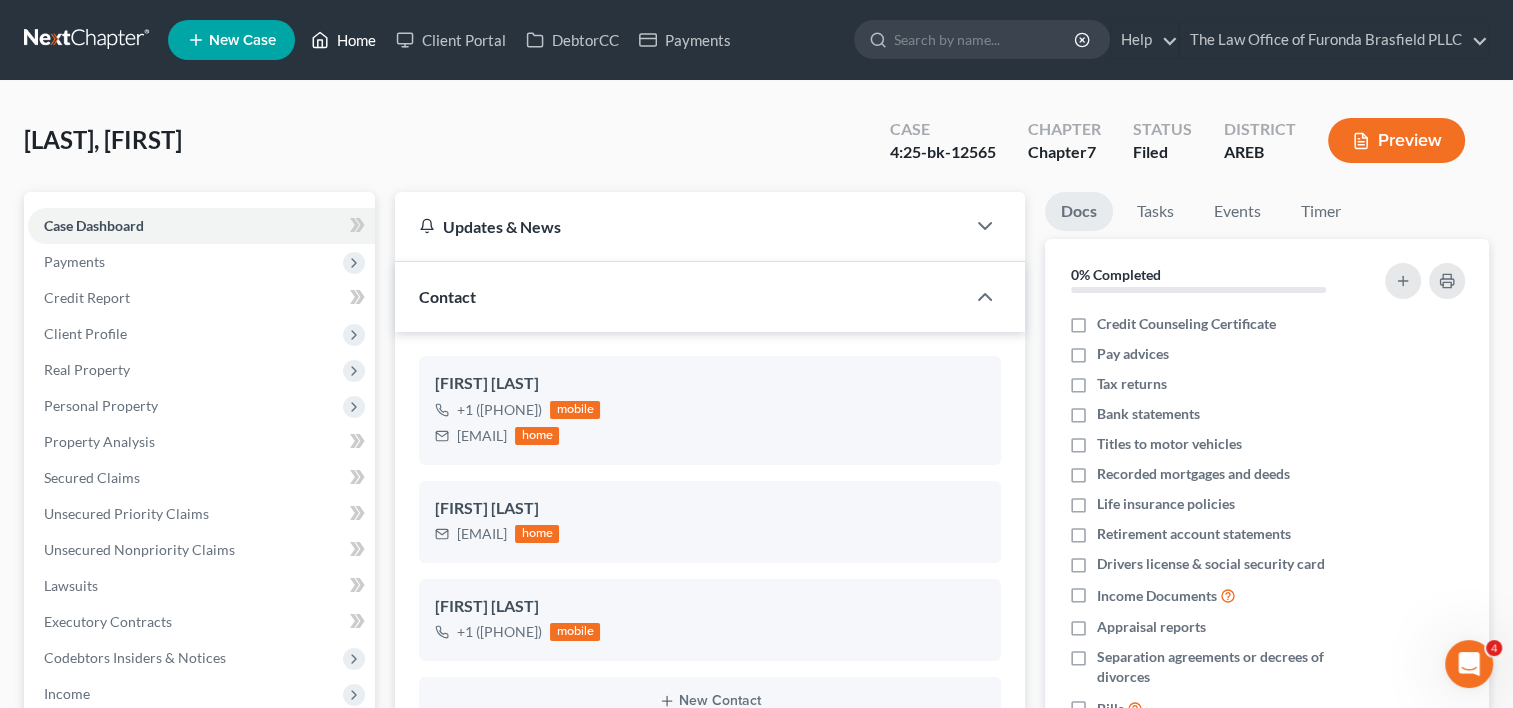 click on "Home" at bounding box center (343, 40) 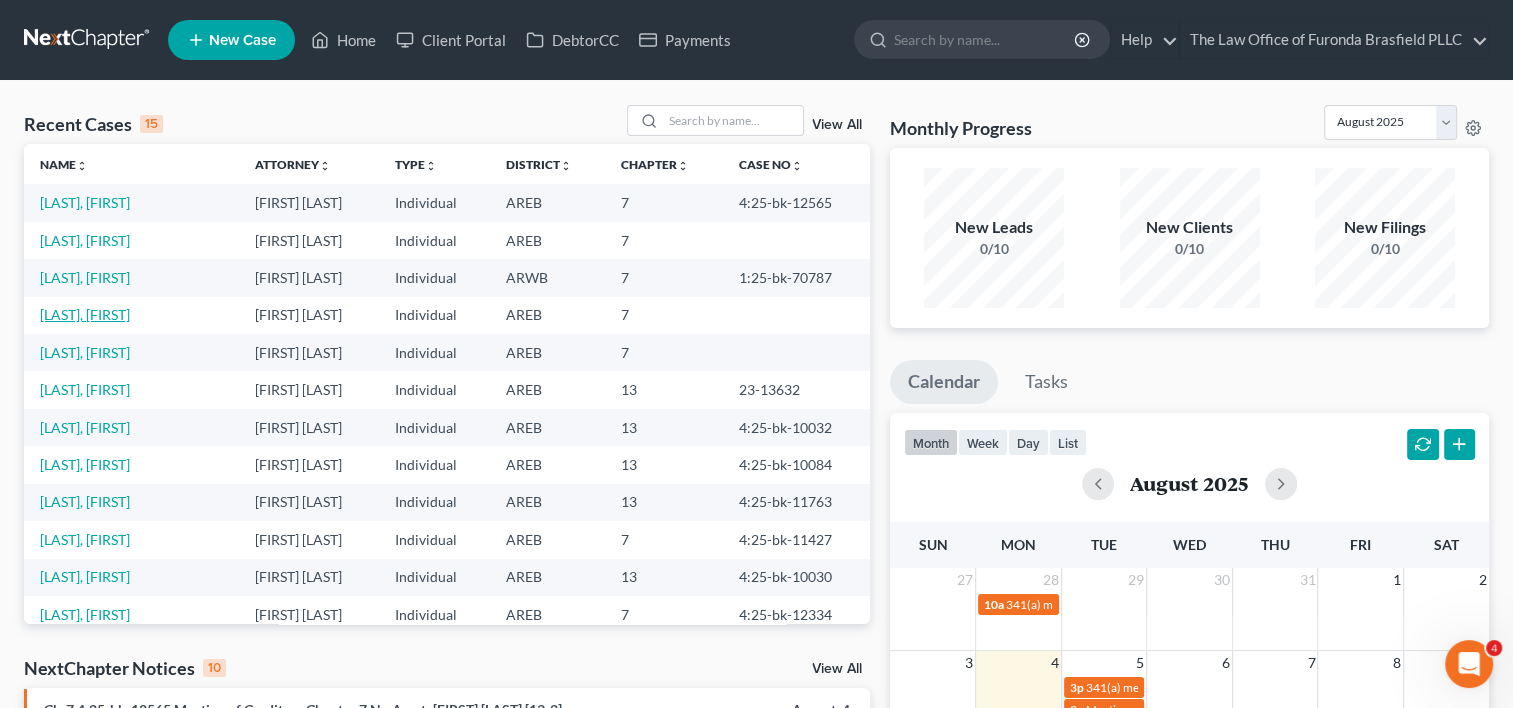 click on "[LAST], [FIRST]" at bounding box center [85, 314] 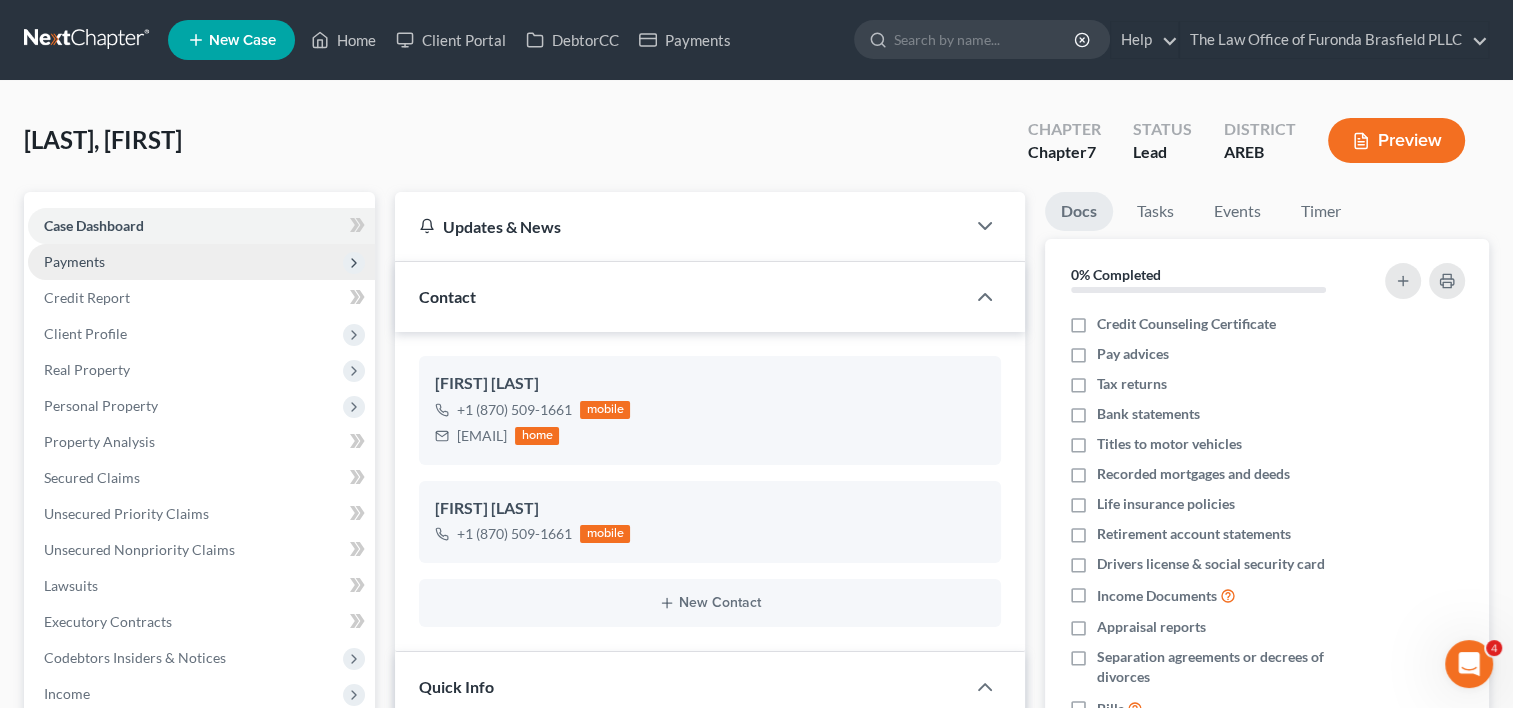scroll, scrollTop: 416, scrollLeft: 0, axis: vertical 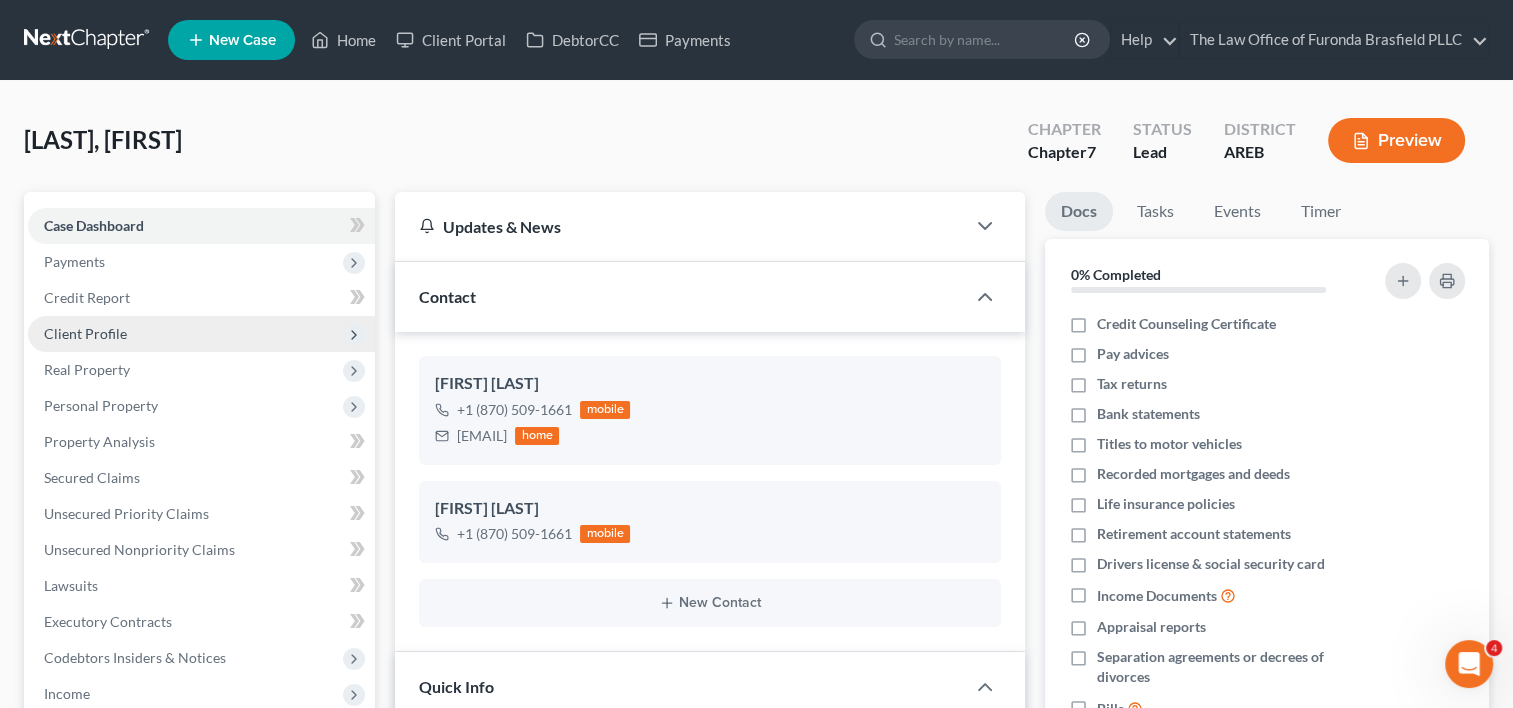 click on "Client Profile" at bounding box center (201, 334) 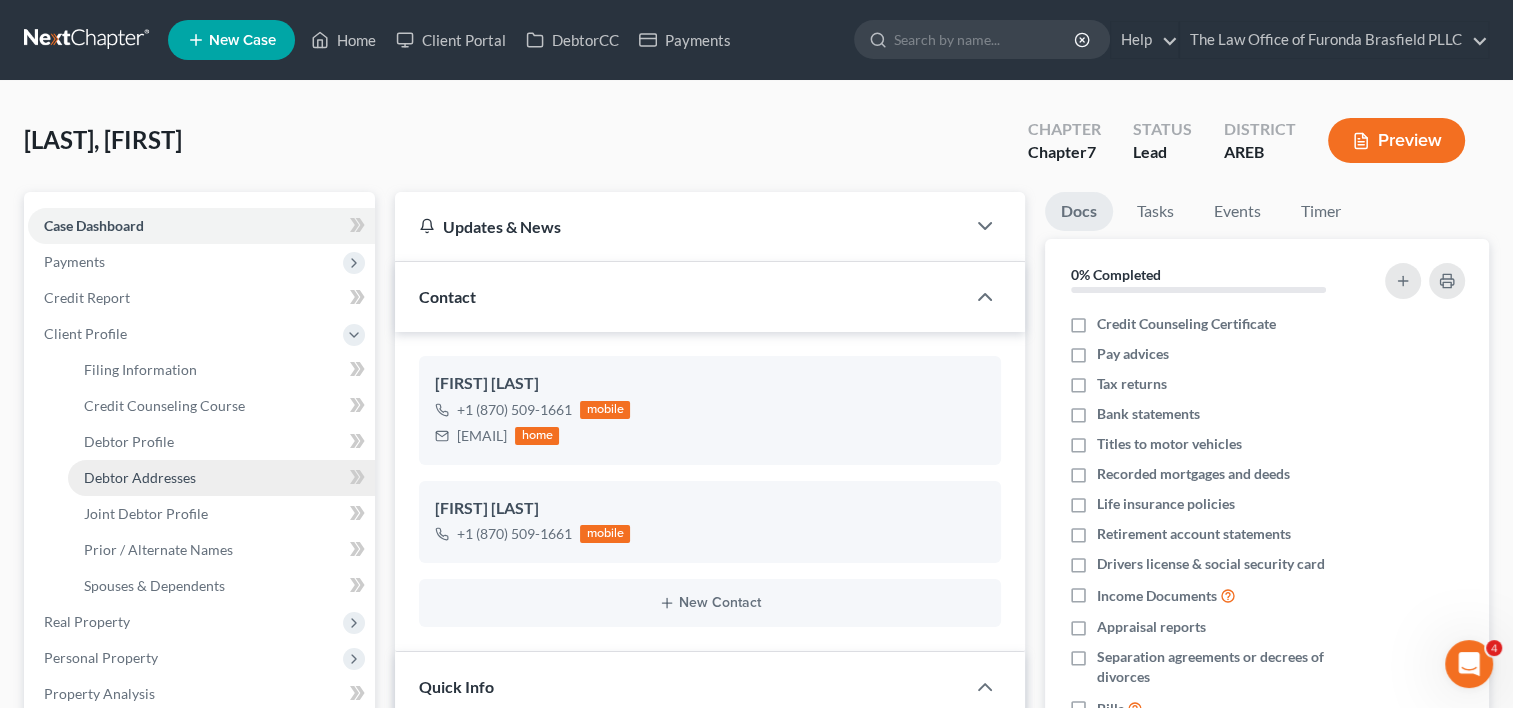 click on "Debtor Addresses" at bounding box center [140, 477] 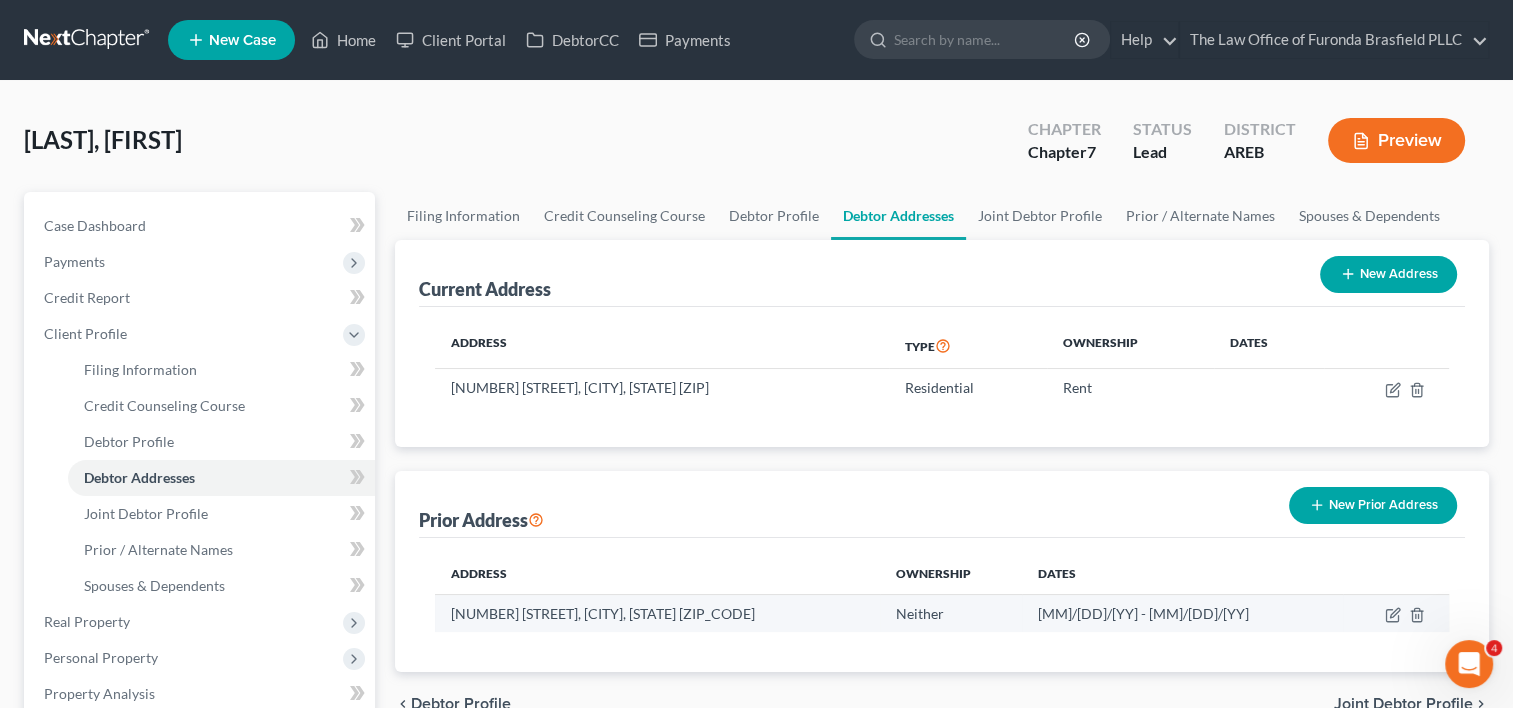 click on "[NUMBER] [STREET], [CITY], [STATE] [ZIP_CODE]" at bounding box center (657, 613) 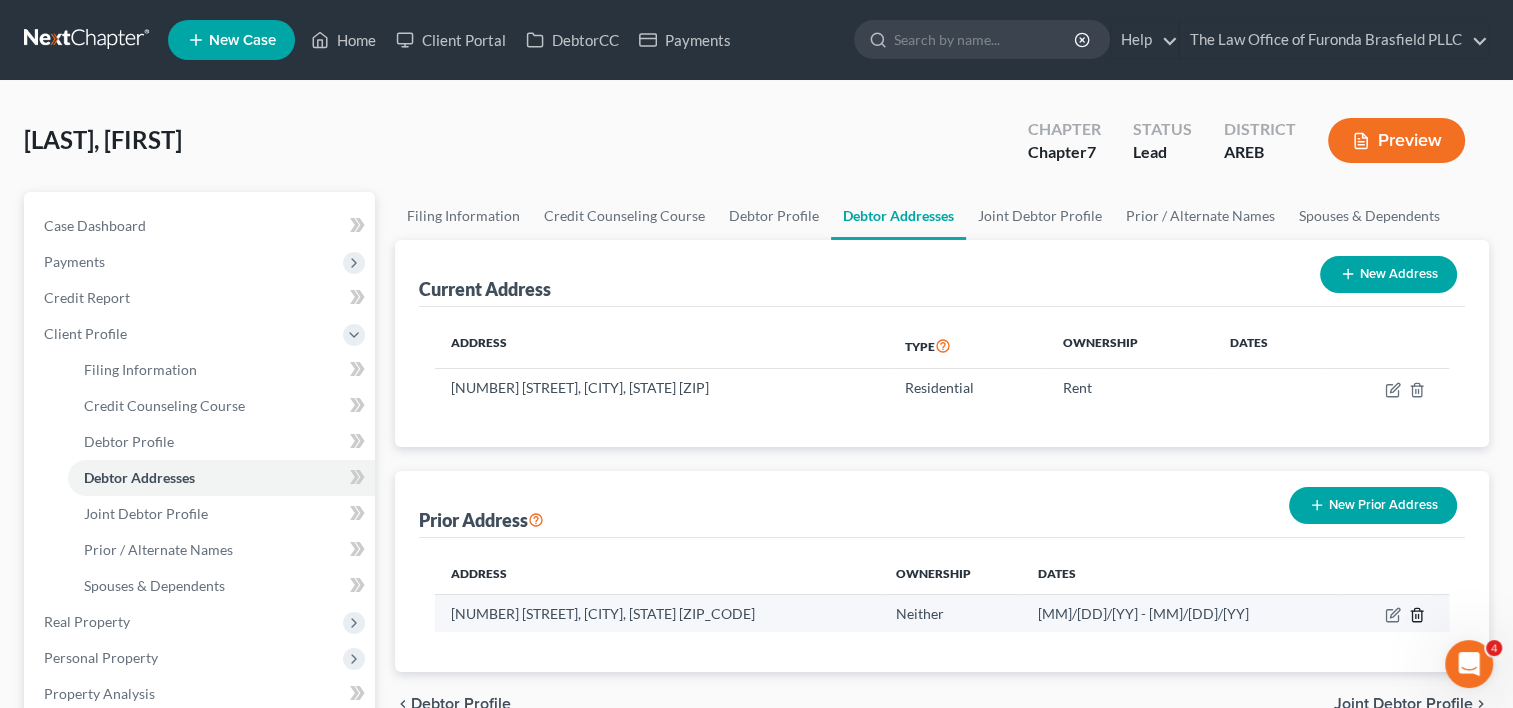 click 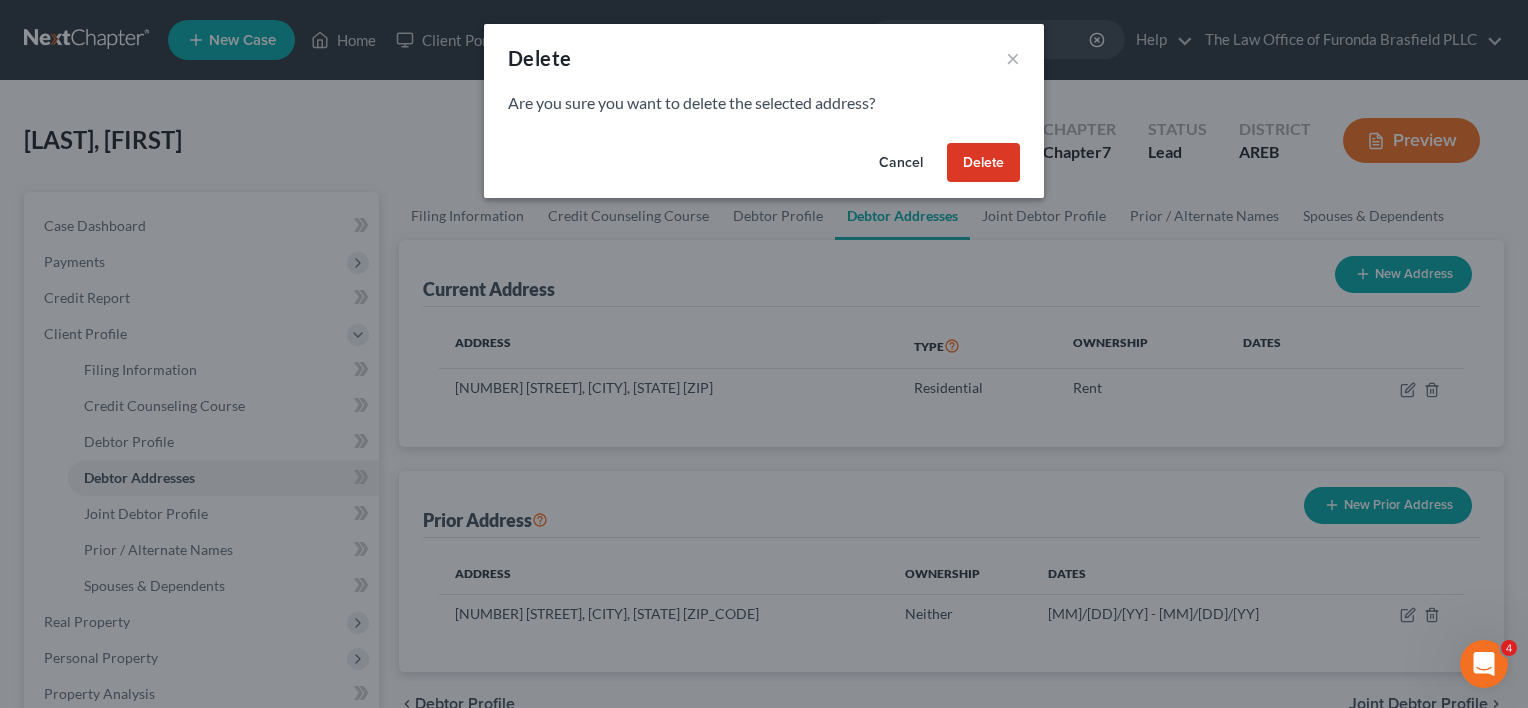 click on "Delete" at bounding box center [983, 163] 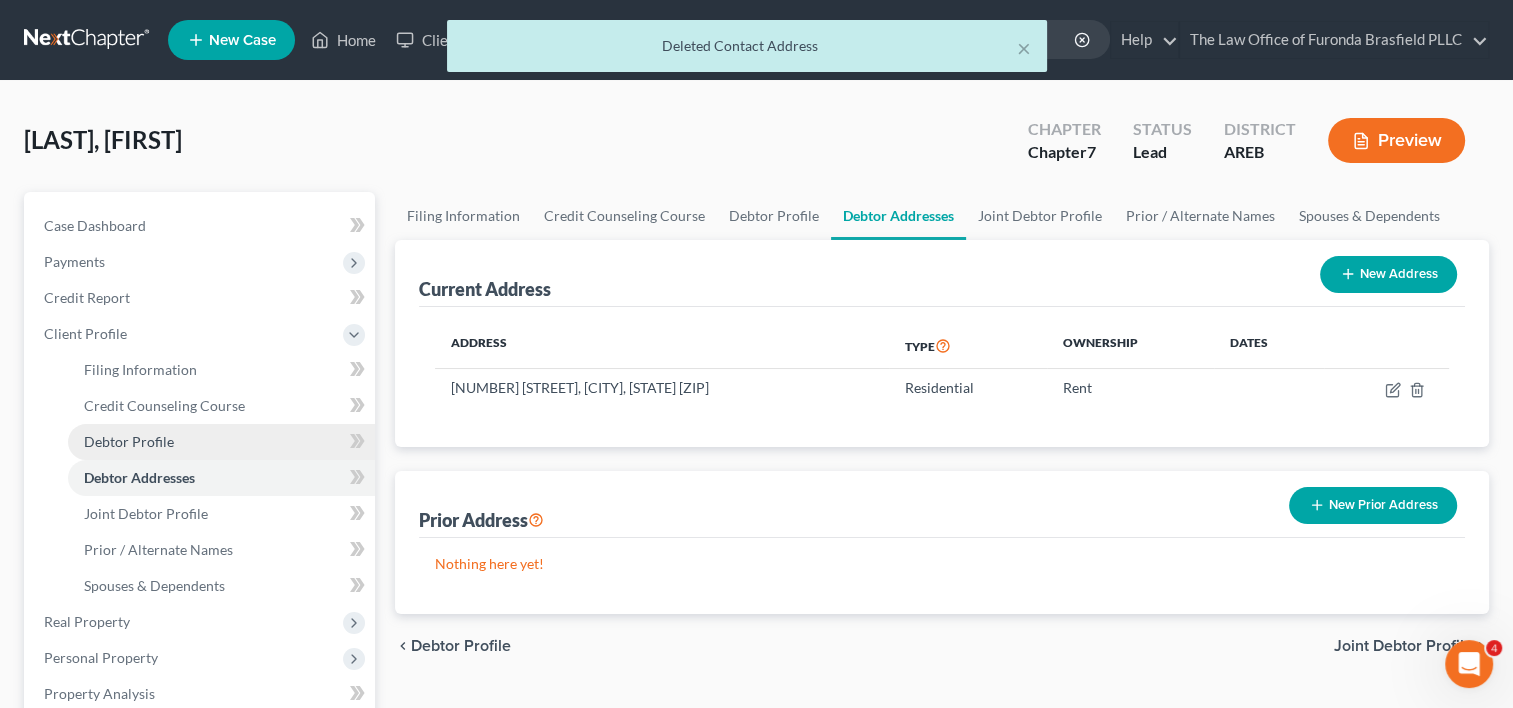 click on "Debtor Profile" at bounding box center [129, 441] 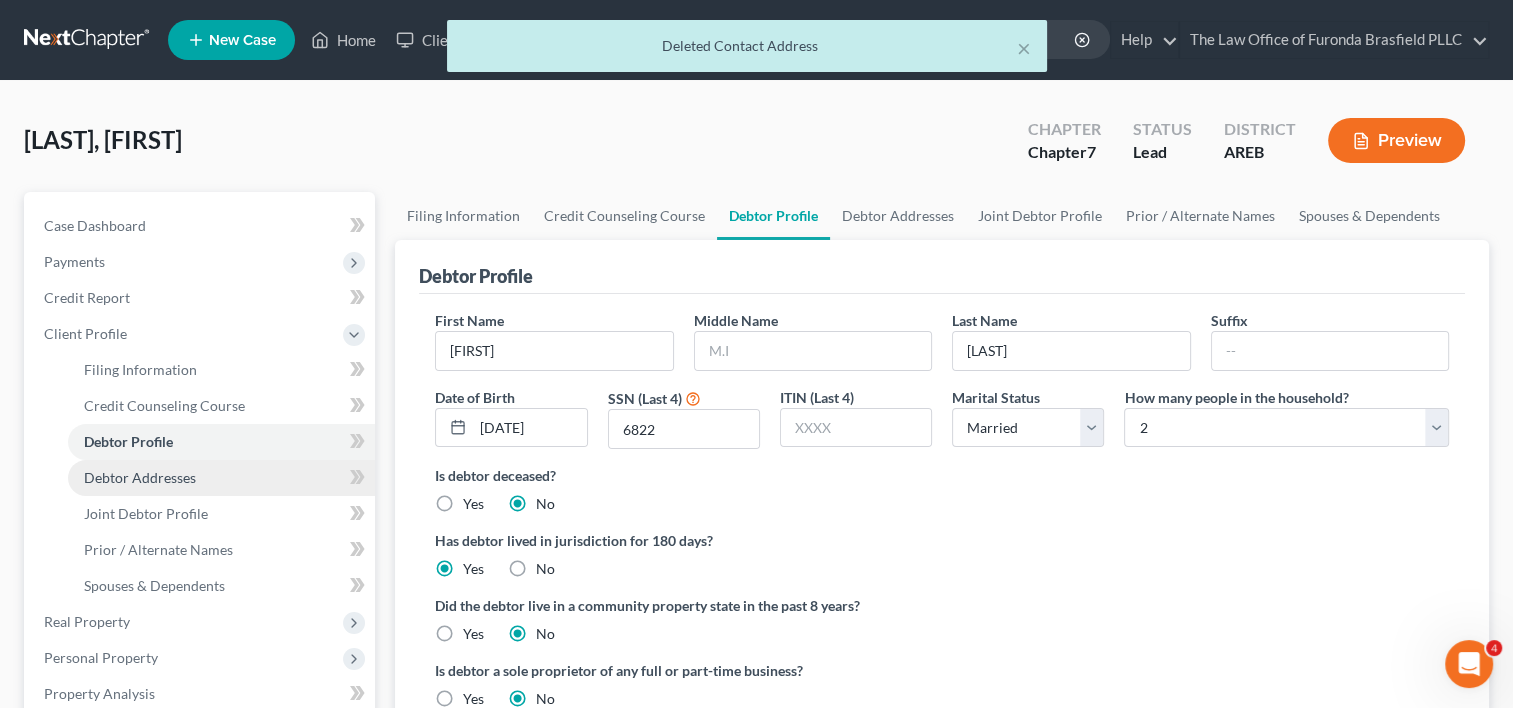click on "Debtor Addresses" at bounding box center [140, 477] 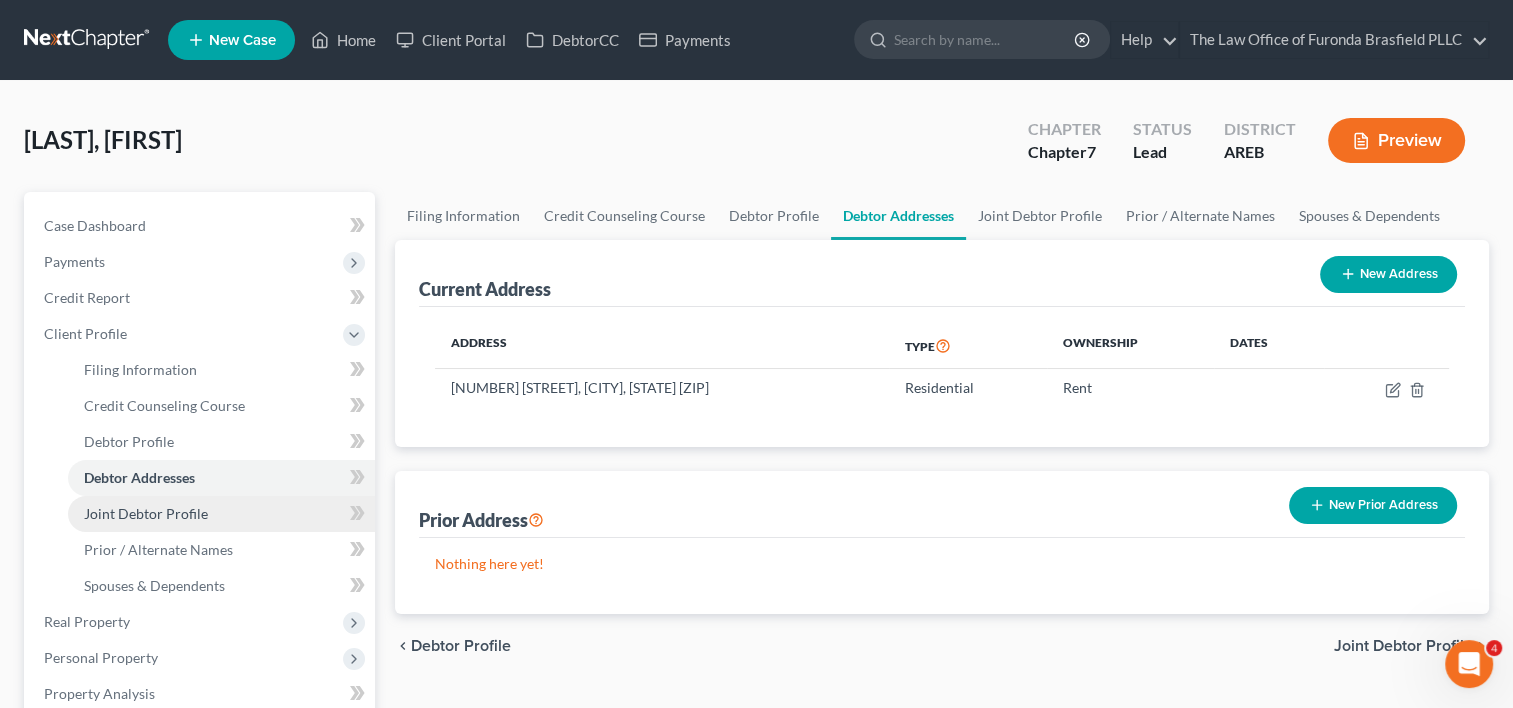 click on "Joint Debtor Profile" at bounding box center [146, 513] 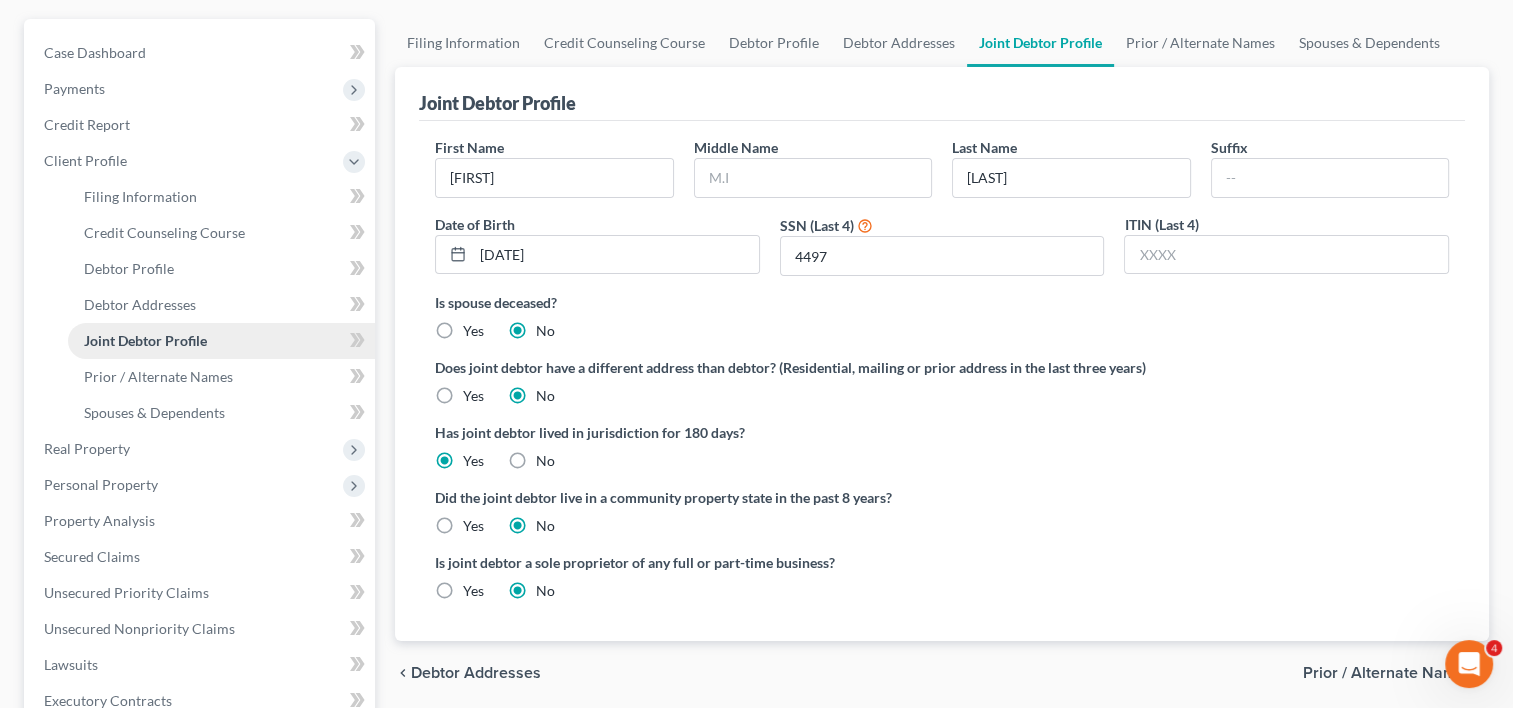 scroll, scrollTop: 199, scrollLeft: 0, axis: vertical 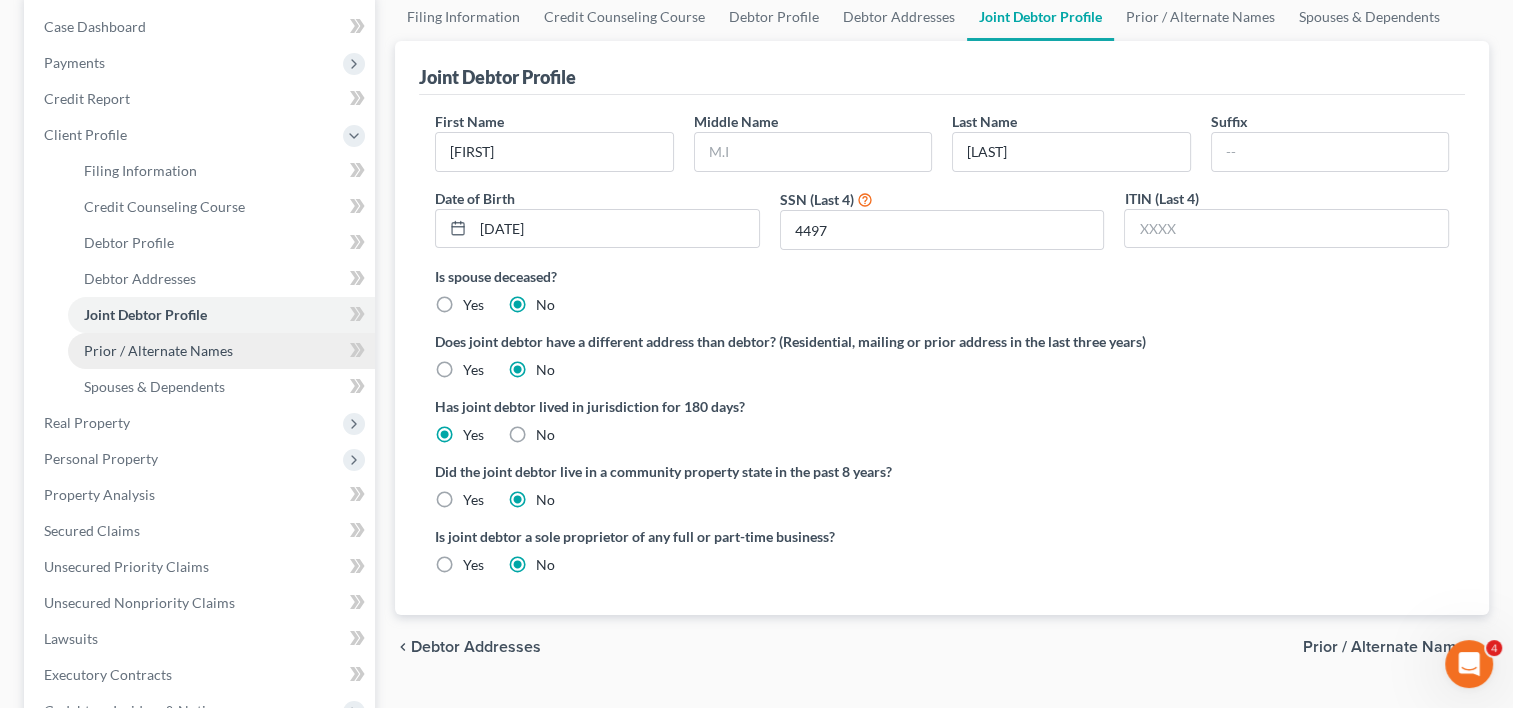 click on "Prior / Alternate Names" at bounding box center [158, 350] 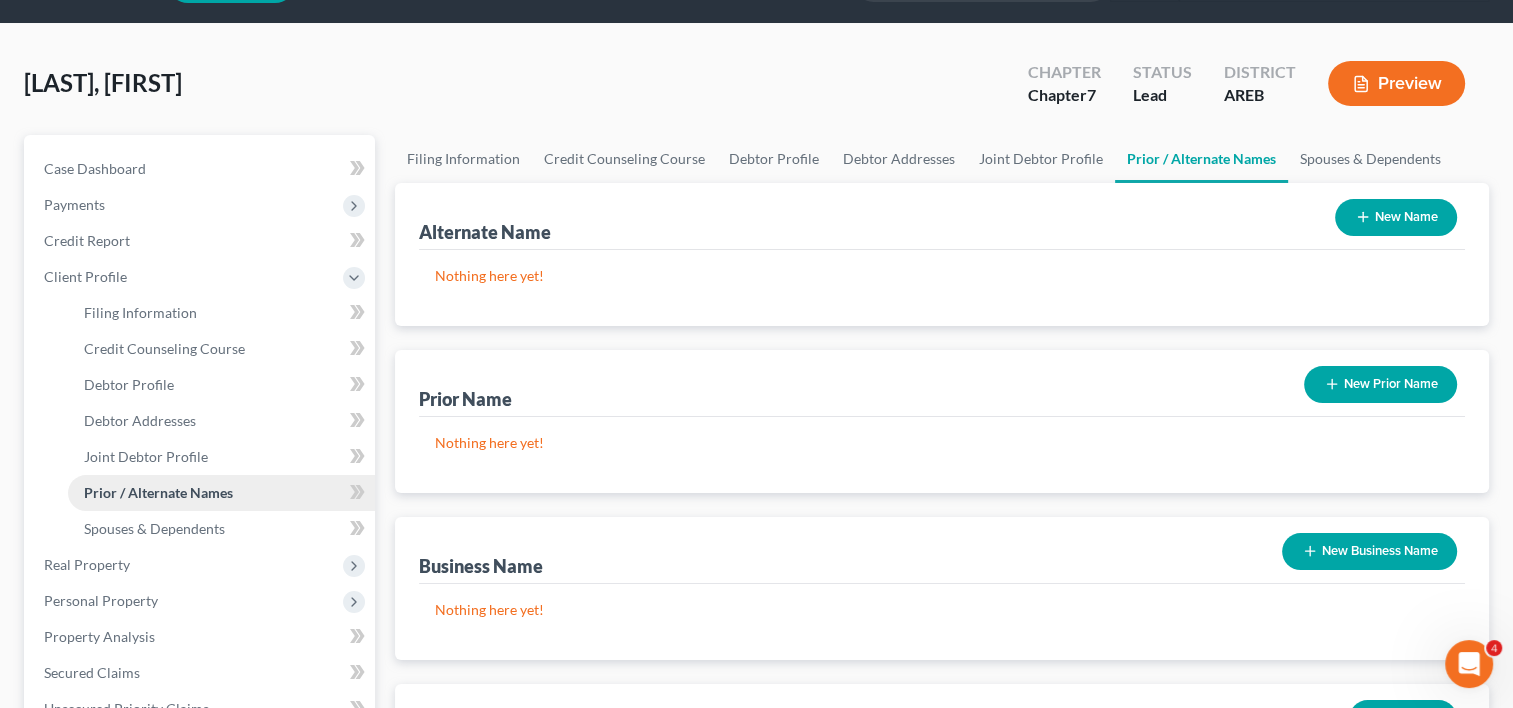 scroll, scrollTop: 0, scrollLeft: 0, axis: both 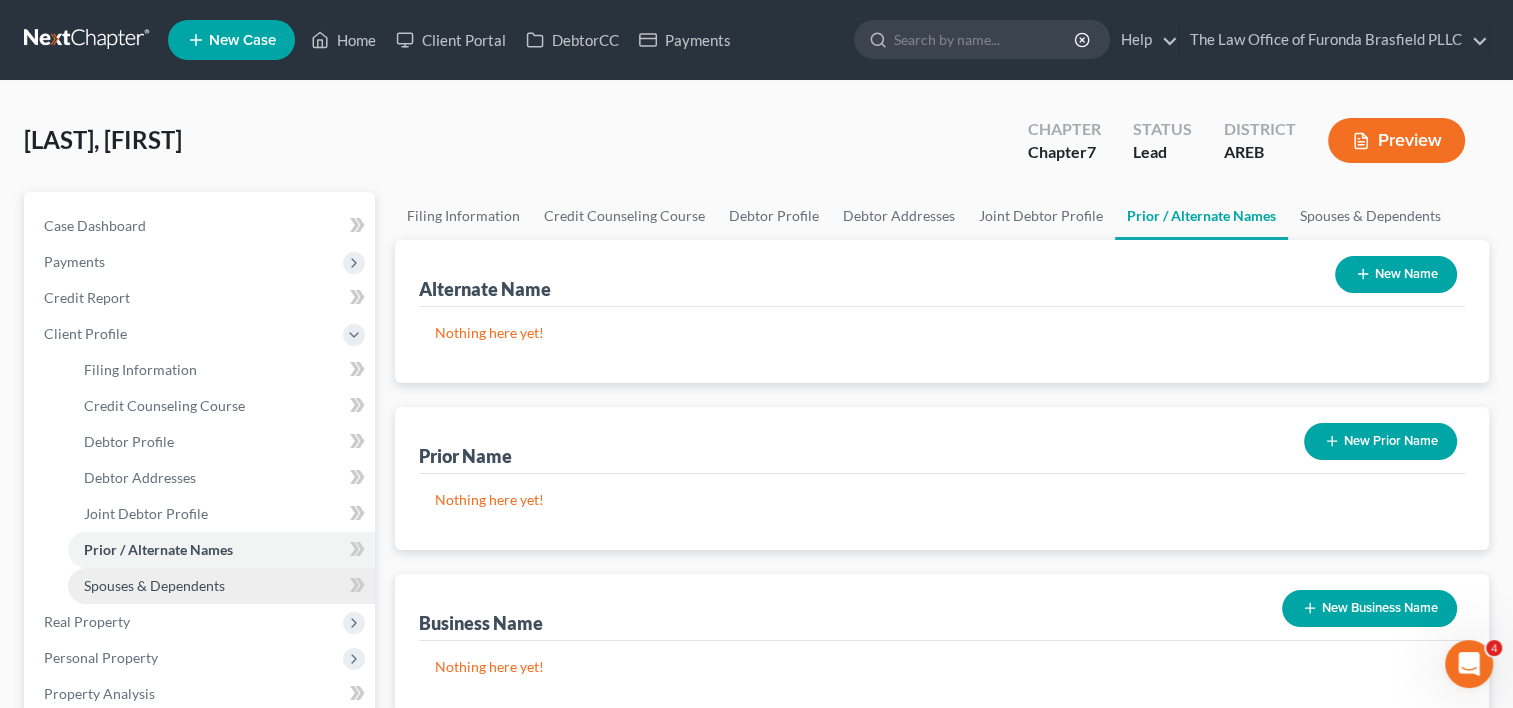 click on "Spouses & Dependents" at bounding box center [154, 585] 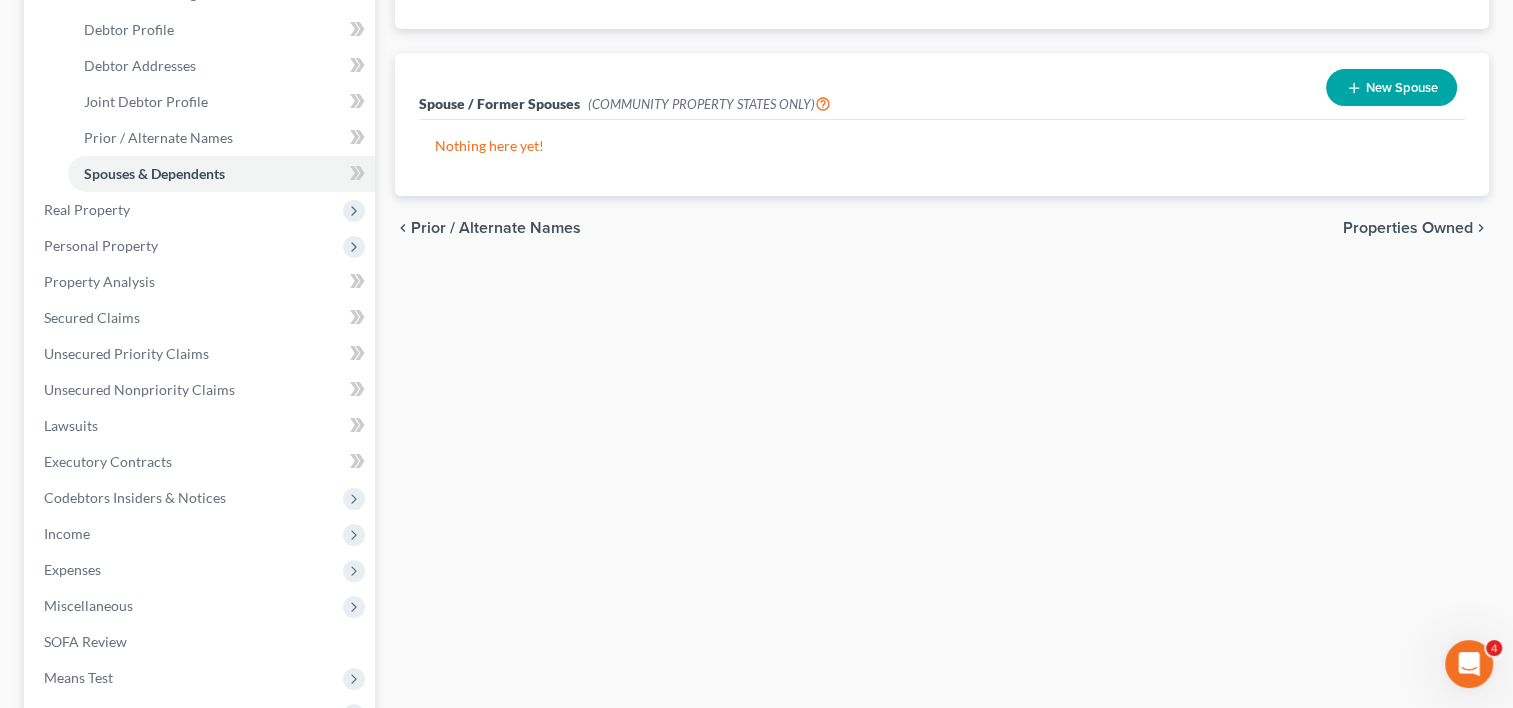 scroll, scrollTop: 415, scrollLeft: 0, axis: vertical 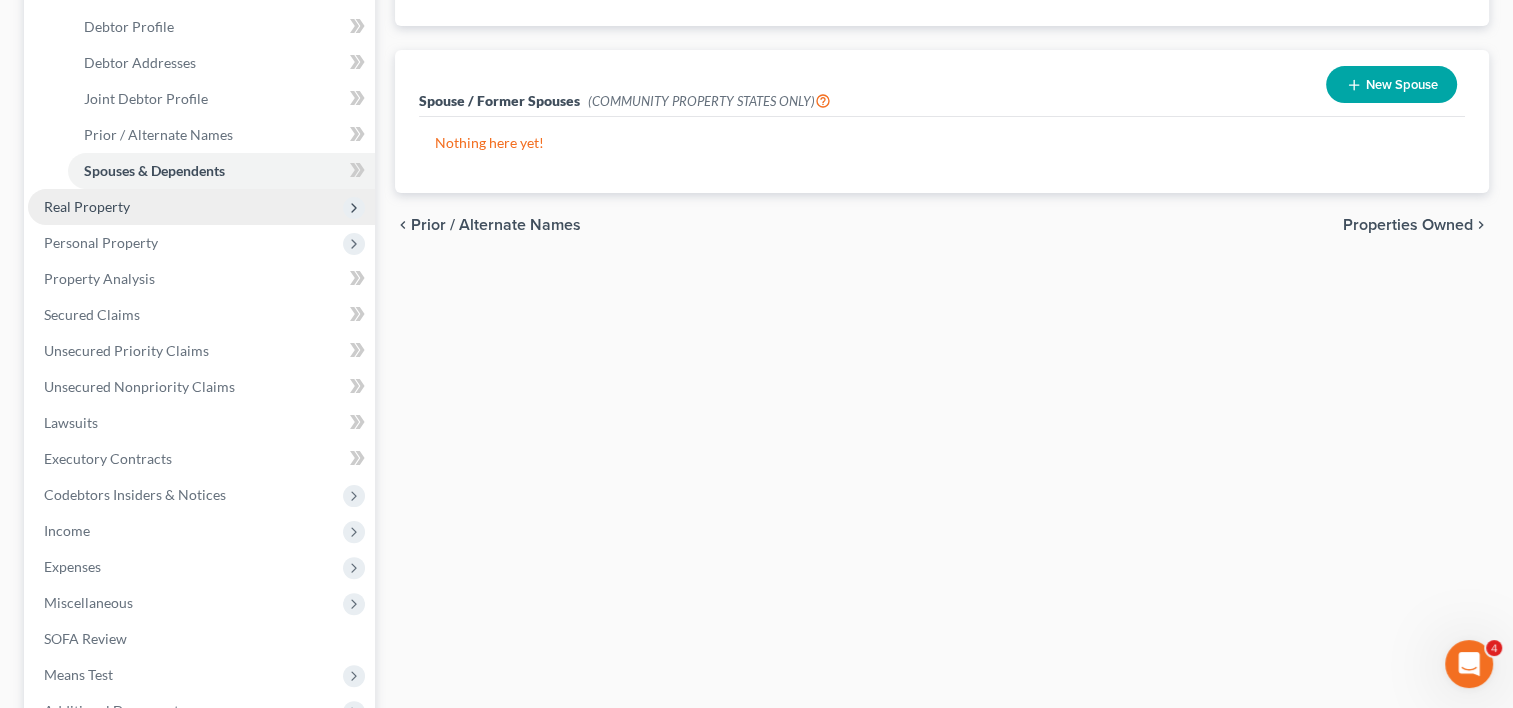 click on "Real Property" at bounding box center (87, 206) 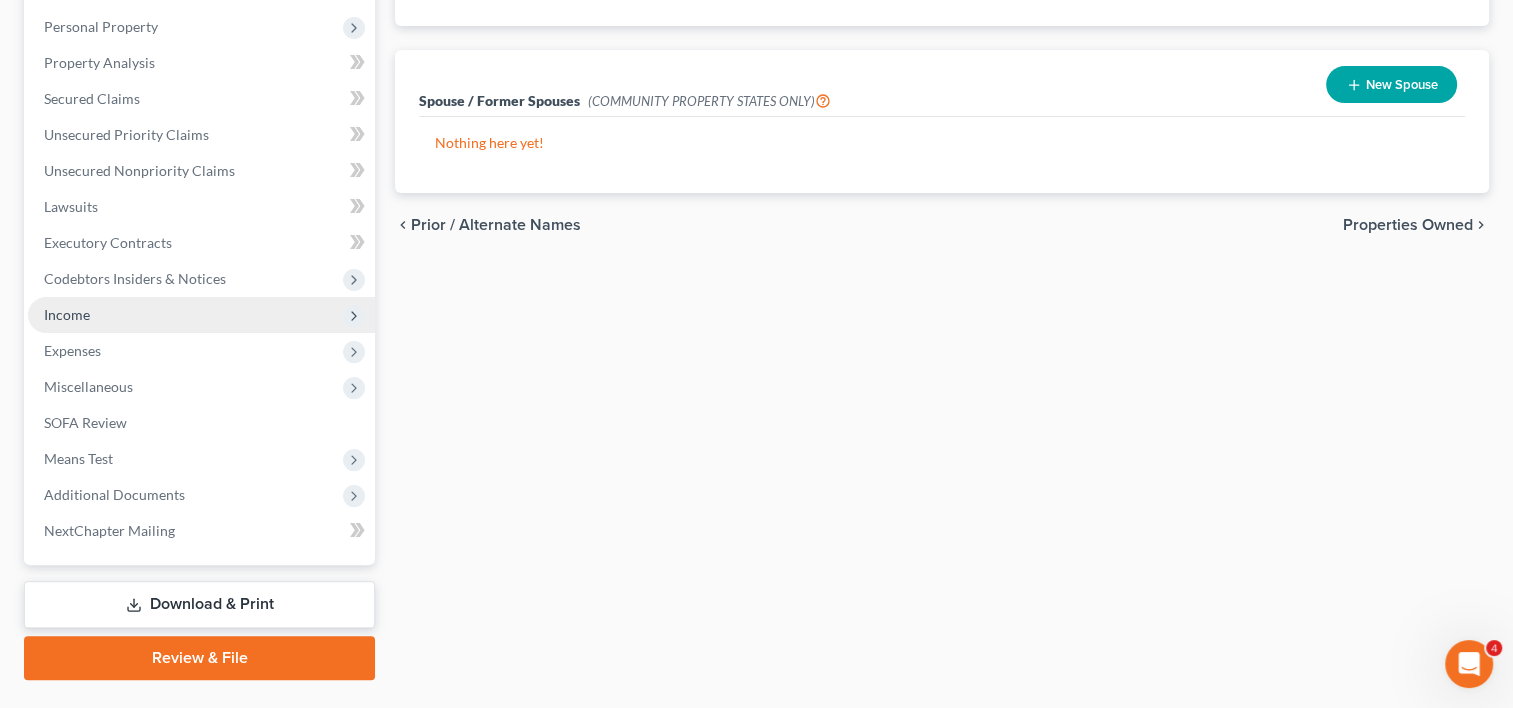 scroll, scrollTop: 191, scrollLeft: 0, axis: vertical 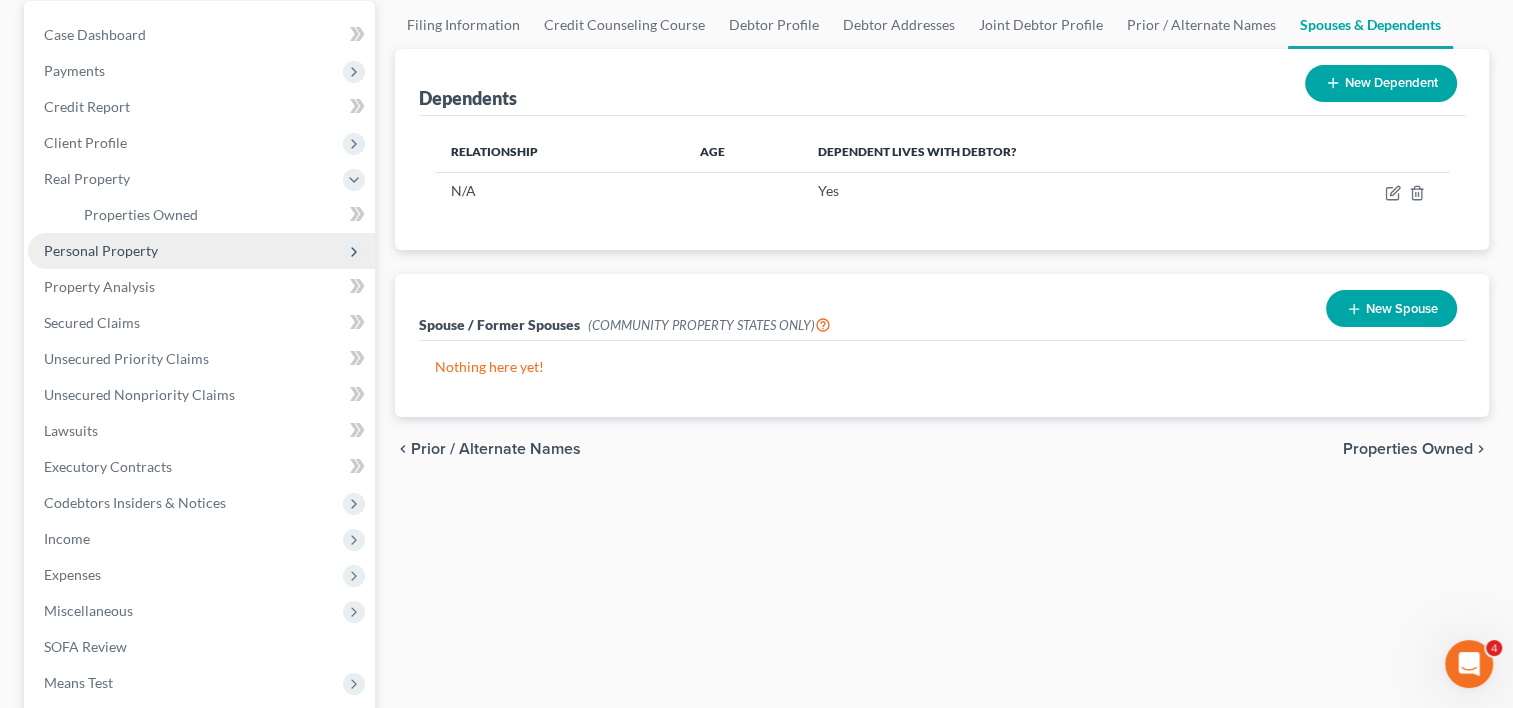 click on "Personal Property" at bounding box center [101, 250] 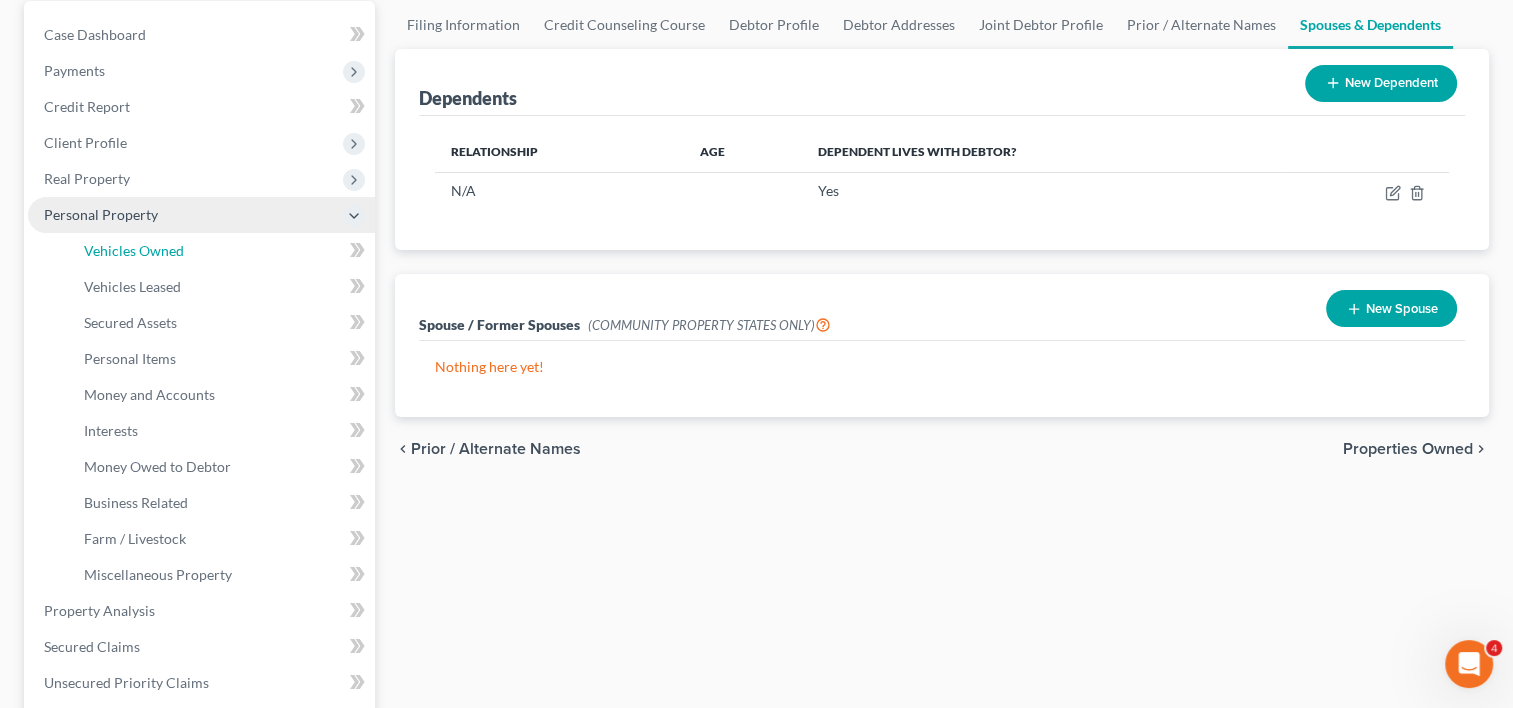 click on "Vehicles Owned" at bounding box center (134, 250) 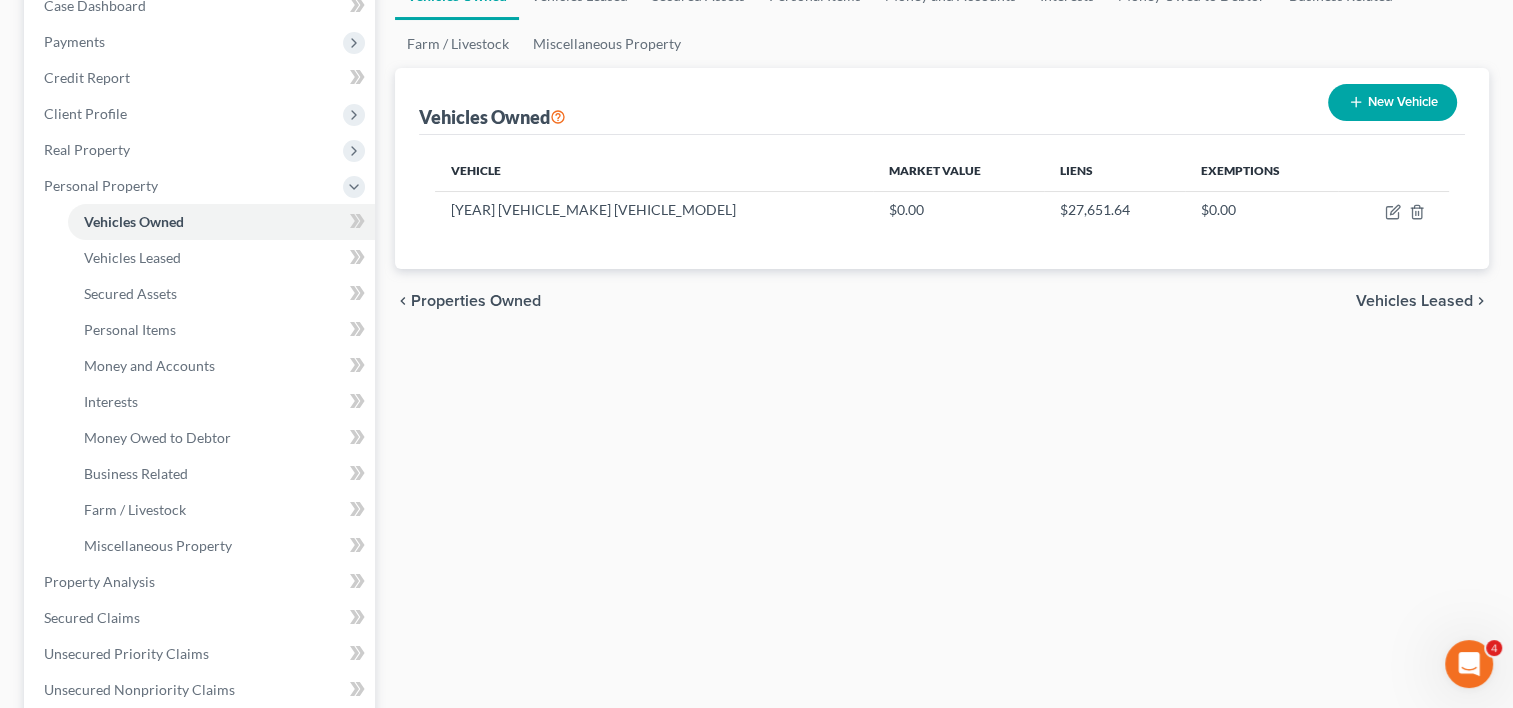 scroll, scrollTop: 221, scrollLeft: 0, axis: vertical 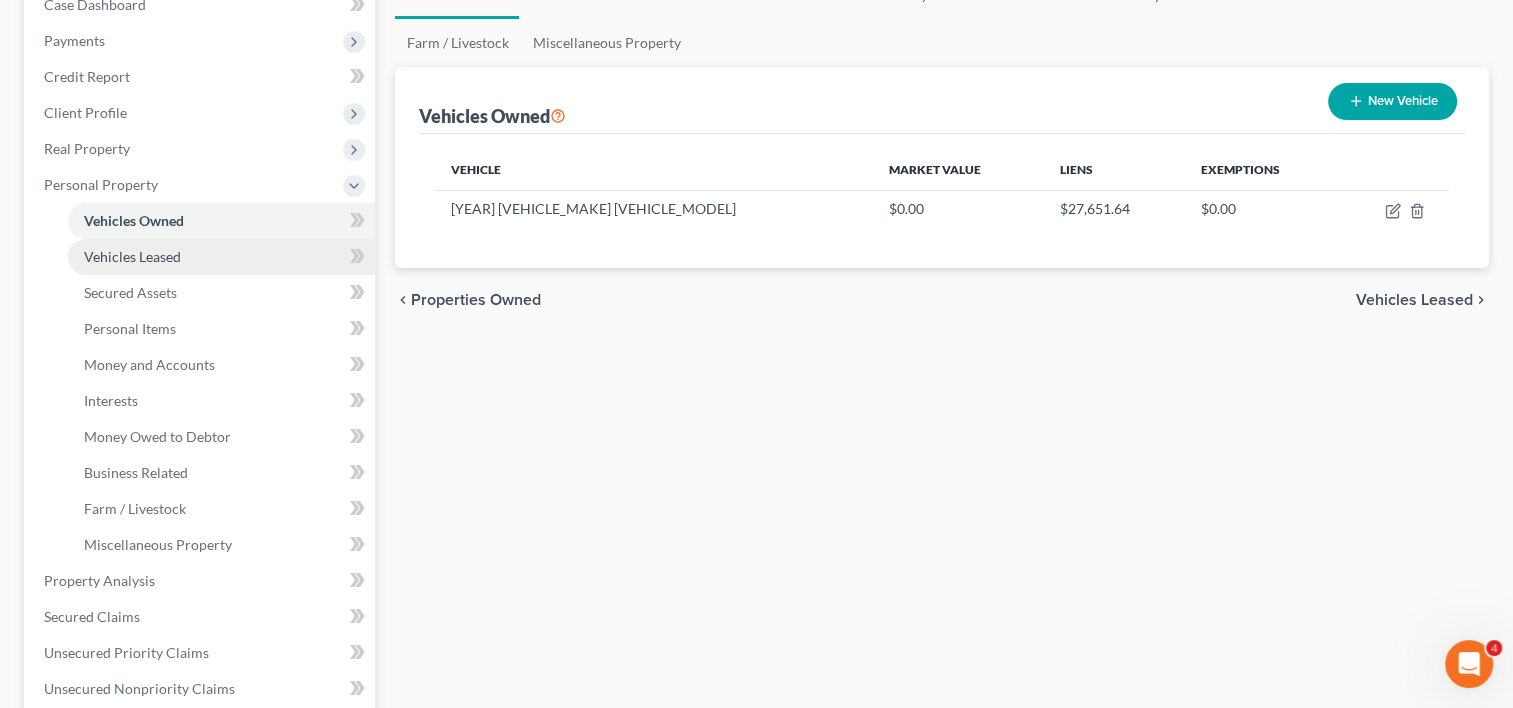 click on "Vehicles Leased" at bounding box center [221, 257] 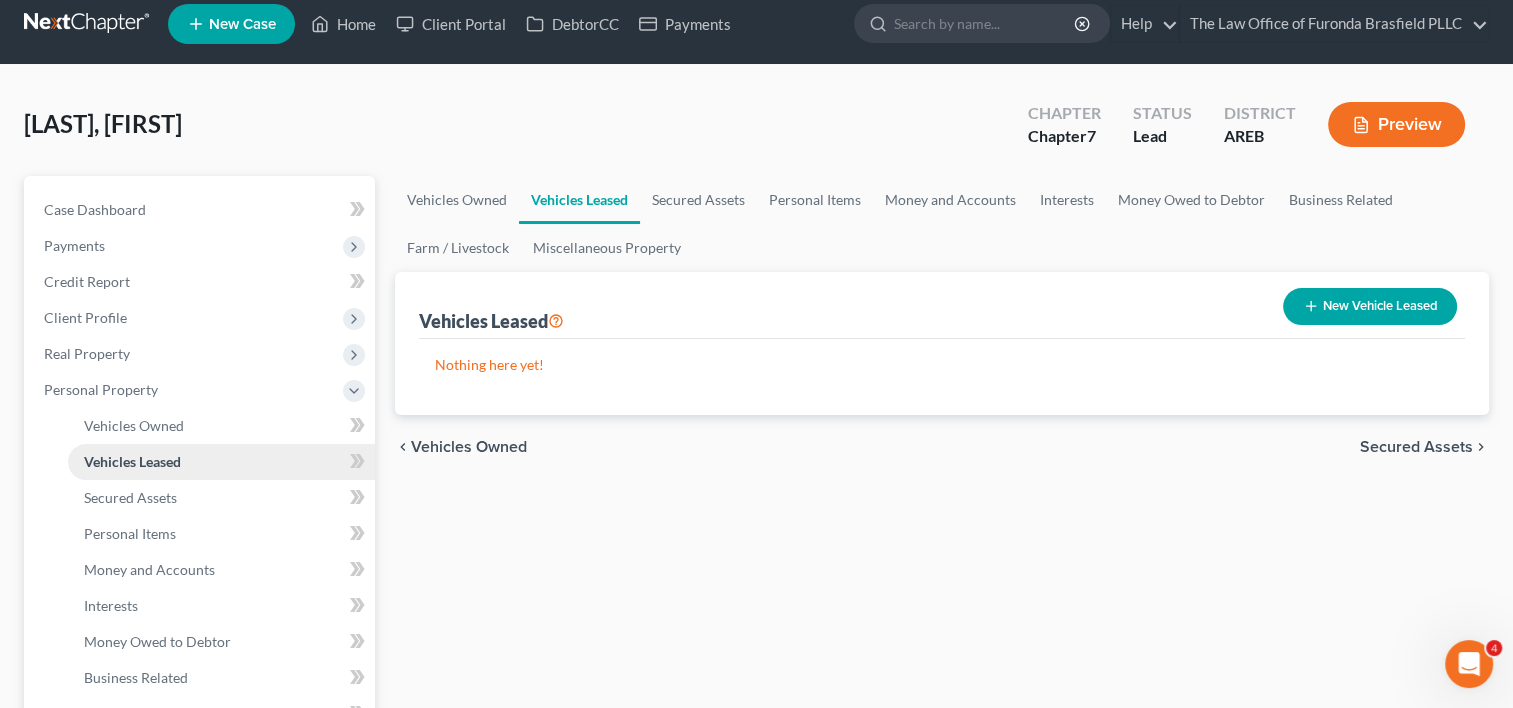scroll, scrollTop: 0, scrollLeft: 0, axis: both 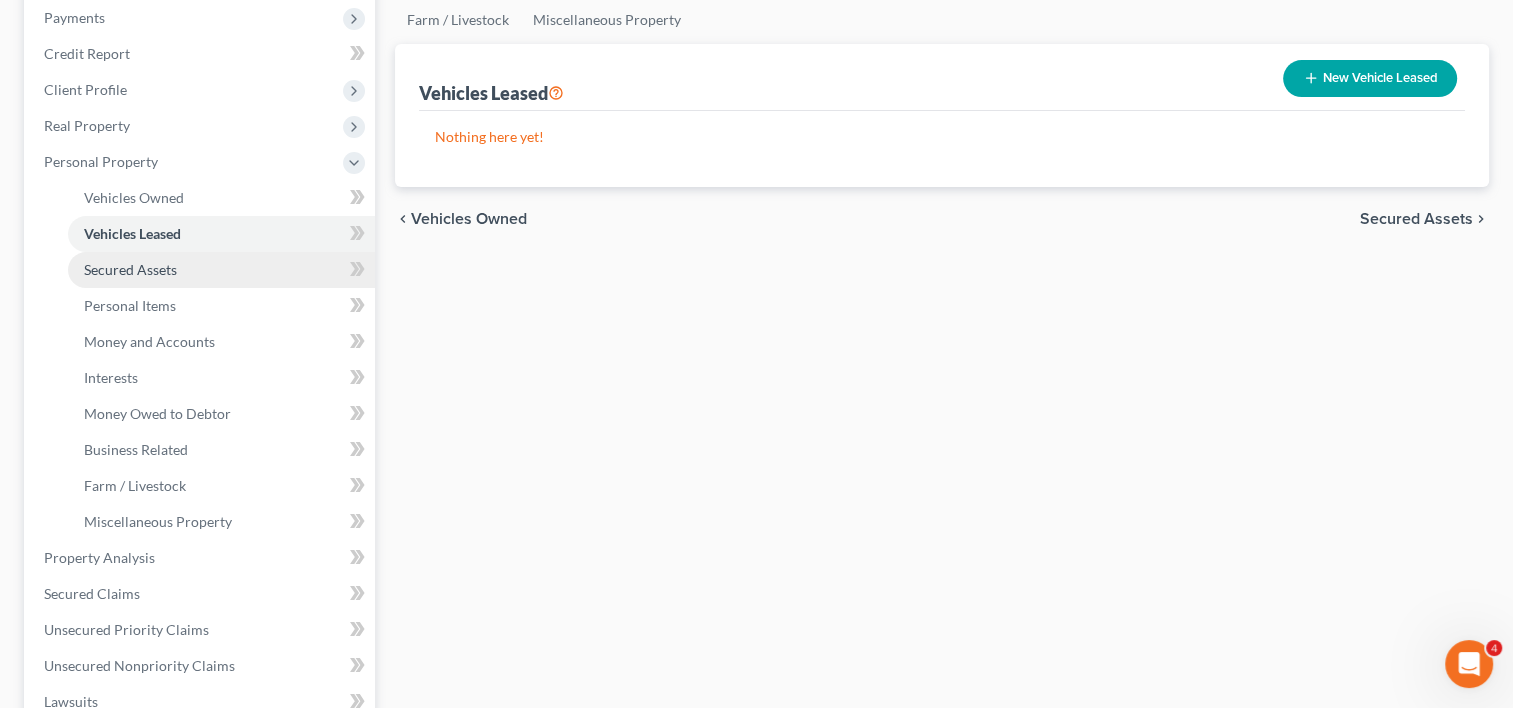 click on "Secured Assets" at bounding box center (130, 269) 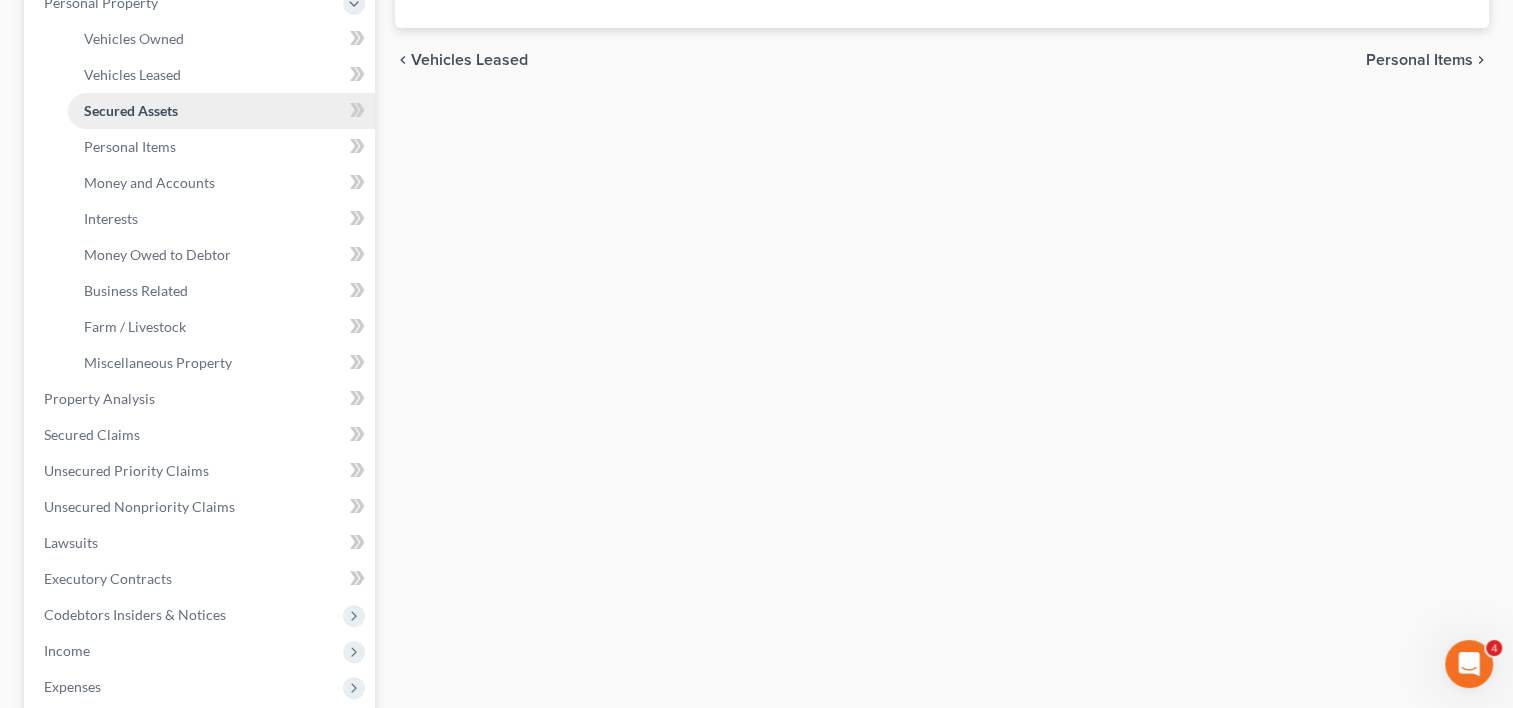 scroll, scrollTop: 461, scrollLeft: 0, axis: vertical 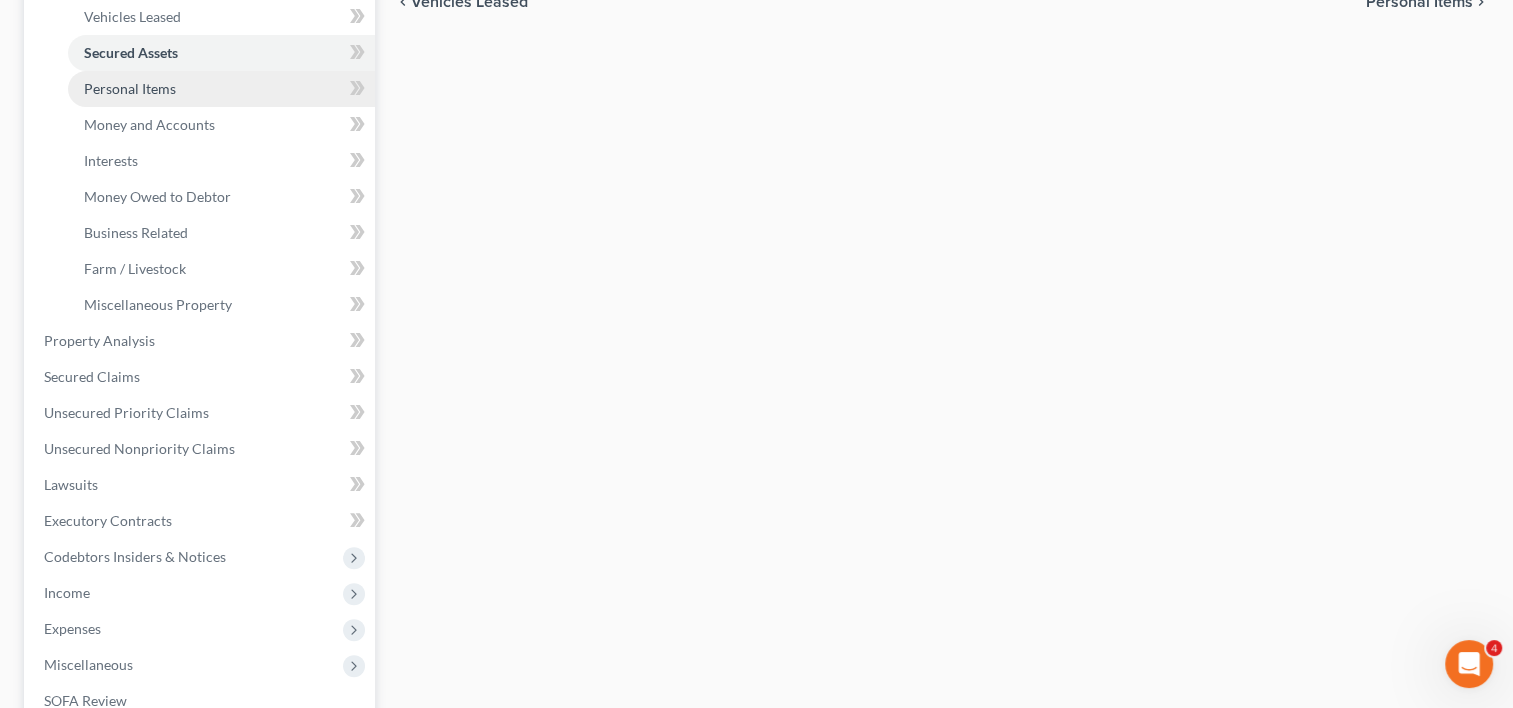 click on "Personal Items" at bounding box center [221, 89] 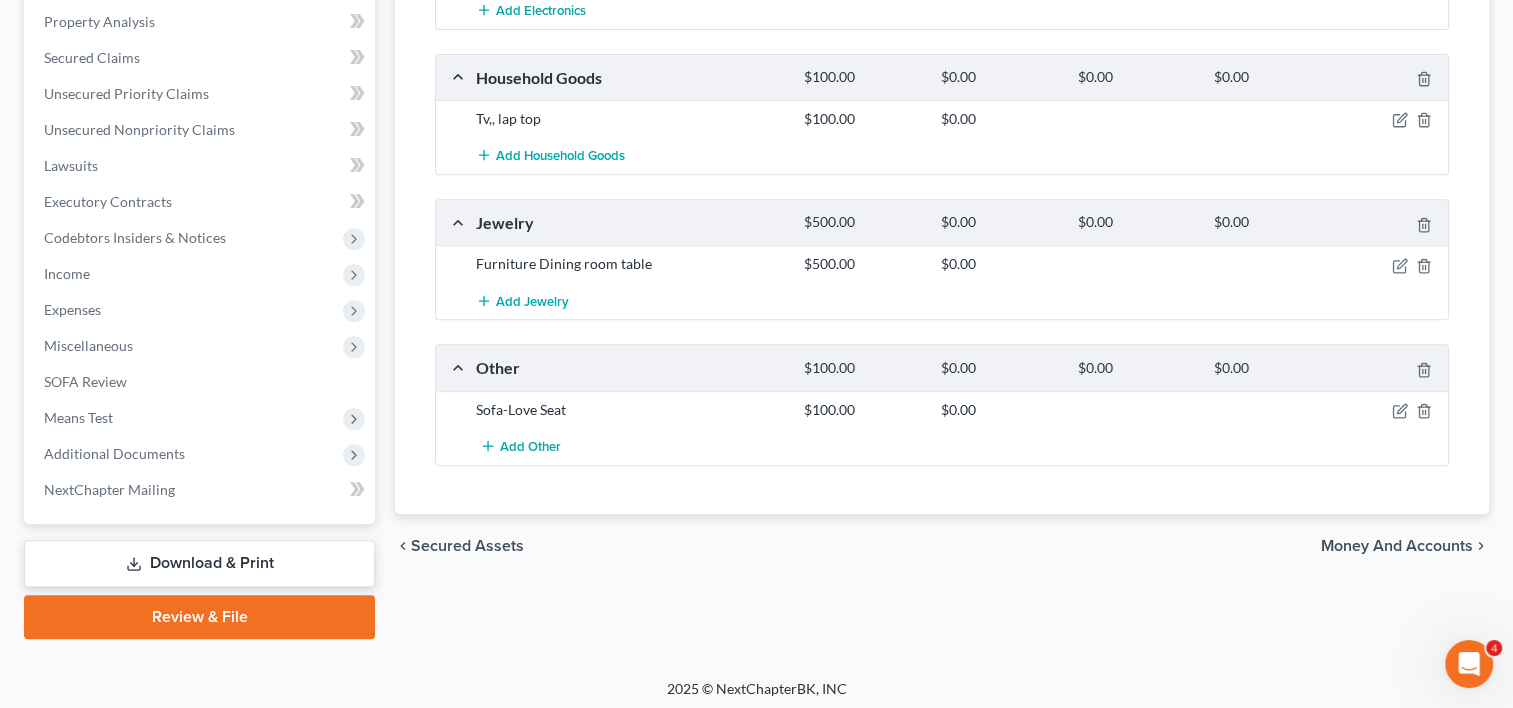 scroll, scrollTop: 785, scrollLeft: 0, axis: vertical 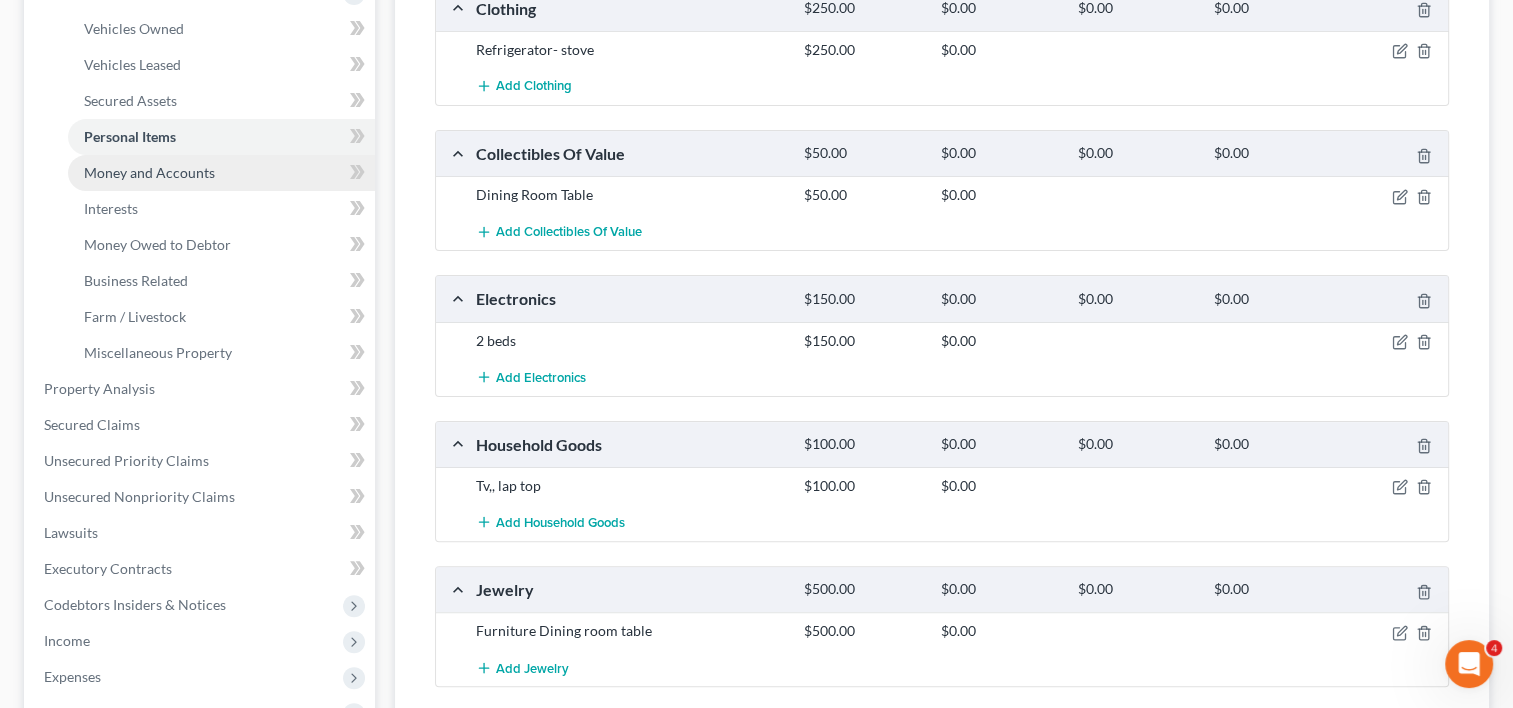 click on "Money and Accounts" at bounding box center (149, 172) 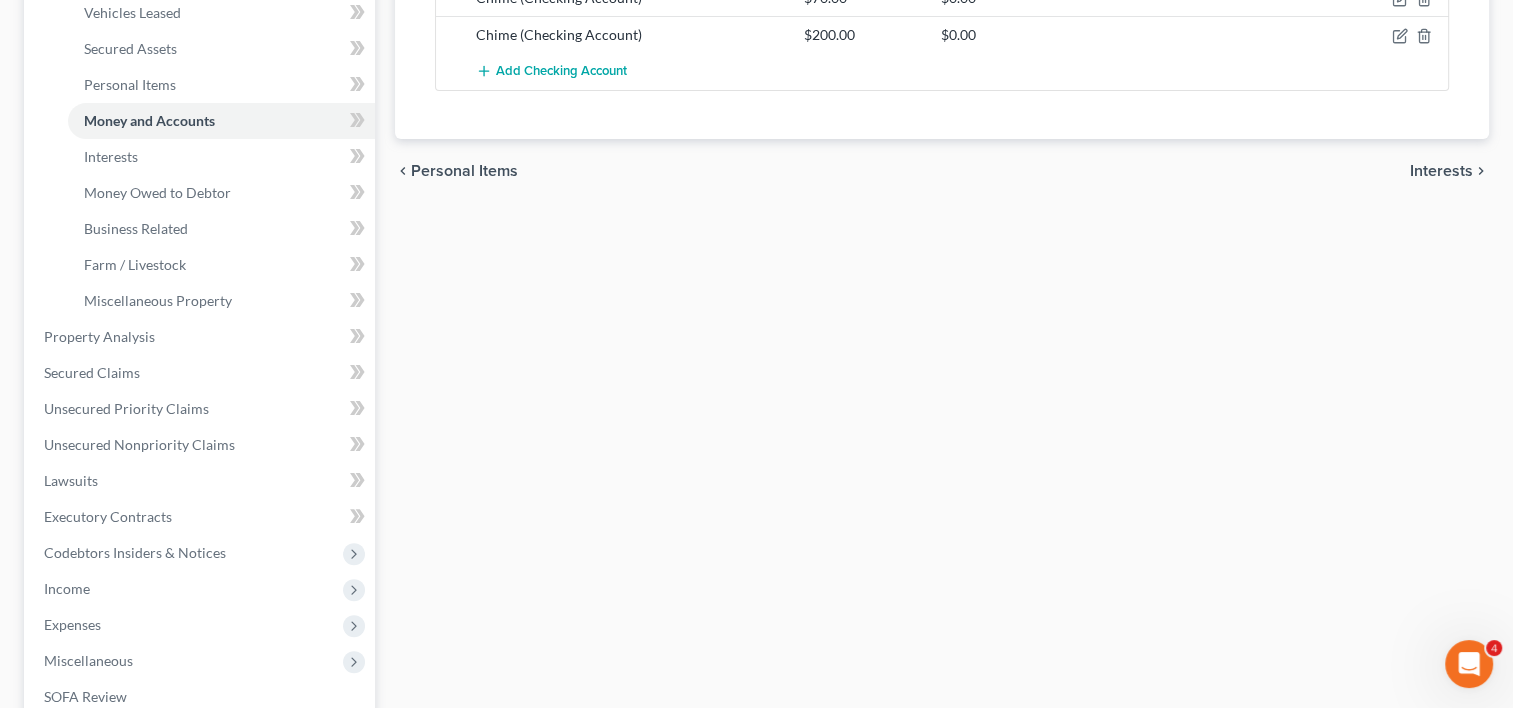 scroll, scrollTop: 466, scrollLeft: 0, axis: vertical 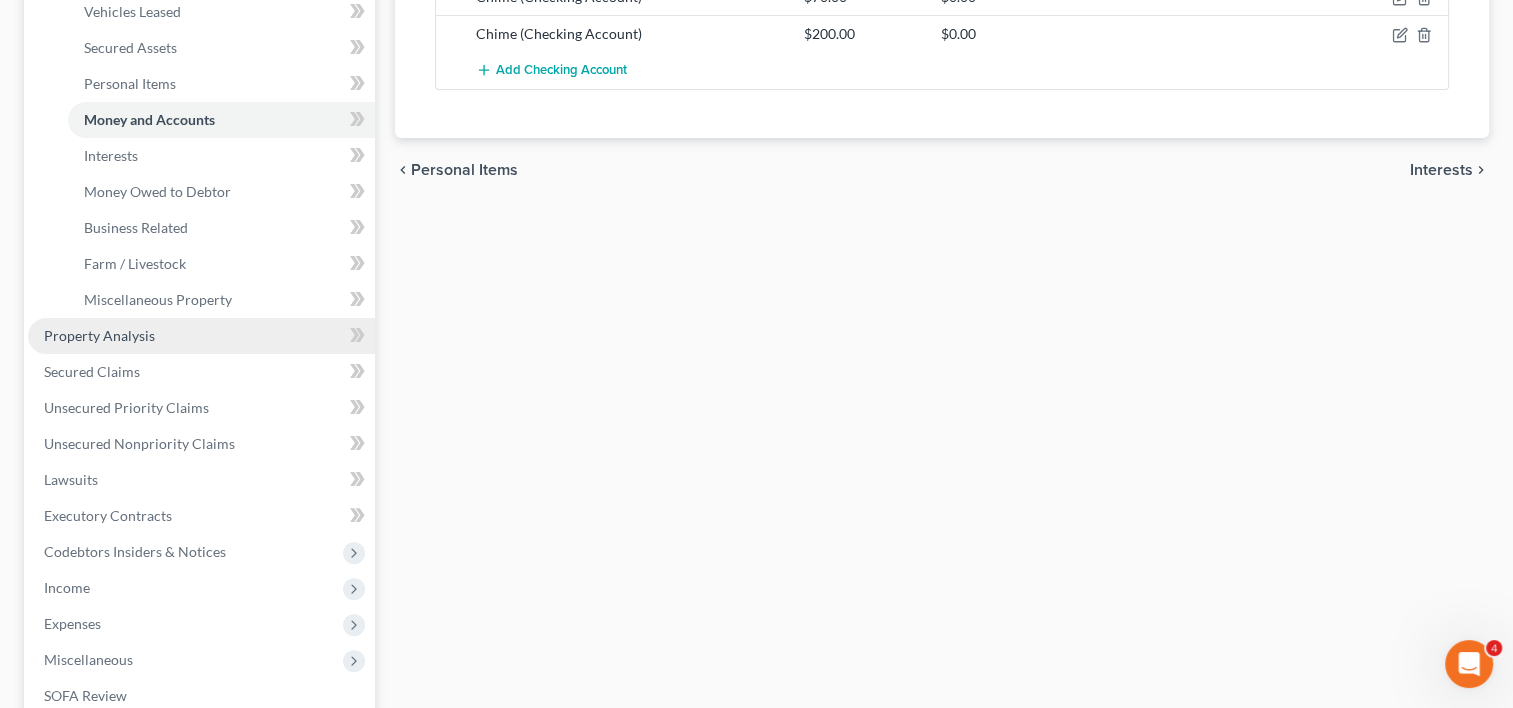 click on "Property Analysis" at bounding box center (99, 335) 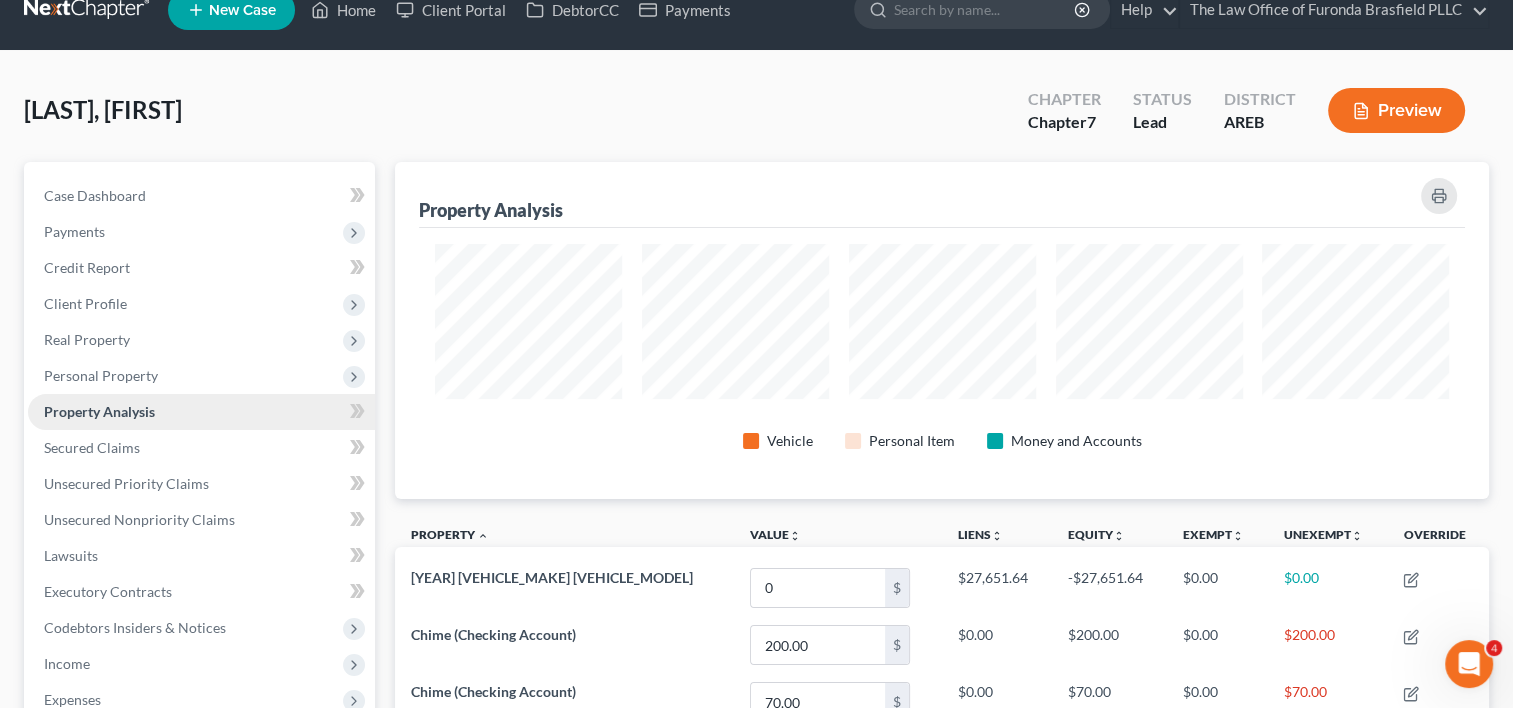scroll, scrollTop: 0, scrollLeft: 0, axis: both 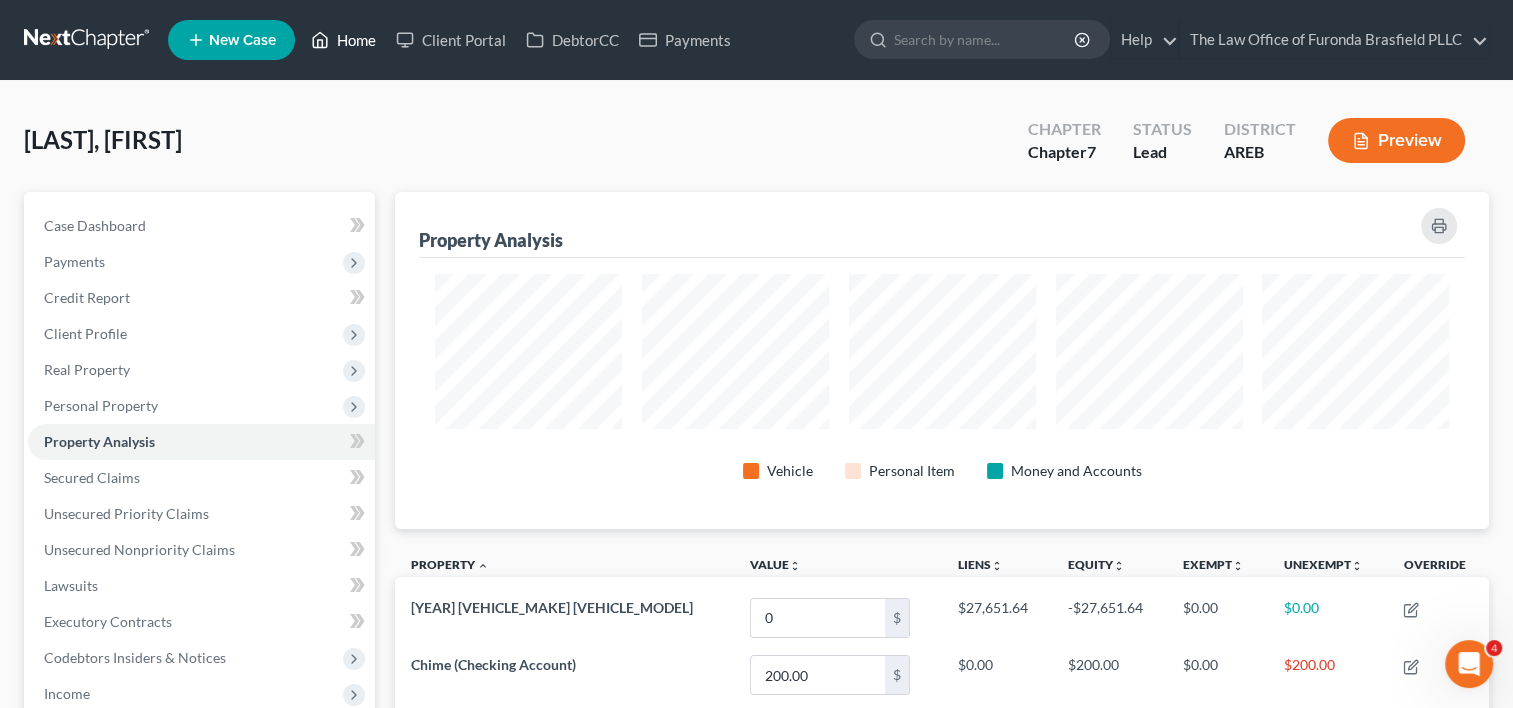 click on "Home" at bounding box center (343, 40) 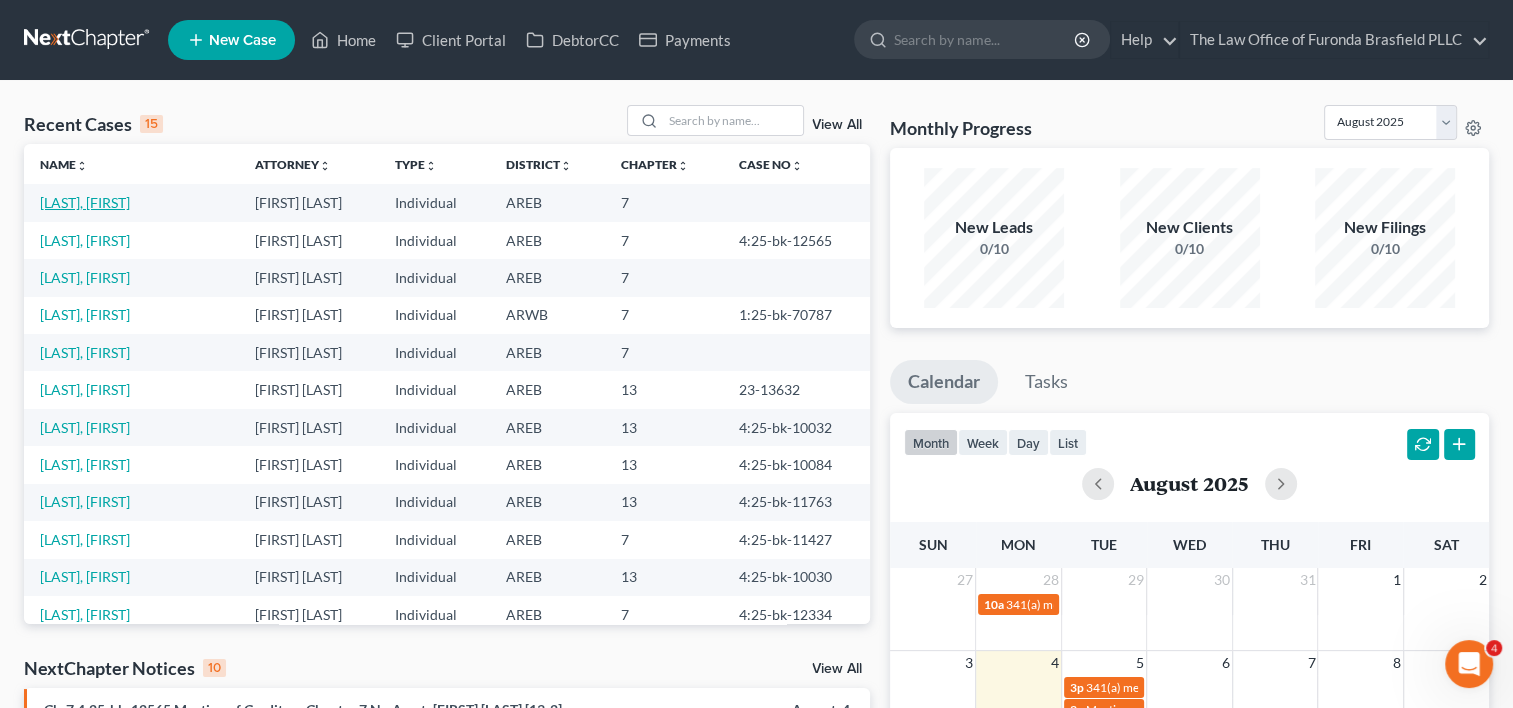 click on "[LAST], [FIRST]" at bounding box center (85, 202) 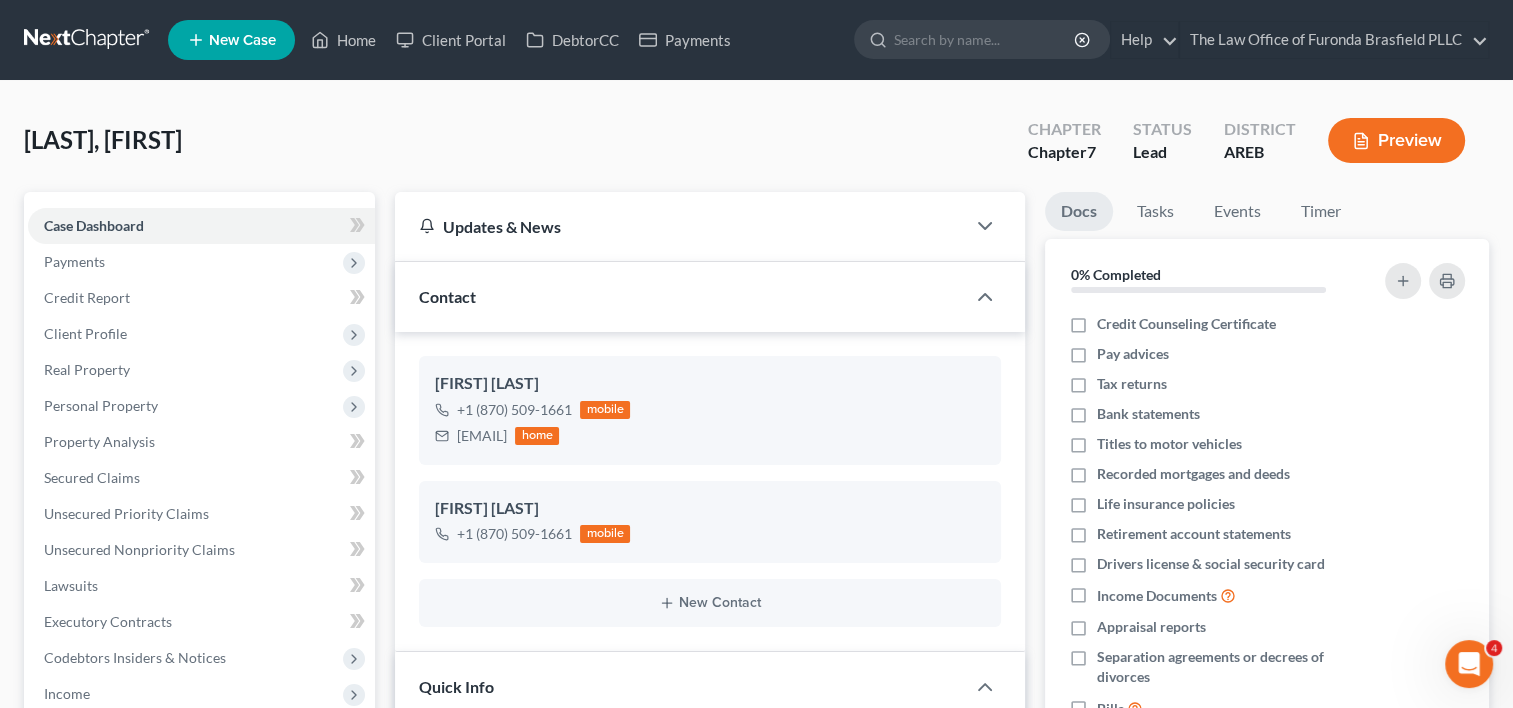 scroll, scrollTop: 416, scrollLeft: 0, axis: vertical 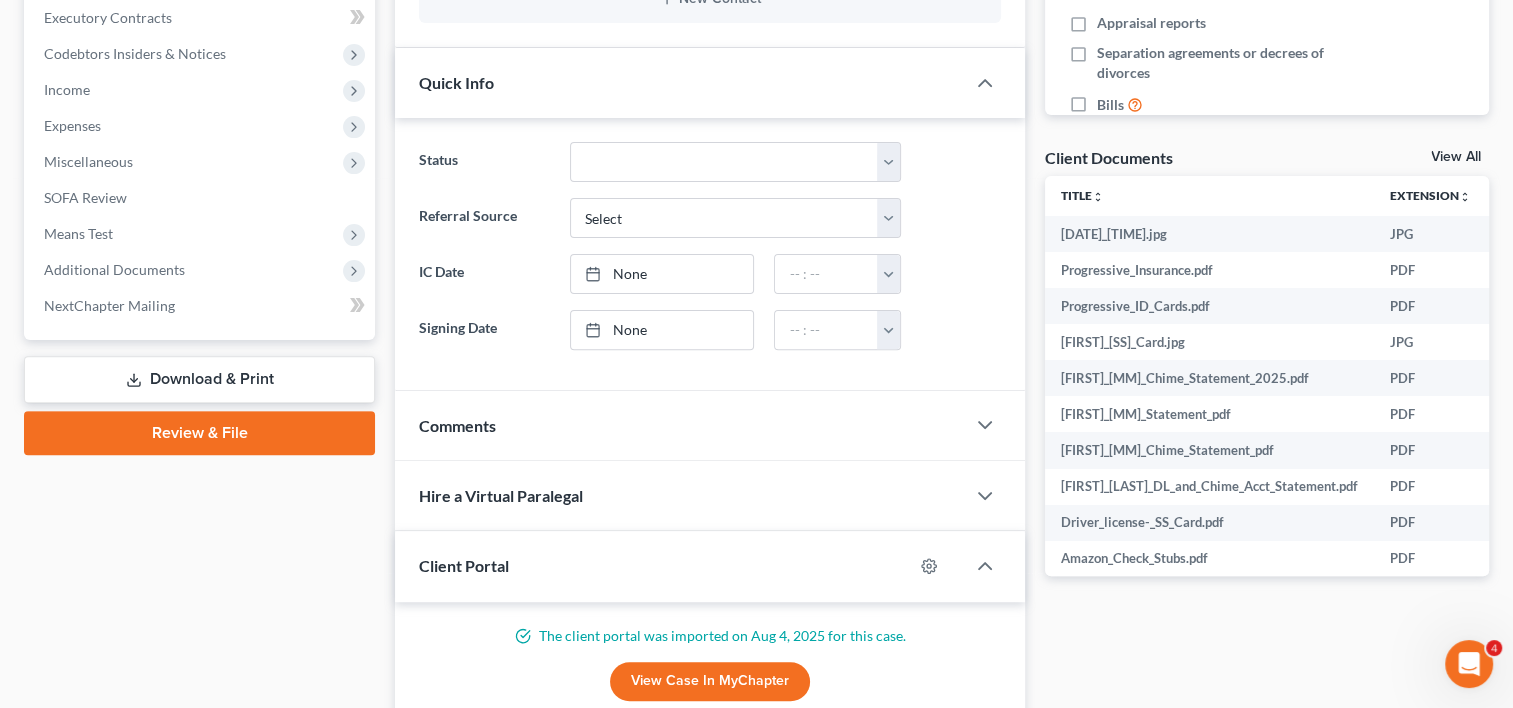 click on "Review & File" at bounding box center [199, 433] 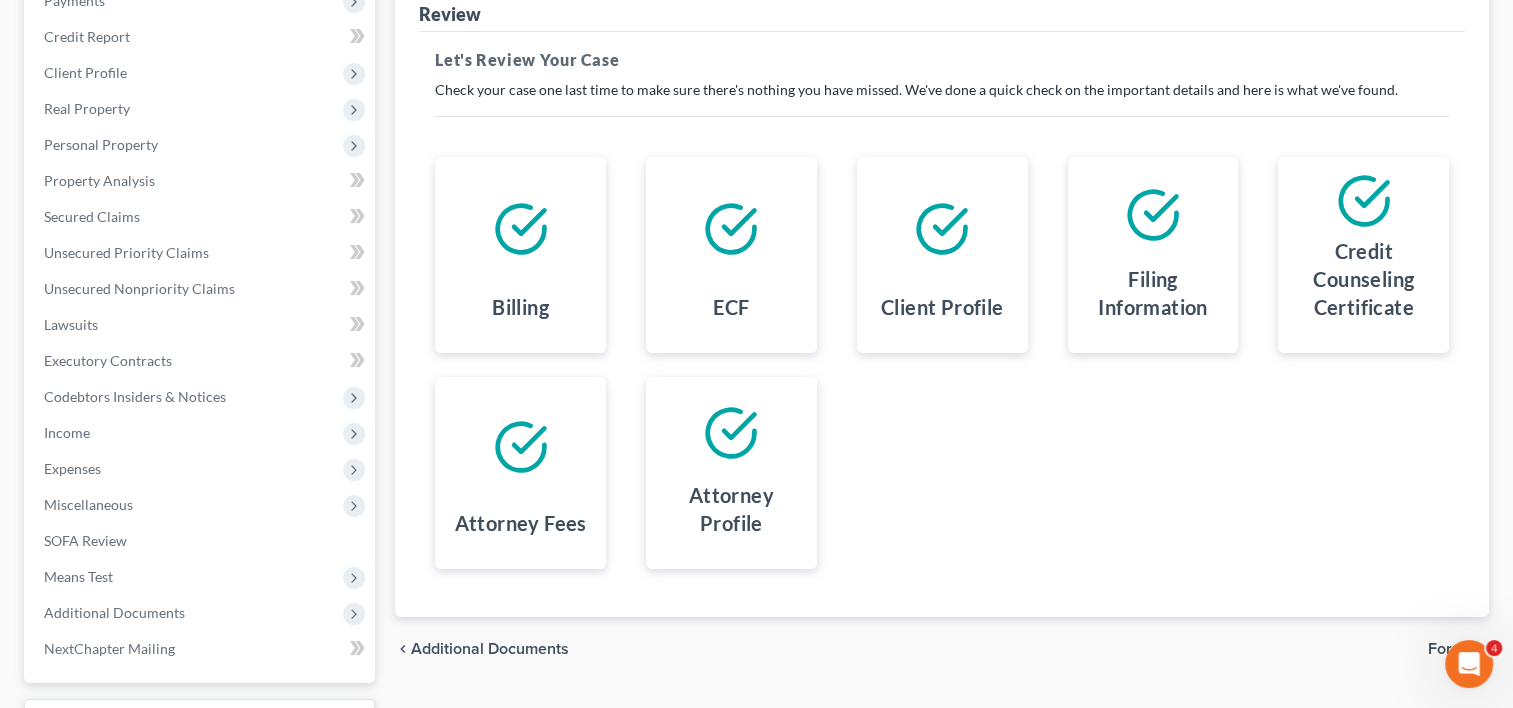 scroll, scrollTop: 425, scrollLeft: 0, axis: vertical 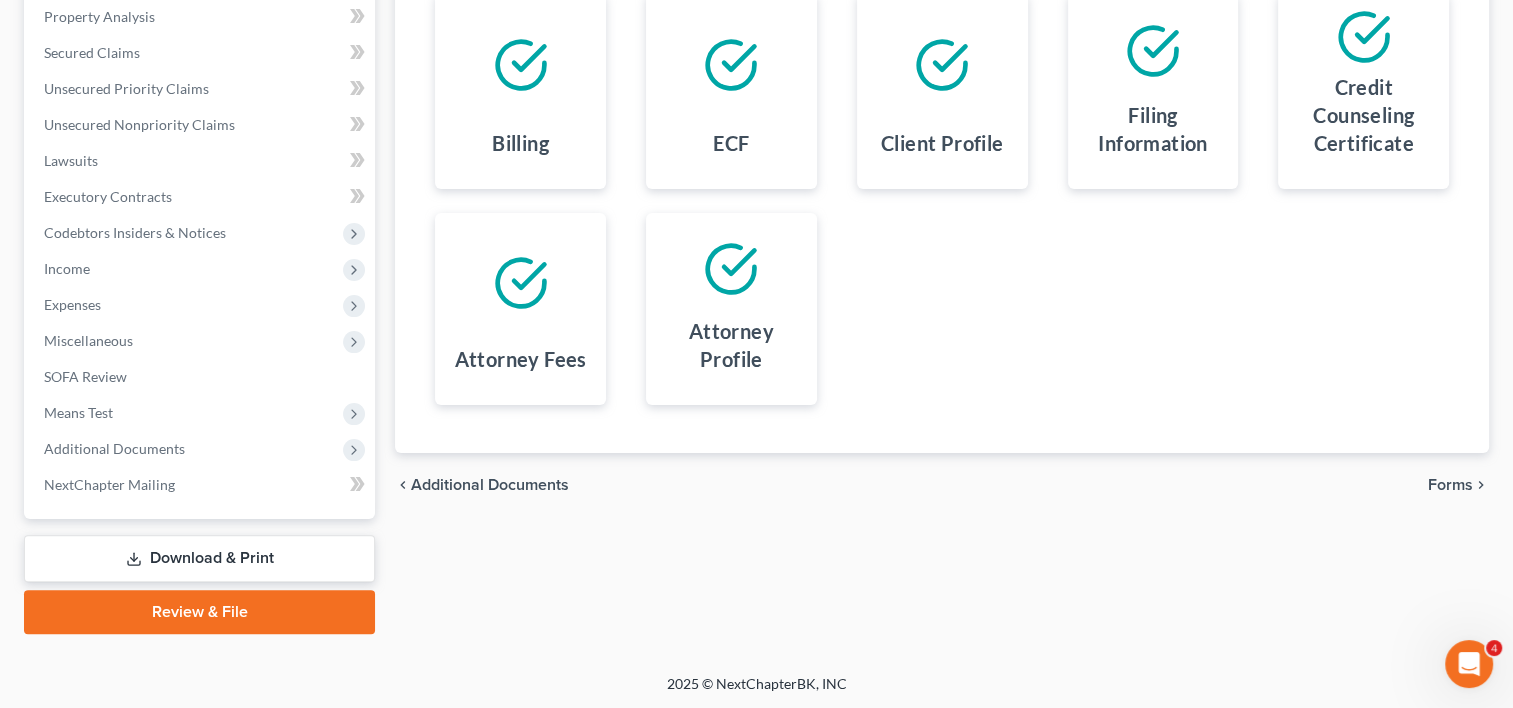 click on "Review & File" at bounding box center (199, 612) 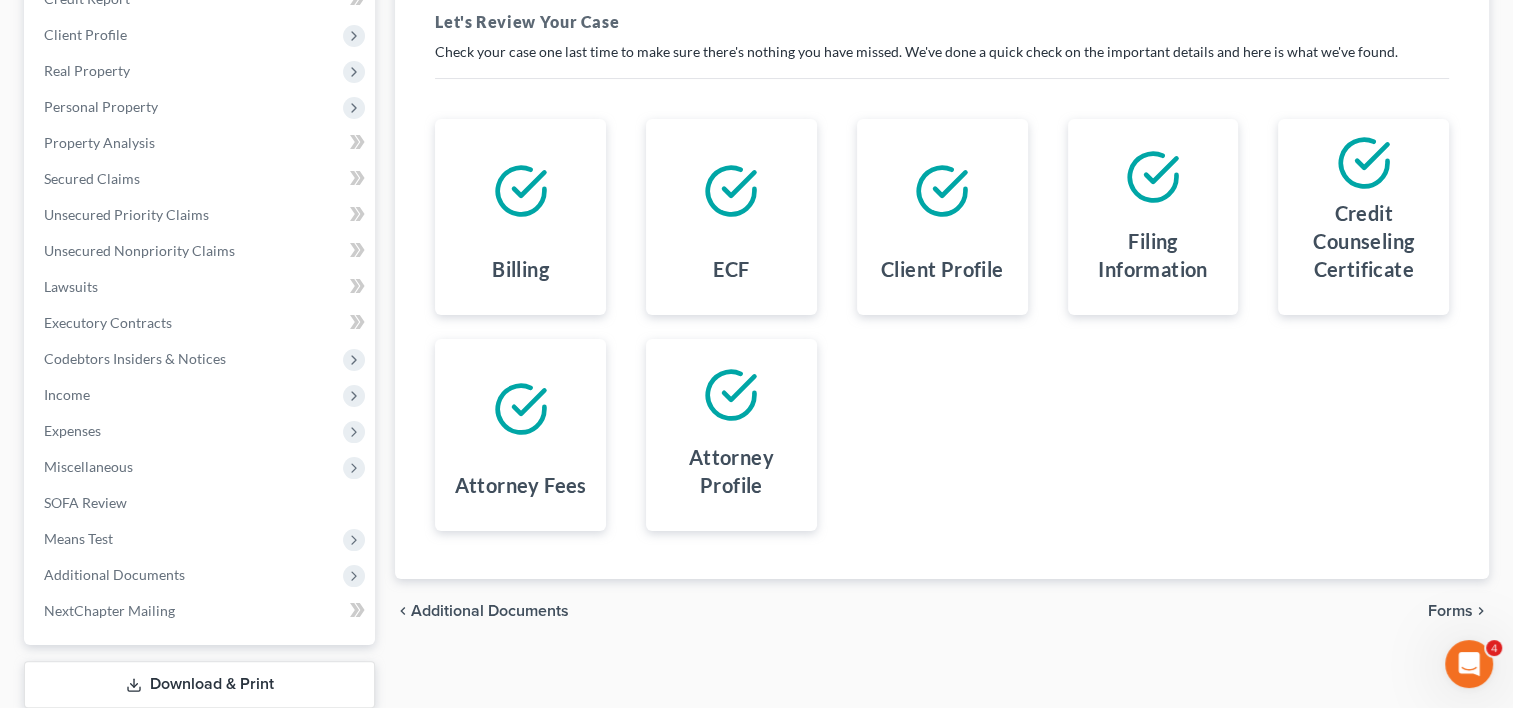 scroll, scrollTop: 425, scrollLeft: 0, axis: vertical 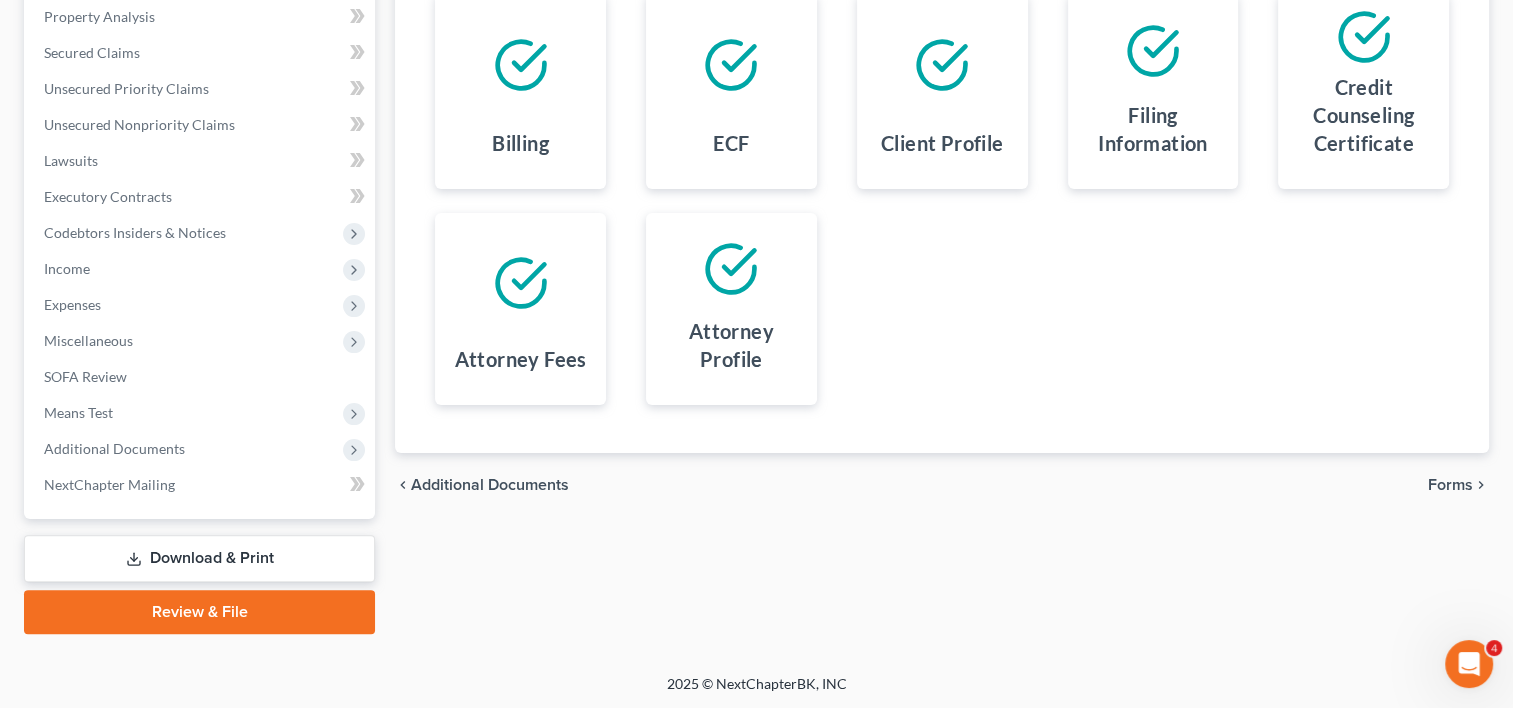 click on "Forms" at bounding box center [1450, 485] 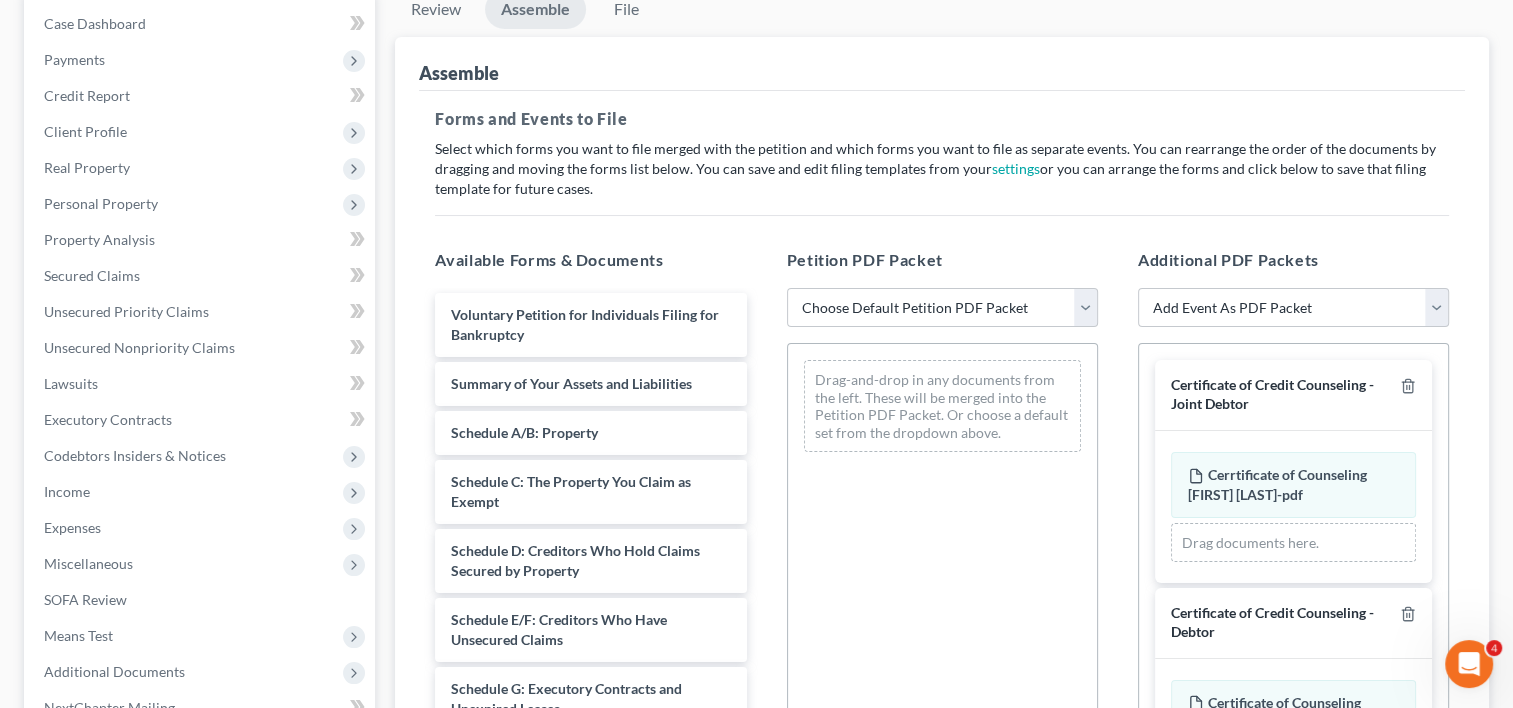 scroll, scrollTop: 200, scrollLeft: 0, axis: vertical 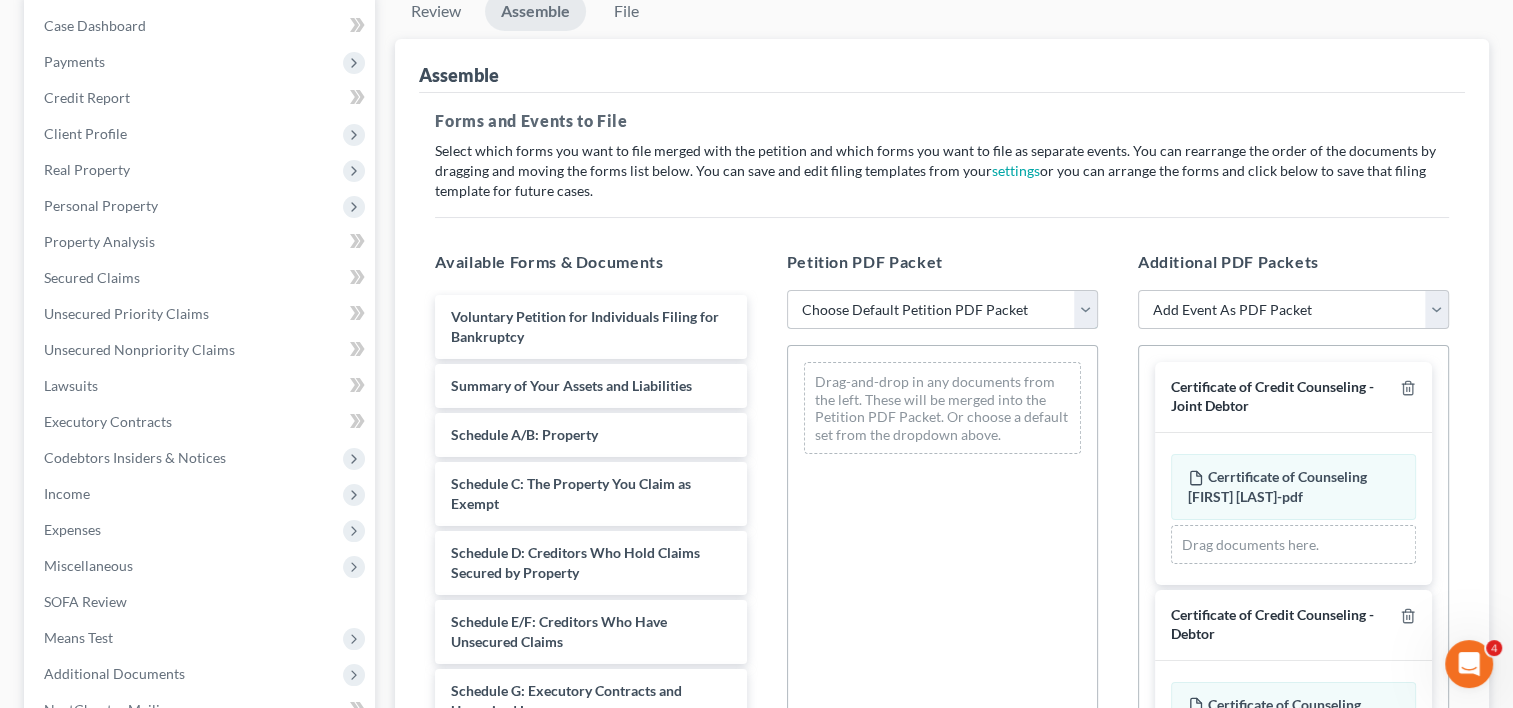 click on "Choose Default Petition PDF Packet Complete Bankruptcy Petition (all forms and schedules) Emergency Filing (Voluntary Petition and Creditor List Only) Emergency Filing" at bounding box center [942, 310] 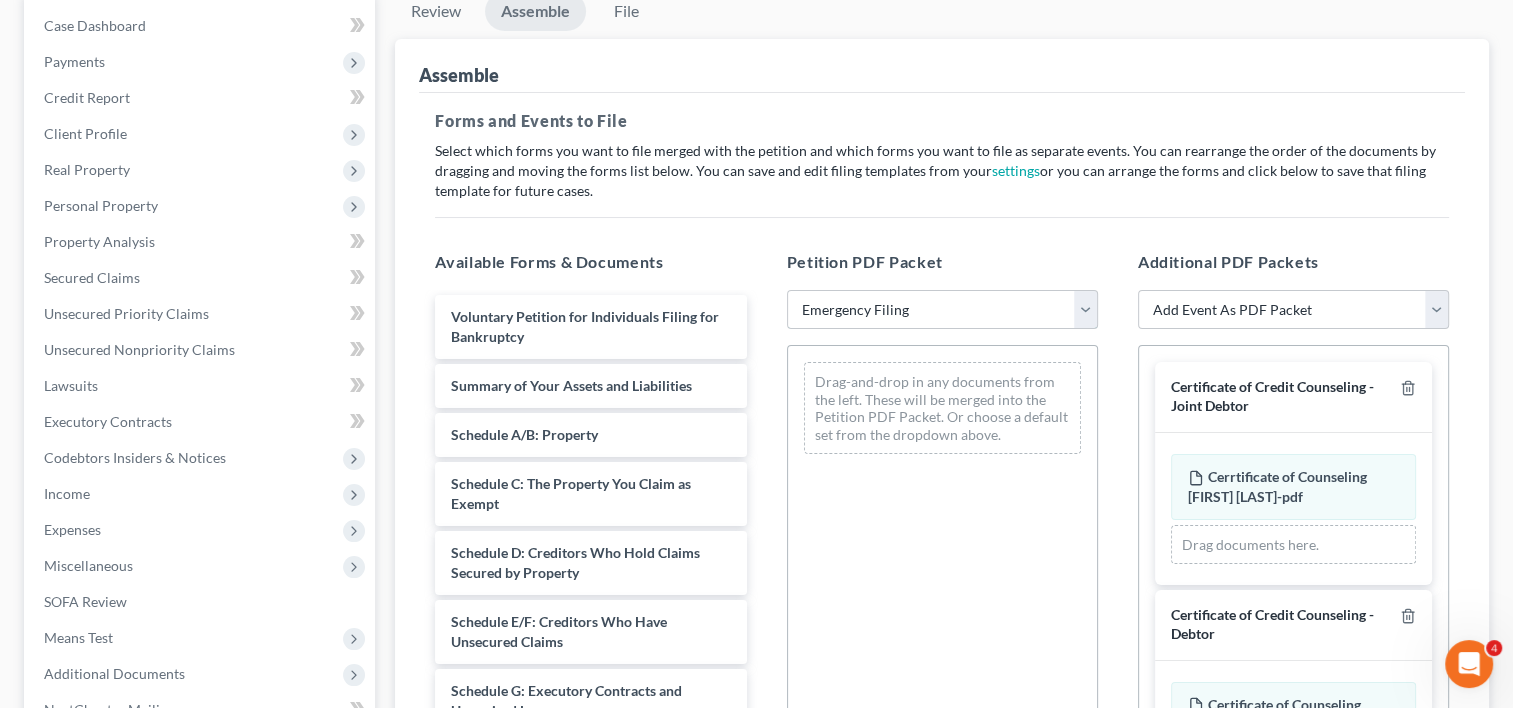 click on "Choose Default Petition PDF Packet Complete Bankruptcy Petition (all forms and schedules) Emergency Filing (Voluntary Petition and Creditor List Only) Emergency Filing" at bounding box center [942, 310] 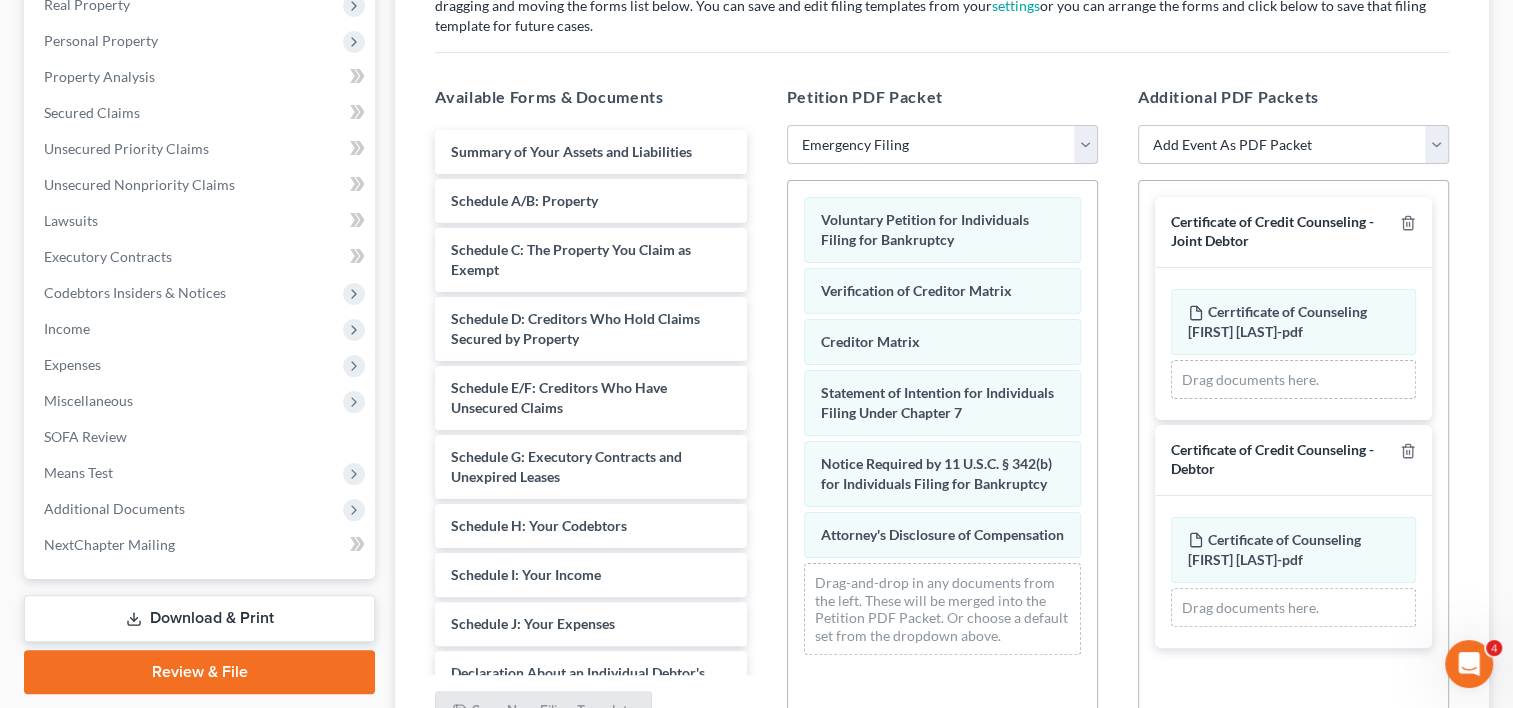 scroll, scrollTop: 366, scrollLeft: 0, axis: vertical 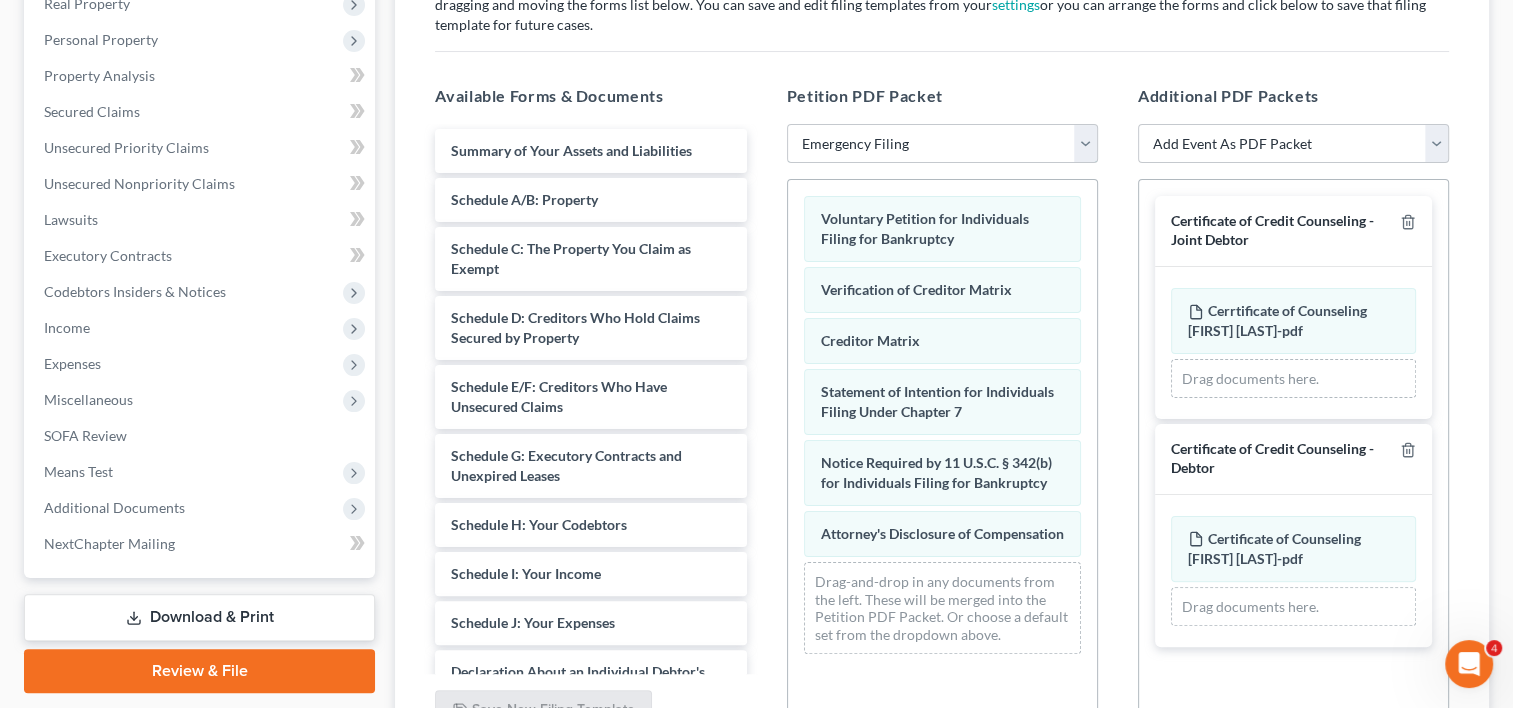 click on "Choose Default Petition PDF Packet Complete Bankruptcy Petition (all forms and schedules) Emergency Filing (Voluntary Petition and Creditor List Only) Emergency Filing" at bounding box center (942, 144) 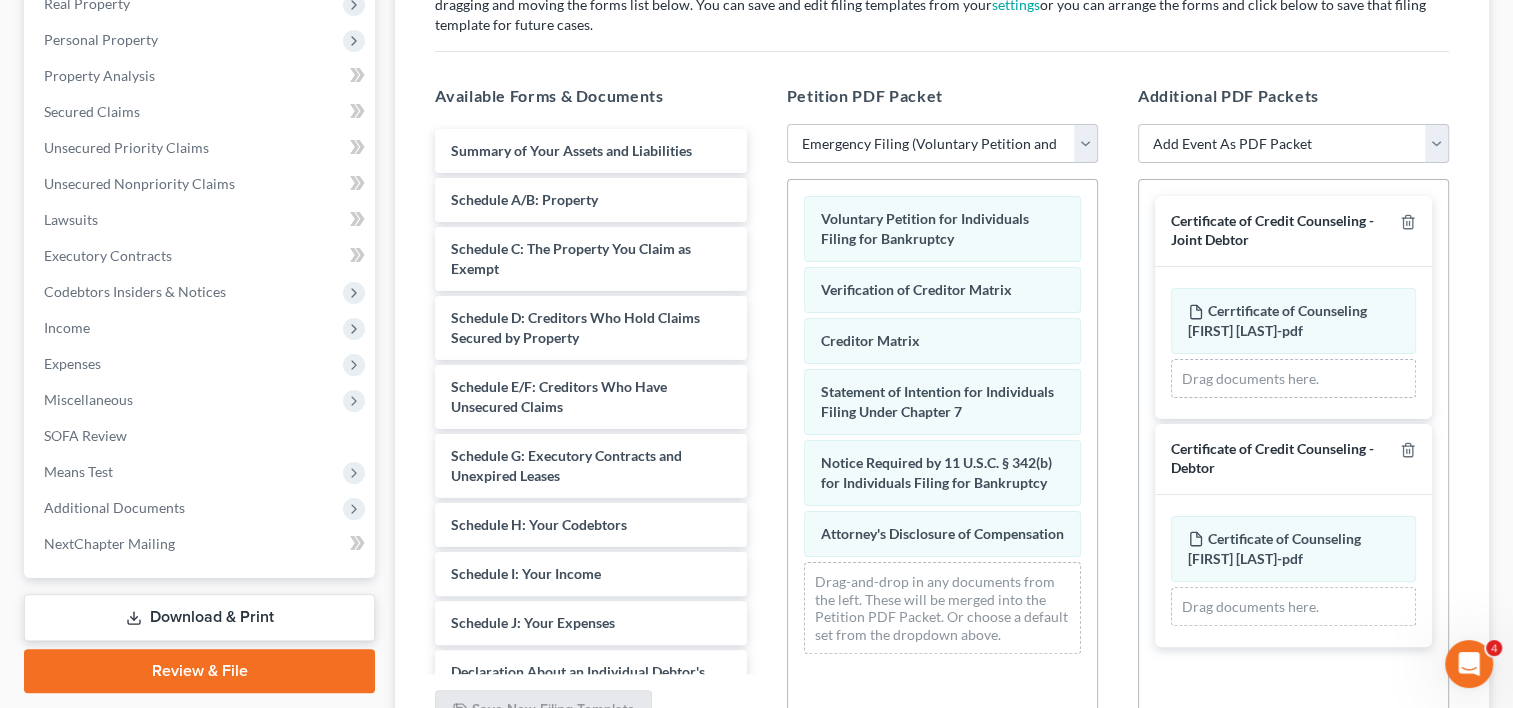 click on "Choose Default Petition PDF Packet Complete Bankruptcy Petition (all forms and schedules) Emergency Filing (Voluntary Petition and Creditor List Only) Emergency Filing" at bounding box center (942, 144) 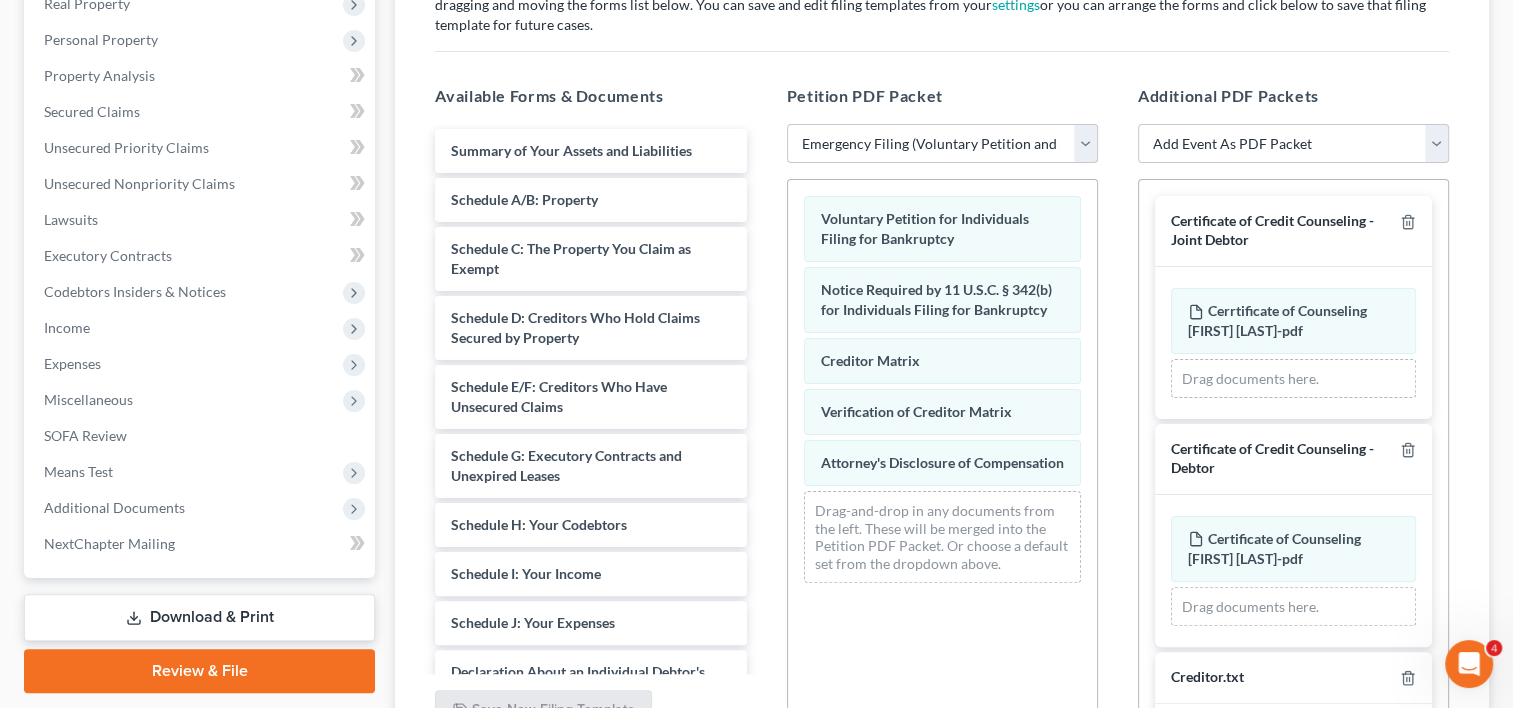 click on "Choose Default Petition PDF Packet Complete Bankruptcy Petition (all forms and schedules) Emergency Filing (Voluntary Petition and Creditor List Only) Emergency Filing" at bounding box center [942, 144] 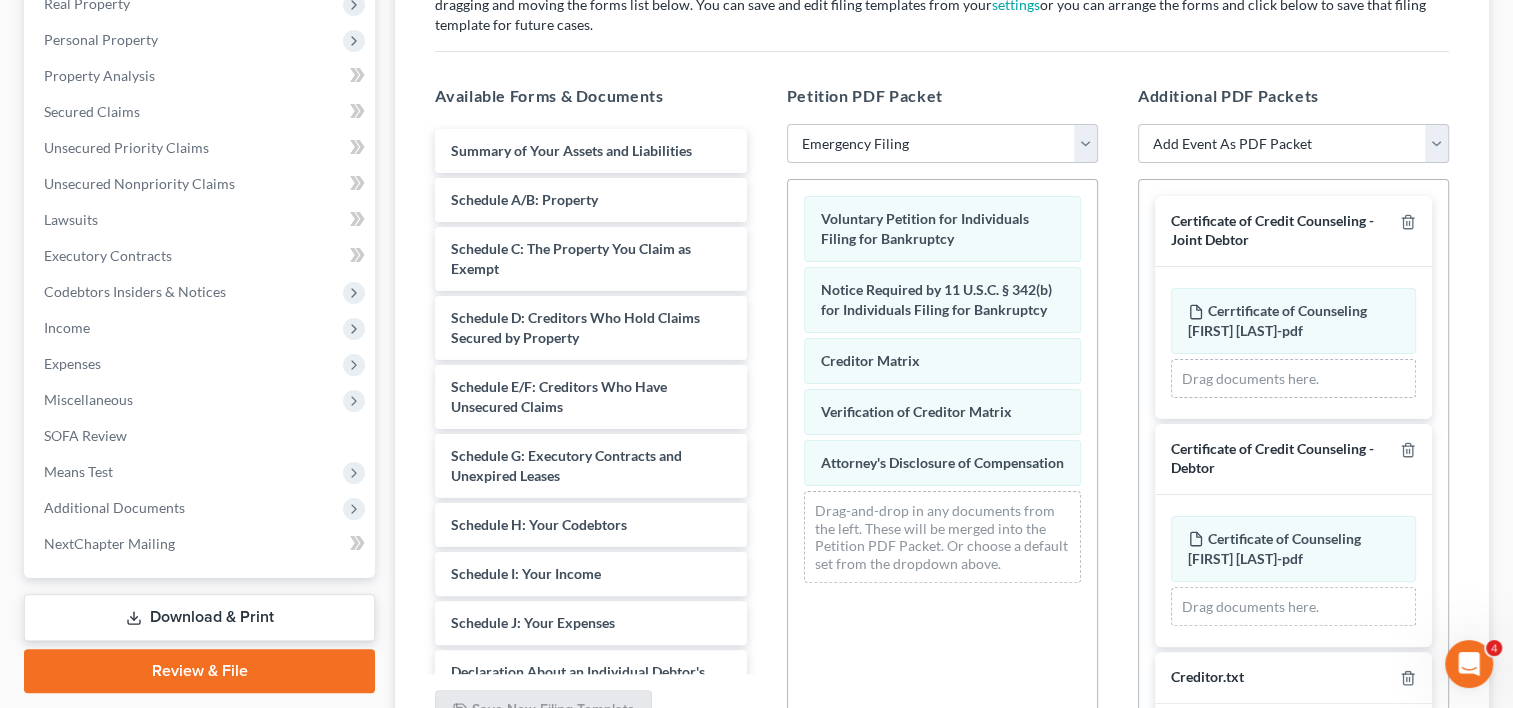 click on "Choose Default Petition PDF Packet Complete Bankruptcy Petition (all forms and schedules) Emergency Filing (Voluntary Petition and Creditor List Only) Emergency Filing" at bounding box center (942, 144) 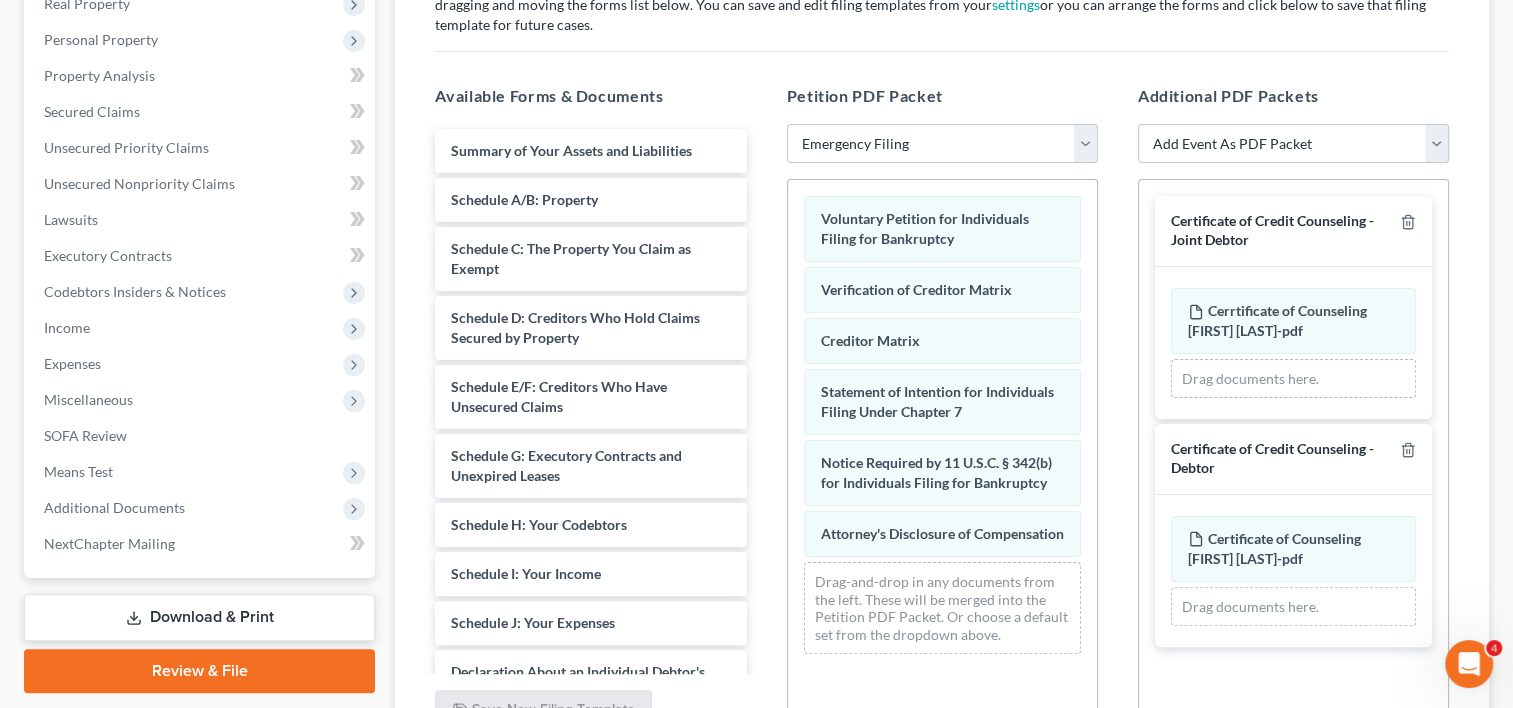 click on "Add Event As PDF Packet Certificate of Credit Counseling - Debtor Certificate of Credit Counseling - Joint Debtor In Forma Pauperis/Waive Ch 7 Filing Fee Pay Filing Fee in Installments (Application / Motion)" at bounding box center (1293, 144) 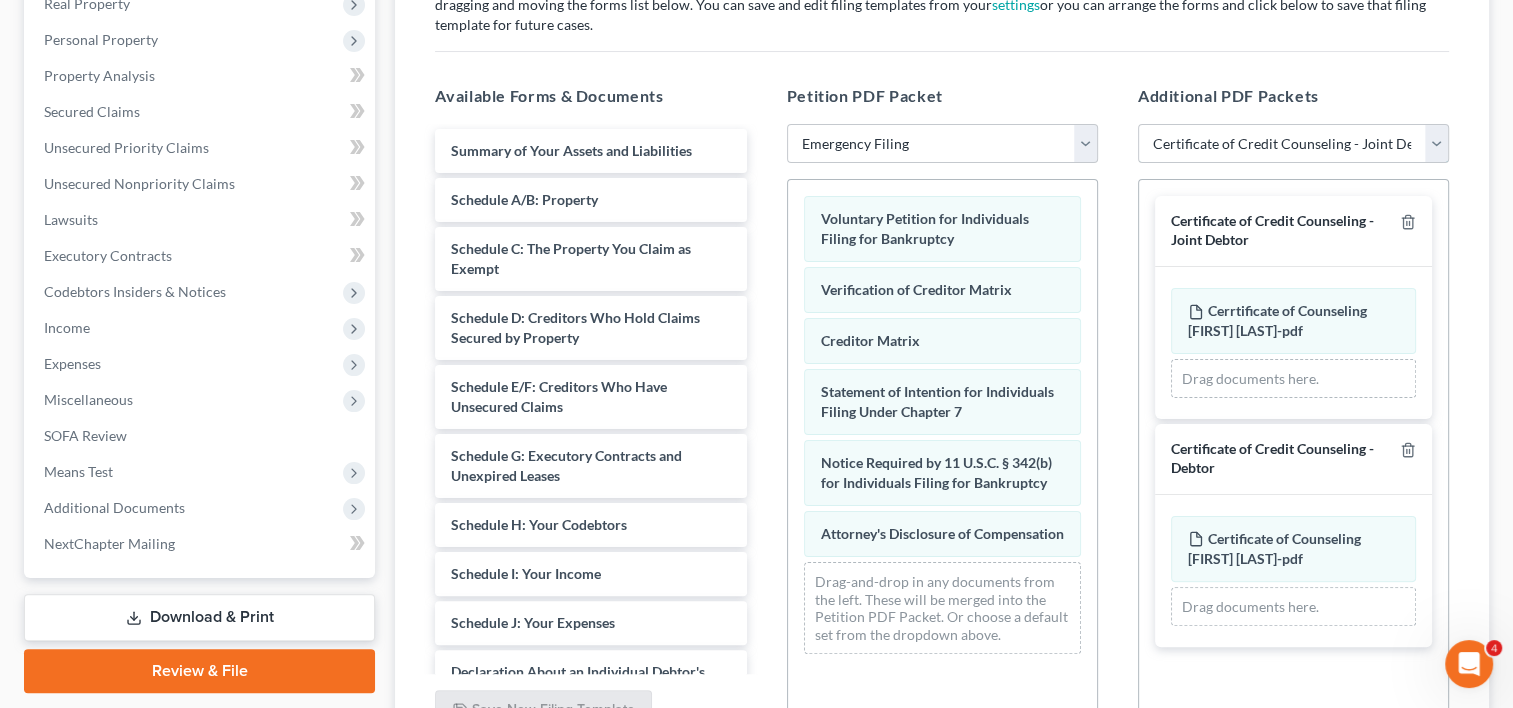 click on "Add Event As PDF Packet Certificate of Credit Counseling - Debtor Certificate of Credit Counseling - Joint Debtor In Forma Pauperis/Waive Ch 7 Filing Fee Pay Filing Fee in Installments (Application / Motion)" at bounding box center (1293, 144) 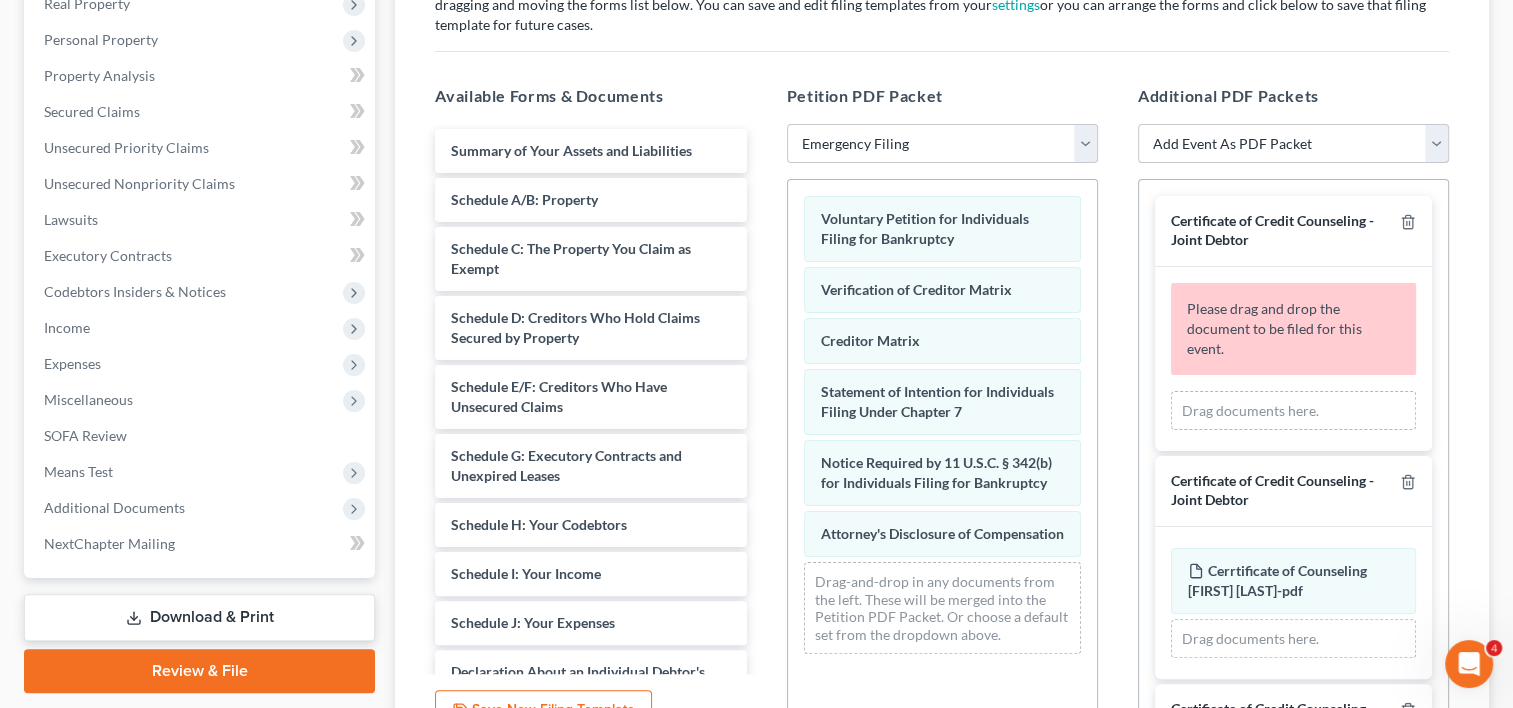 scroll, scrollTop: 191, scrollLeft: 0, axis: vertical 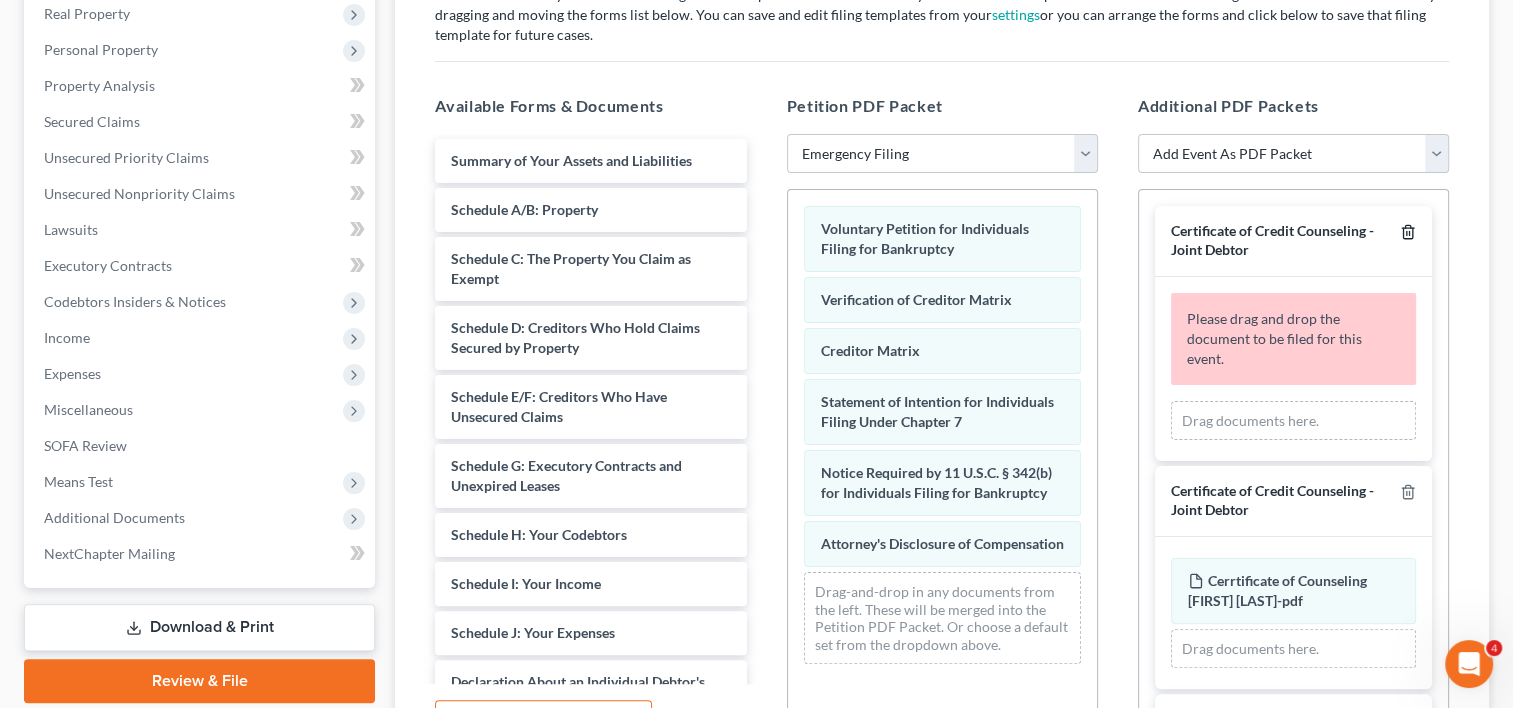 click 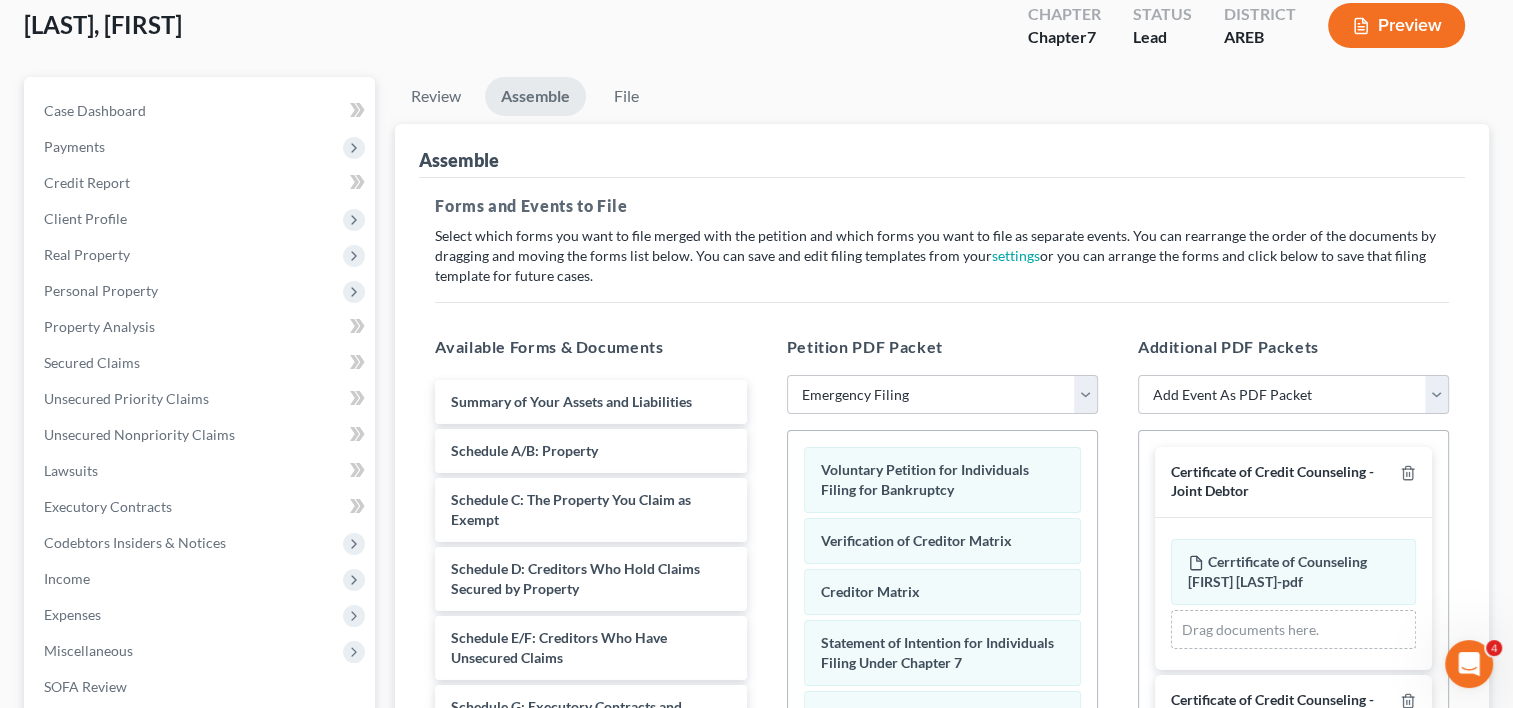 scroll, scrollTop: 114, scrollLeft: 0, axis: vertical 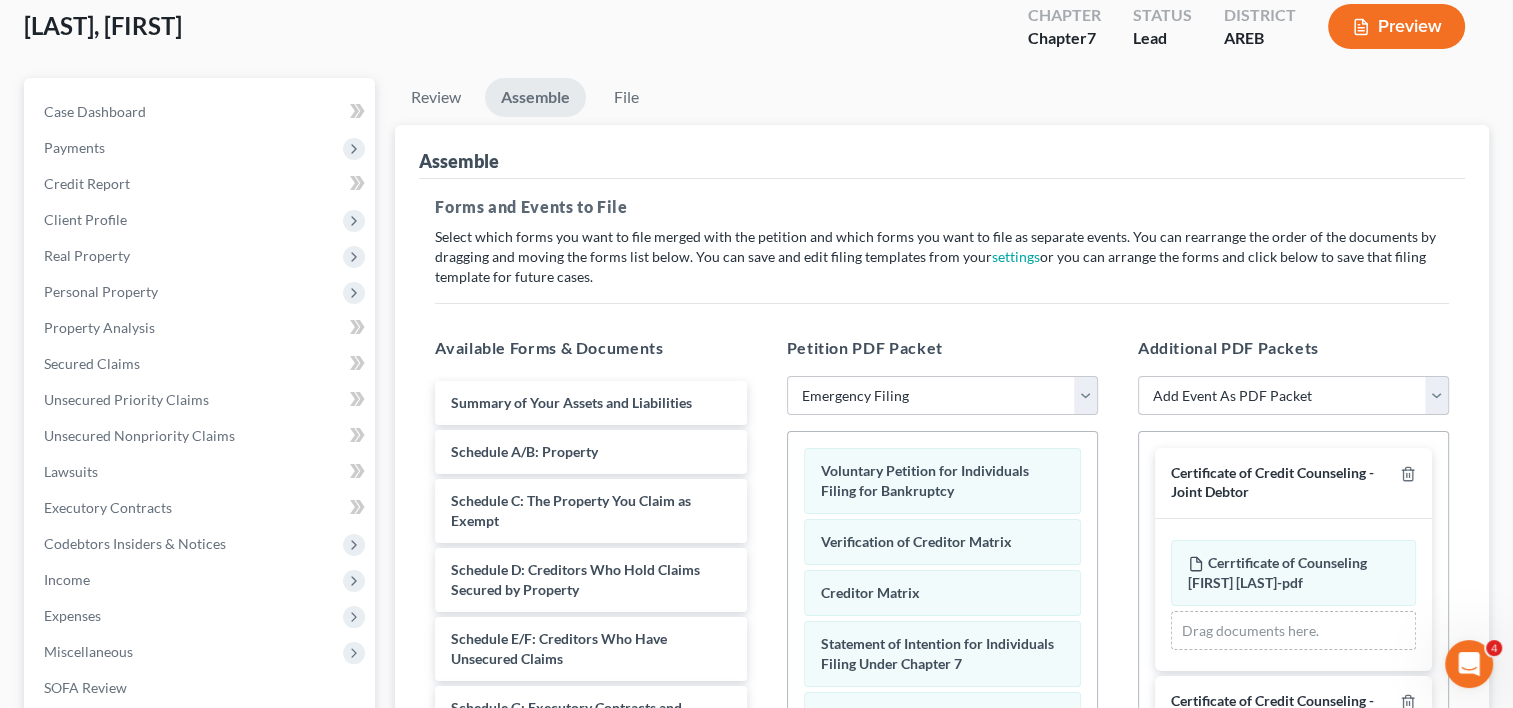 click on "Add Event As PDF Packet Certificate of Credit Counseling - Debtor Certificate of Credit Counseling - Joint Debtor In Forma Pauperis/Waive Ch 7 Filing Fee Pay Filing Fee in Installments (Application / Motion)" at bounding box center (1293, 396) 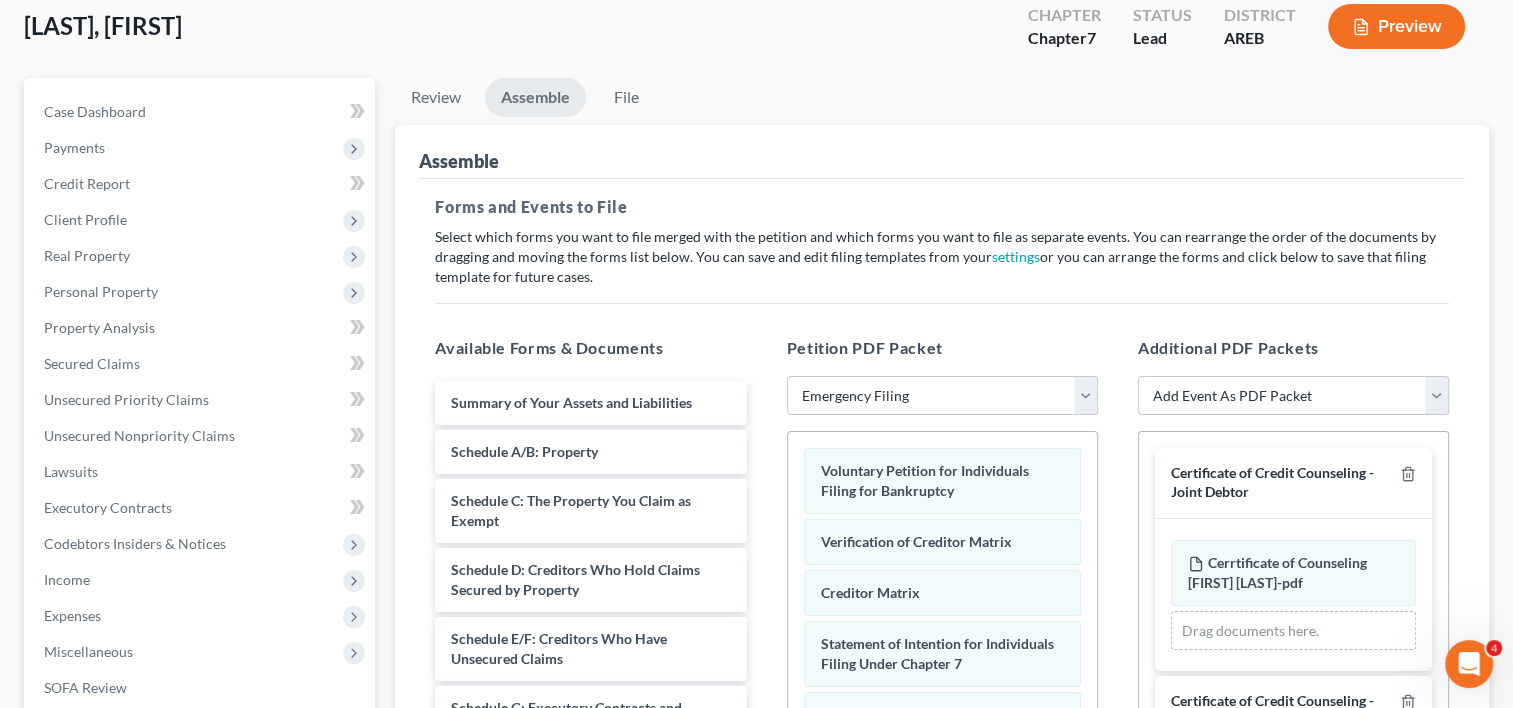 click on "Additional PDF Packets" at bounding box center [1293, 348] 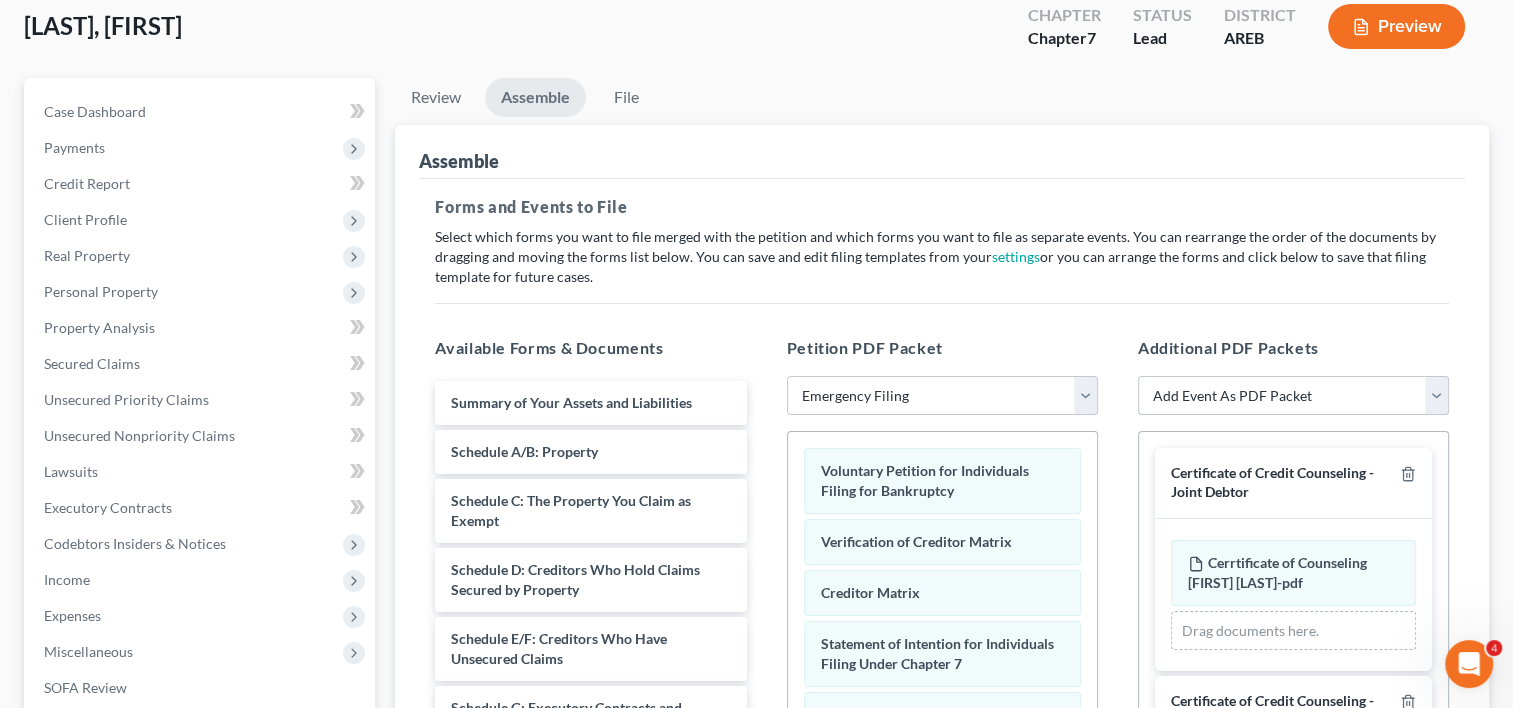 click on "Add Event As PDF Packet Certificate of Credit Counseling - Debtor Certificate of Credit Counseling - Joint Debtor In Forma Pauperis/Waive Ch 7 Filing Fee Pay Filing Fee in Installments (Application / Motion)" at bounding box center (1293, 396) 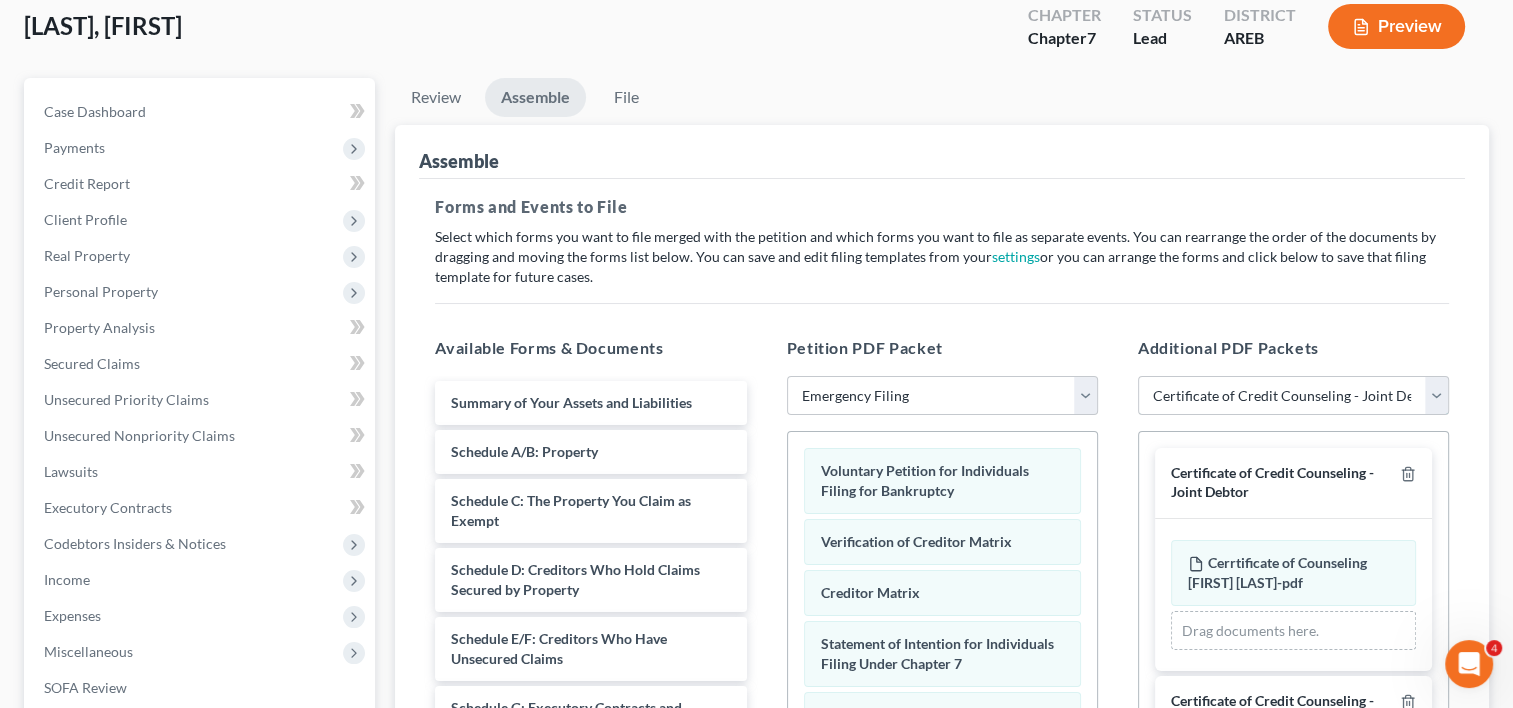 click on "Add Event As PDF Packet Certificate of Credit Counseling - Debtor Certificate of Credit Counseling - Joint Debtor In Forma Pauperis/Waive Ch 7 Filing Fee Pay Filing Fee in Installments (Application / Motion)" at bounding box center (1293, 396) 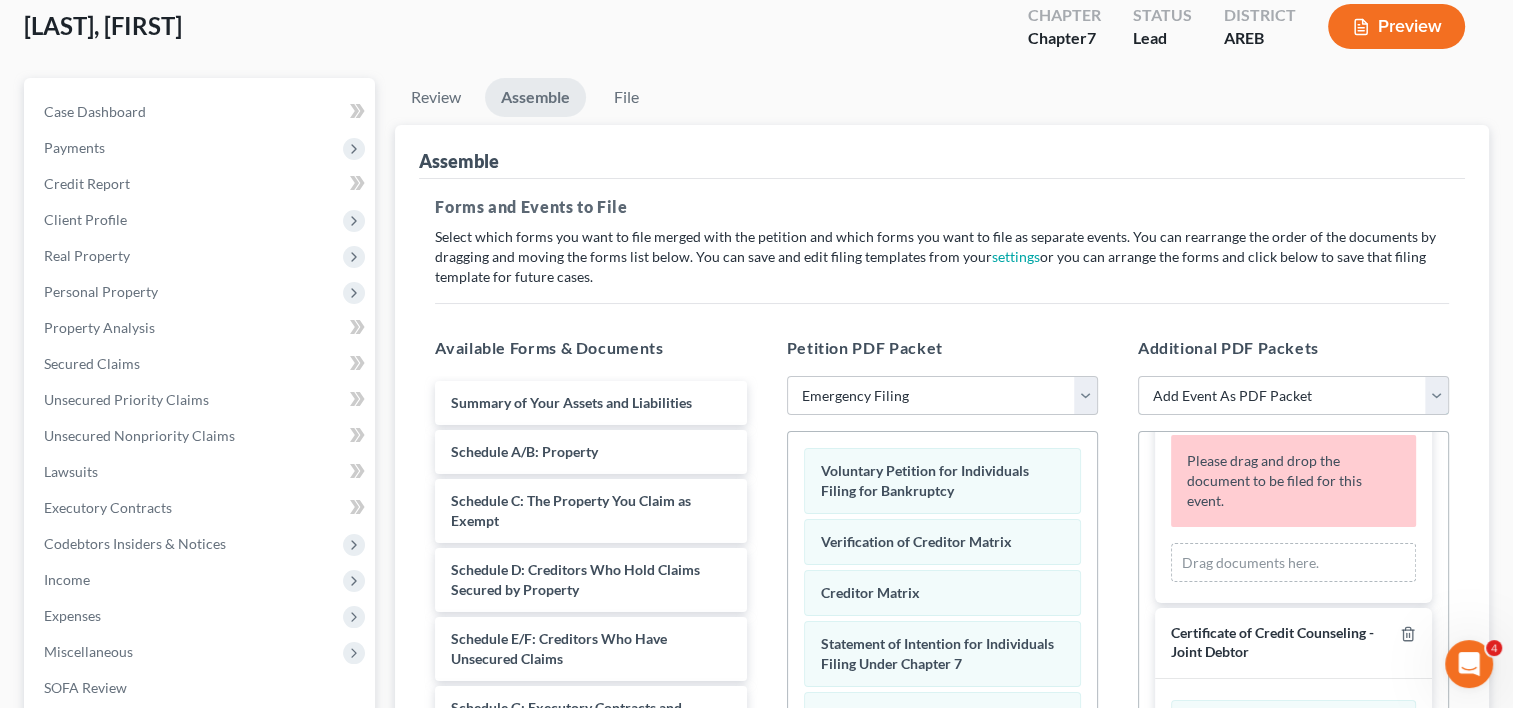 scroll, scrollTop: 0, scrollLeft: 0, axis: both 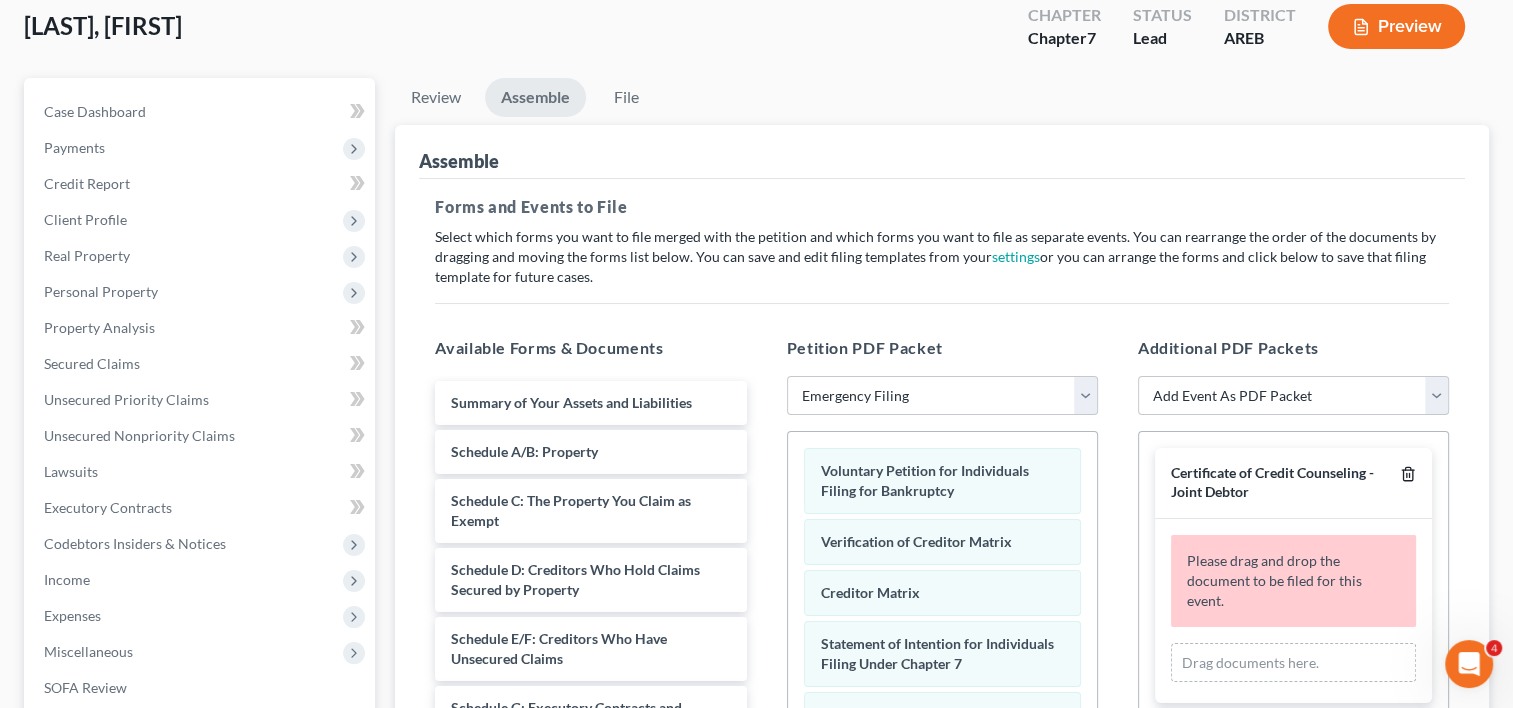 click 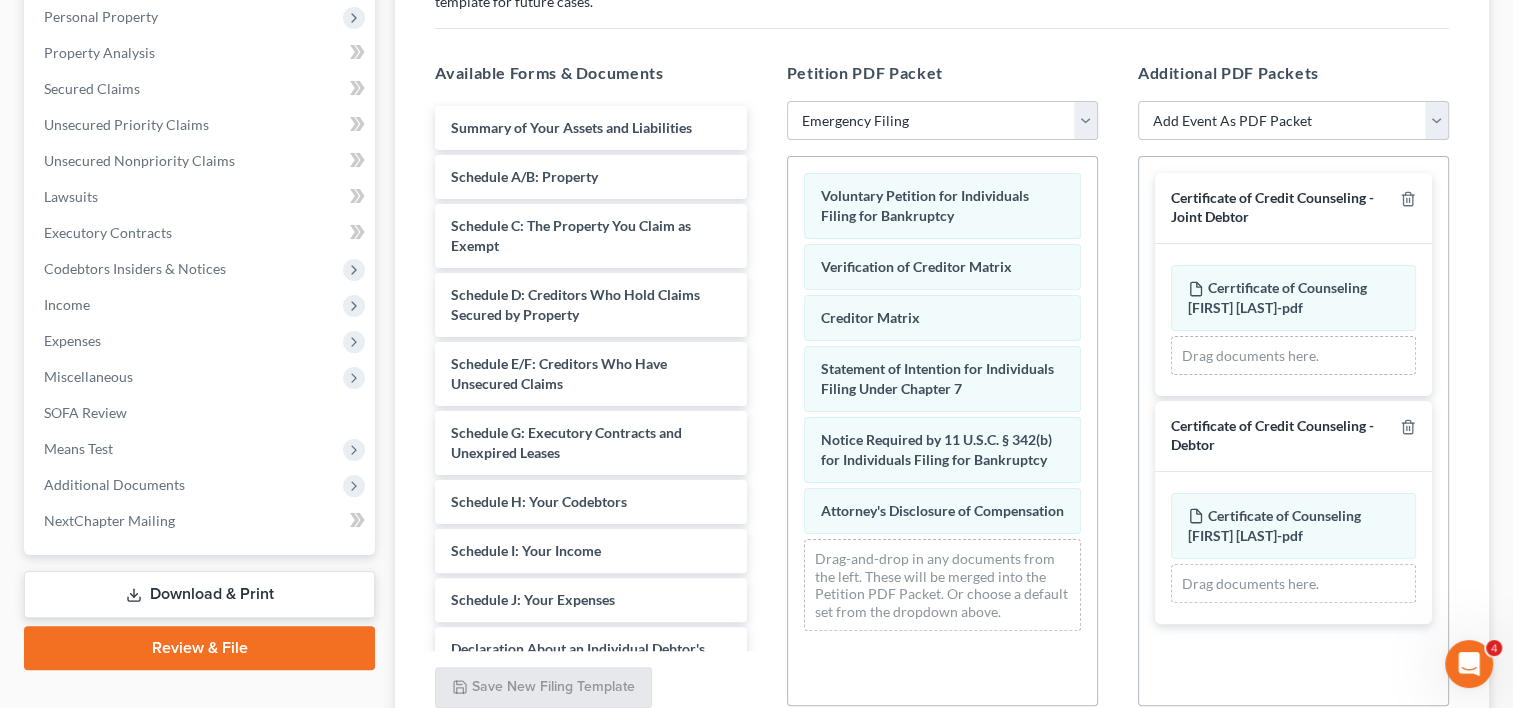 scroll, scrollTop: 560, scrollLeft: 0, axis: vertical 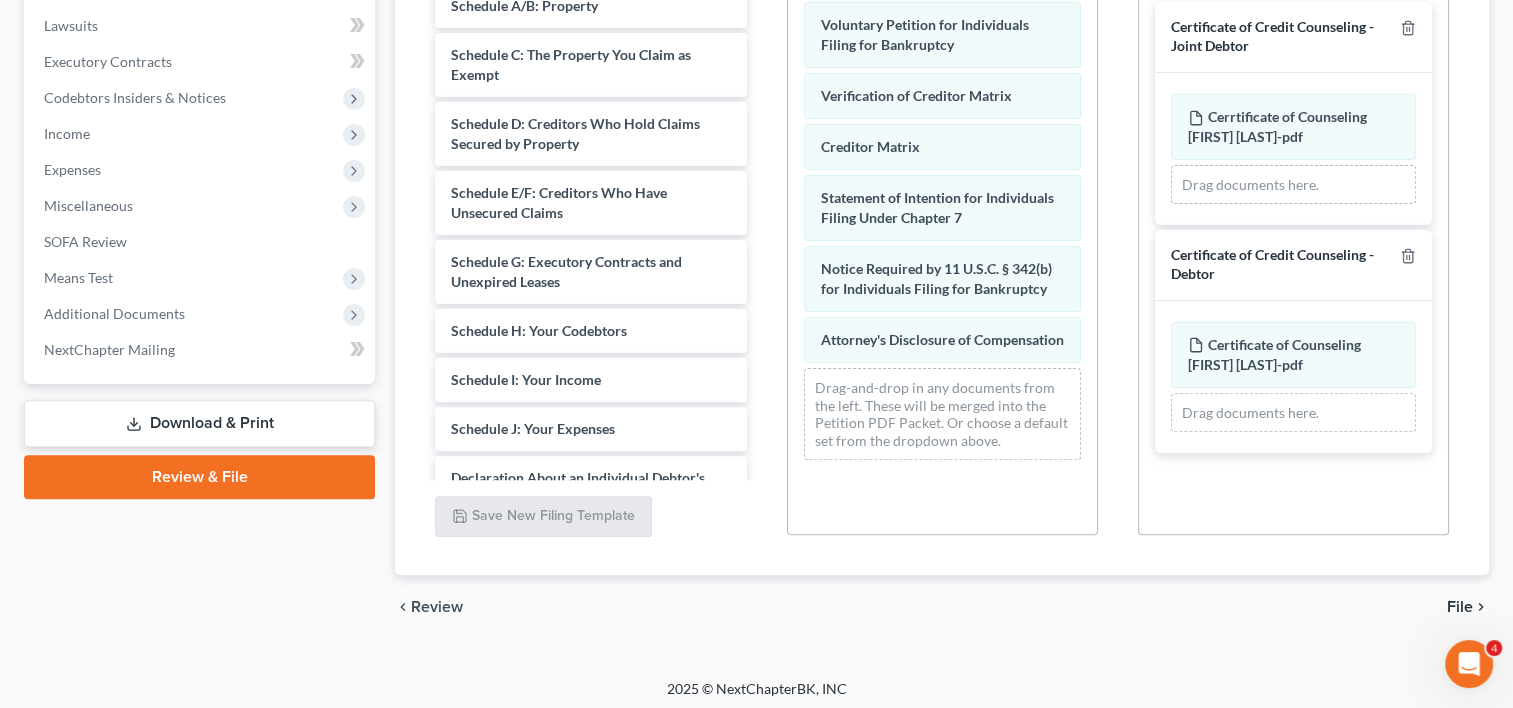 click on "File" at bounding box center (1460, 607) 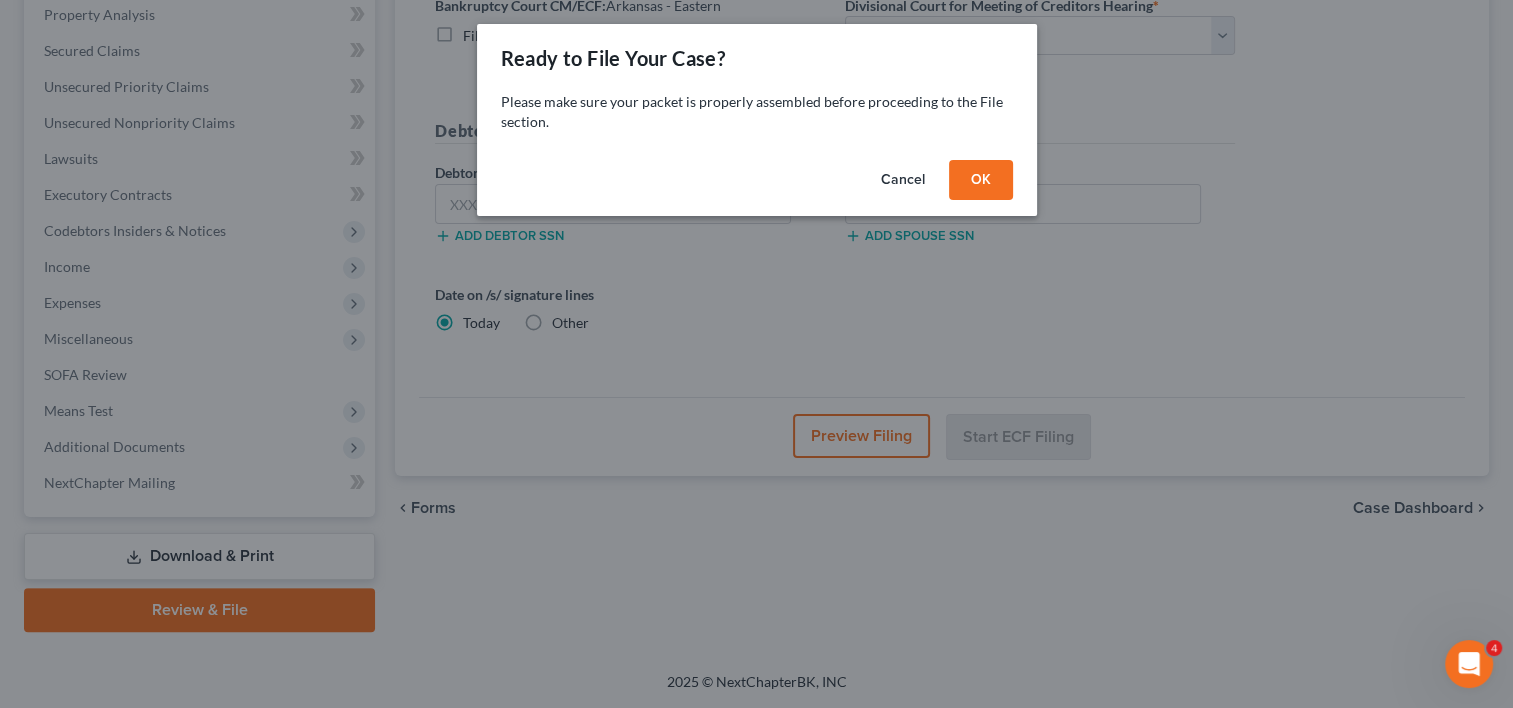scroll, scrollTop: 425, scrollLeft: 0, axis: vertical 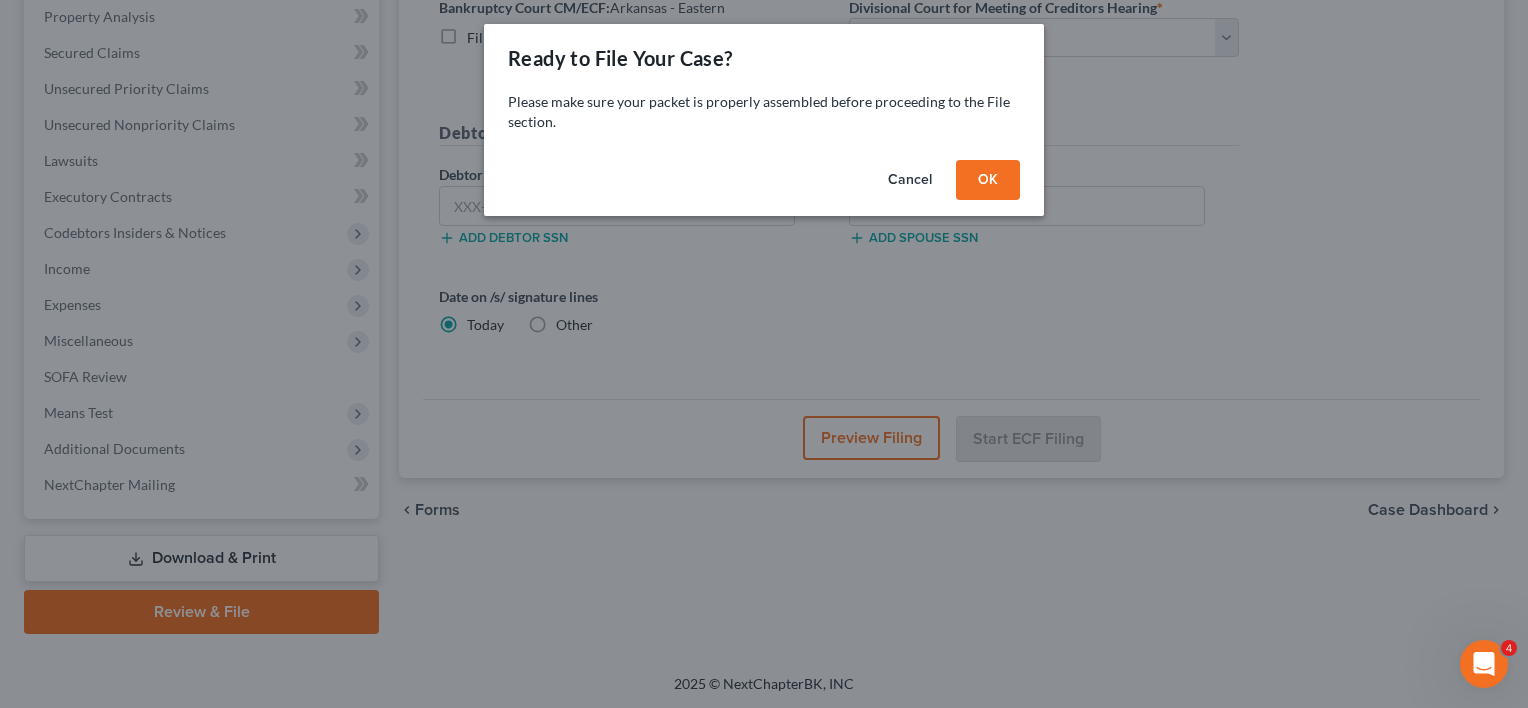 click on "OK" at bounding box center (988, 180) 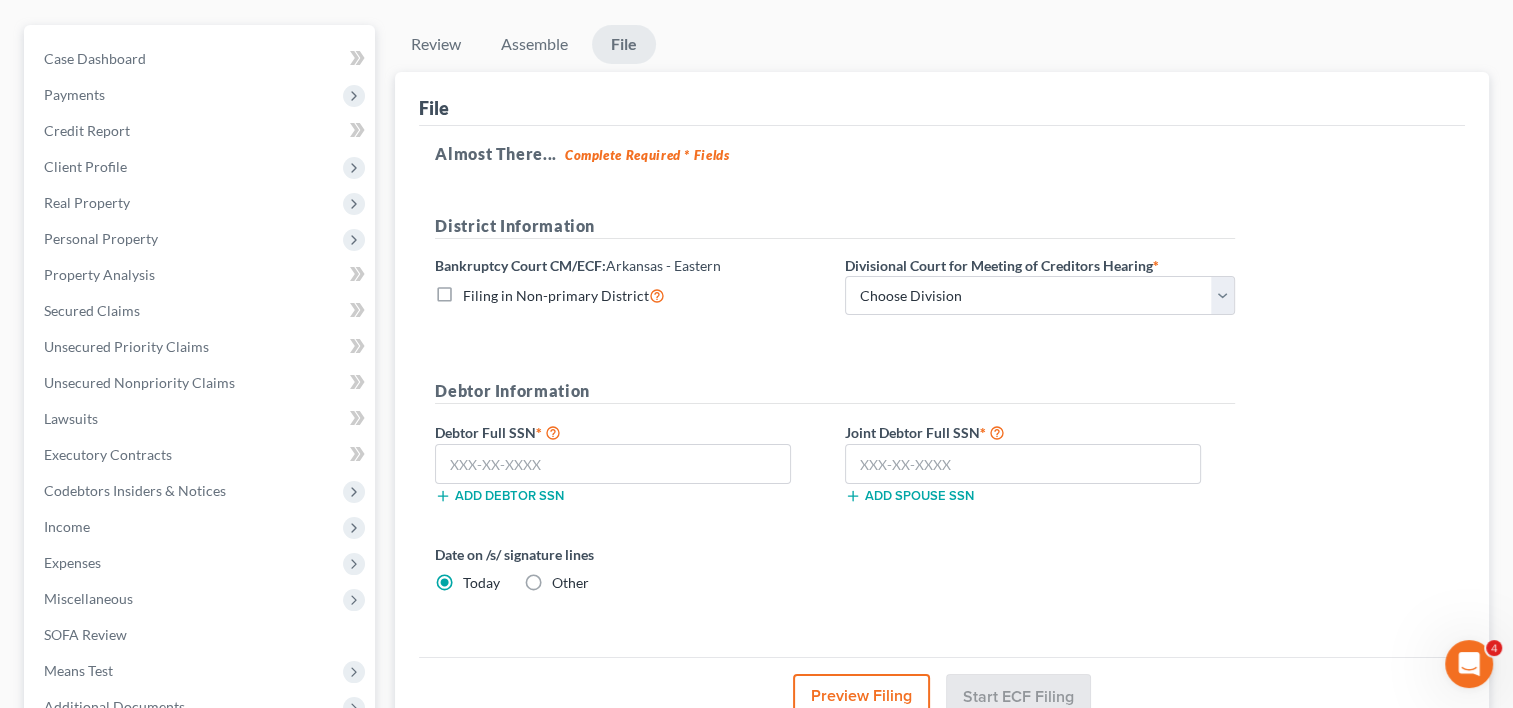 scroll, scrollTop: 425, scrollLeft: 0, axis: vertical 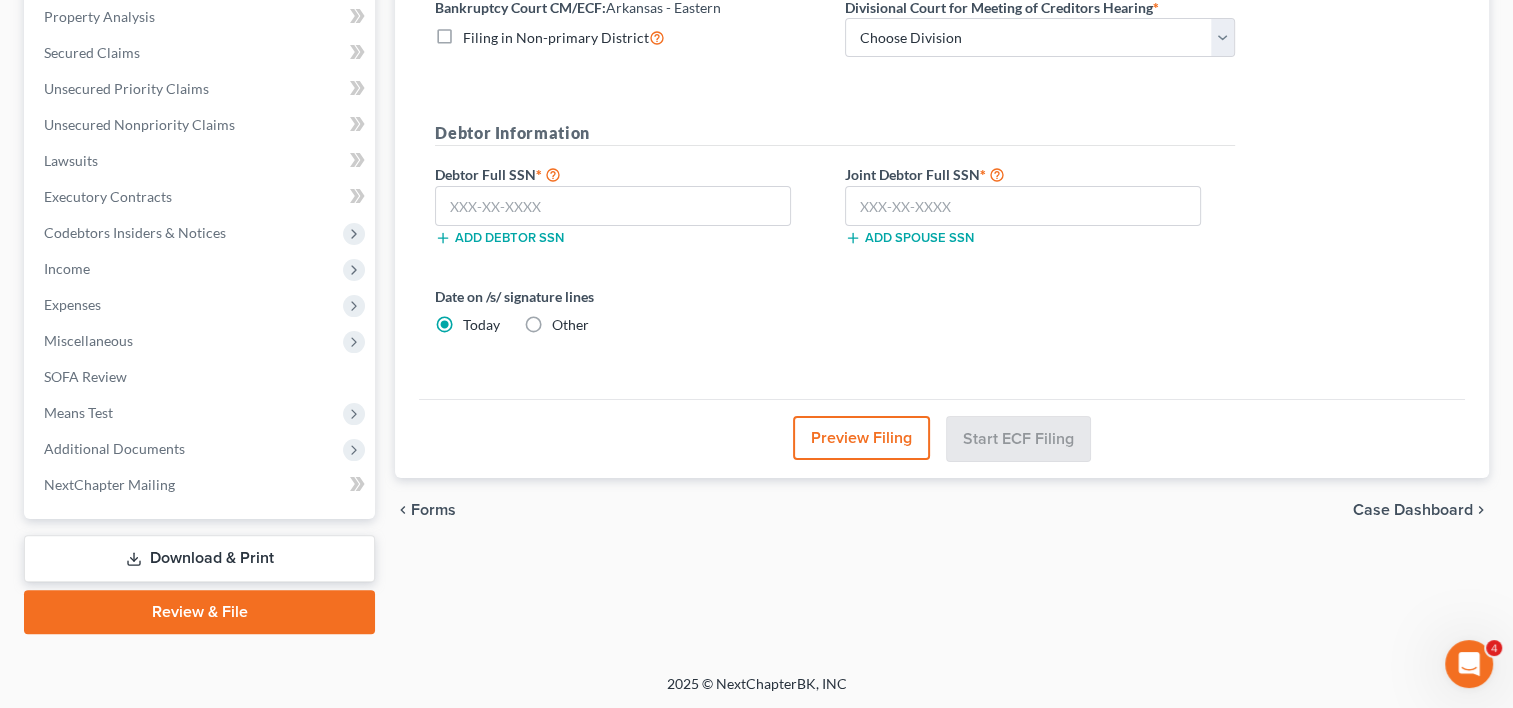click on "Download & Print" at bounding box center (199, 558) 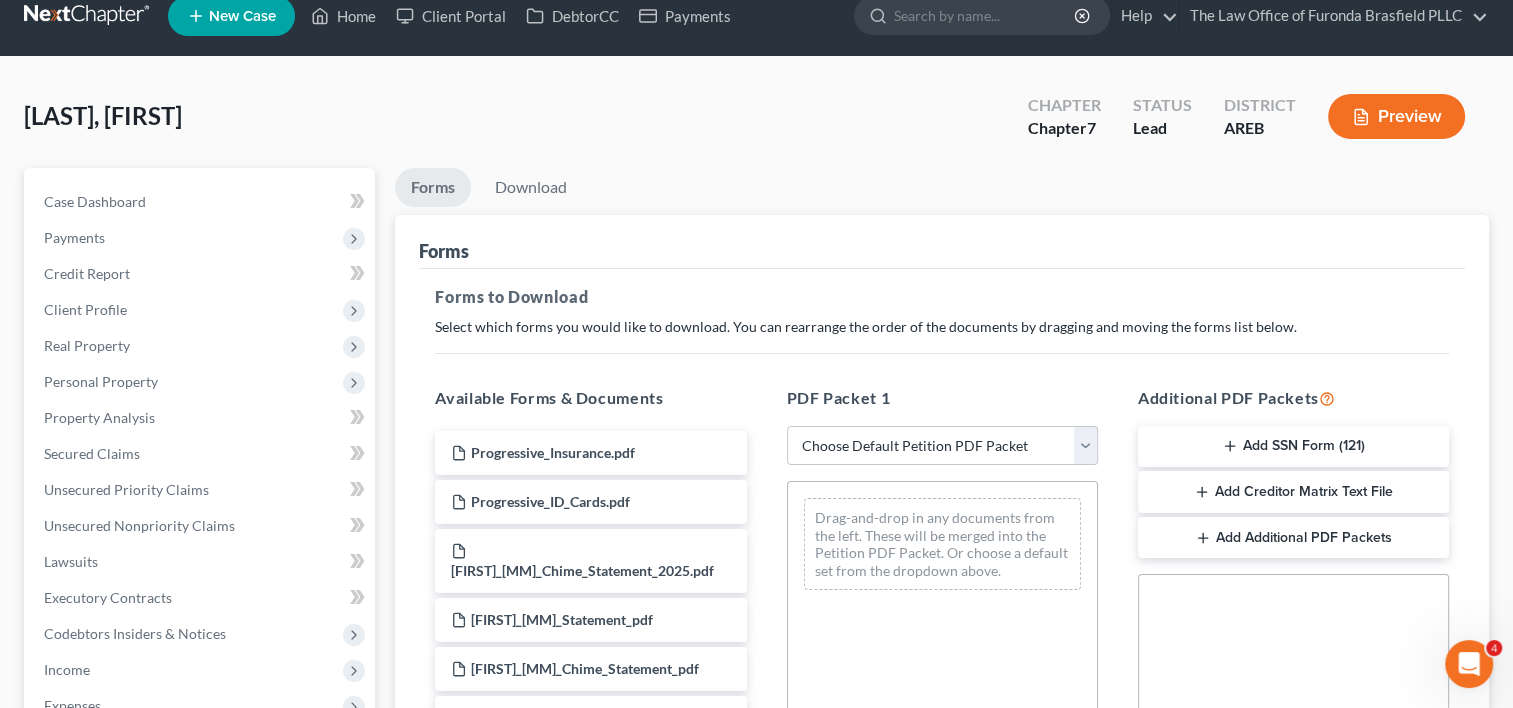 scroll, scrollTop: 0, scrollLeft: 0, axis: both 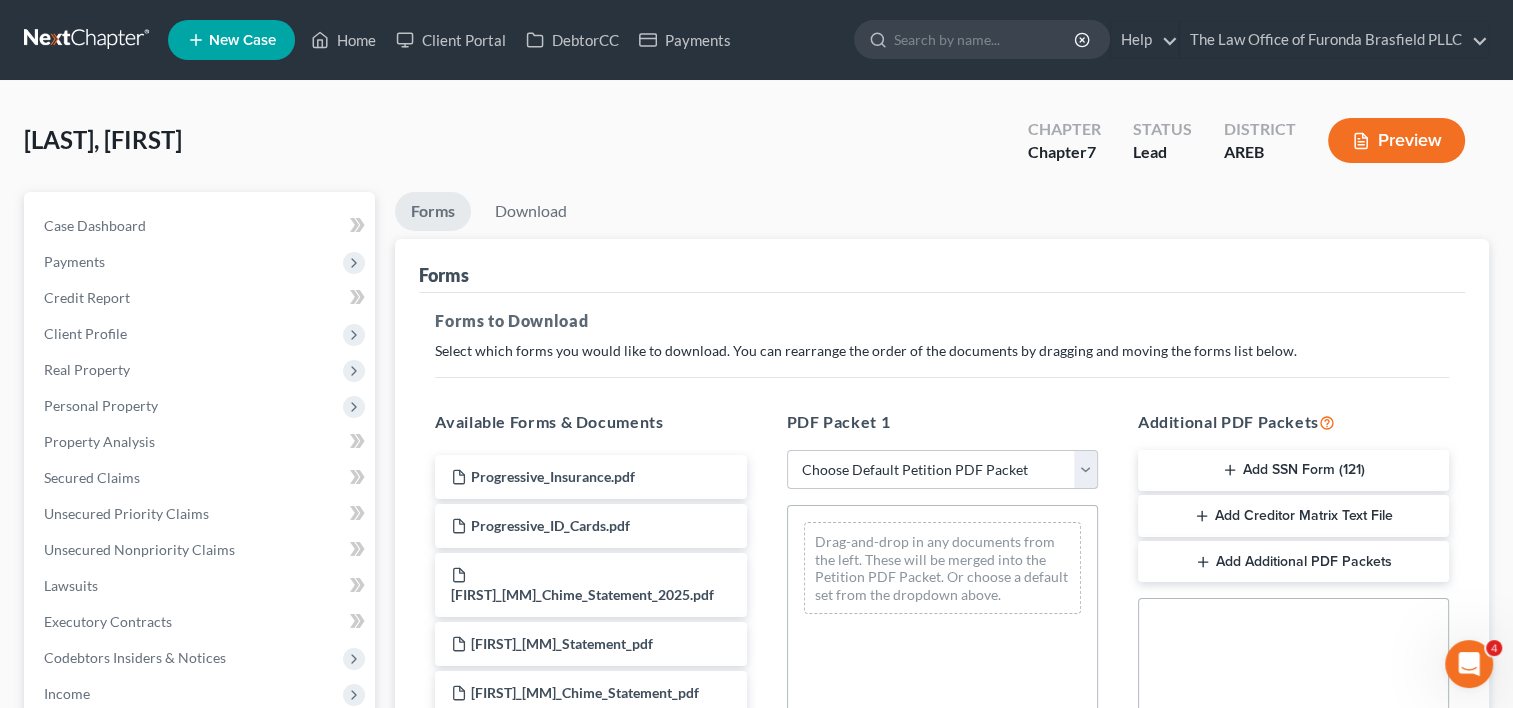 click on "Choose Default Petition PDF Packet Complete Bankruptcy Petition (all forms and schedules) Emergency Filing Forms (Petition and Creditor List Only) Amended Forms Signature Pages Only Emergency Filing Template SCHEDULES" at bounding box center [942, 470] 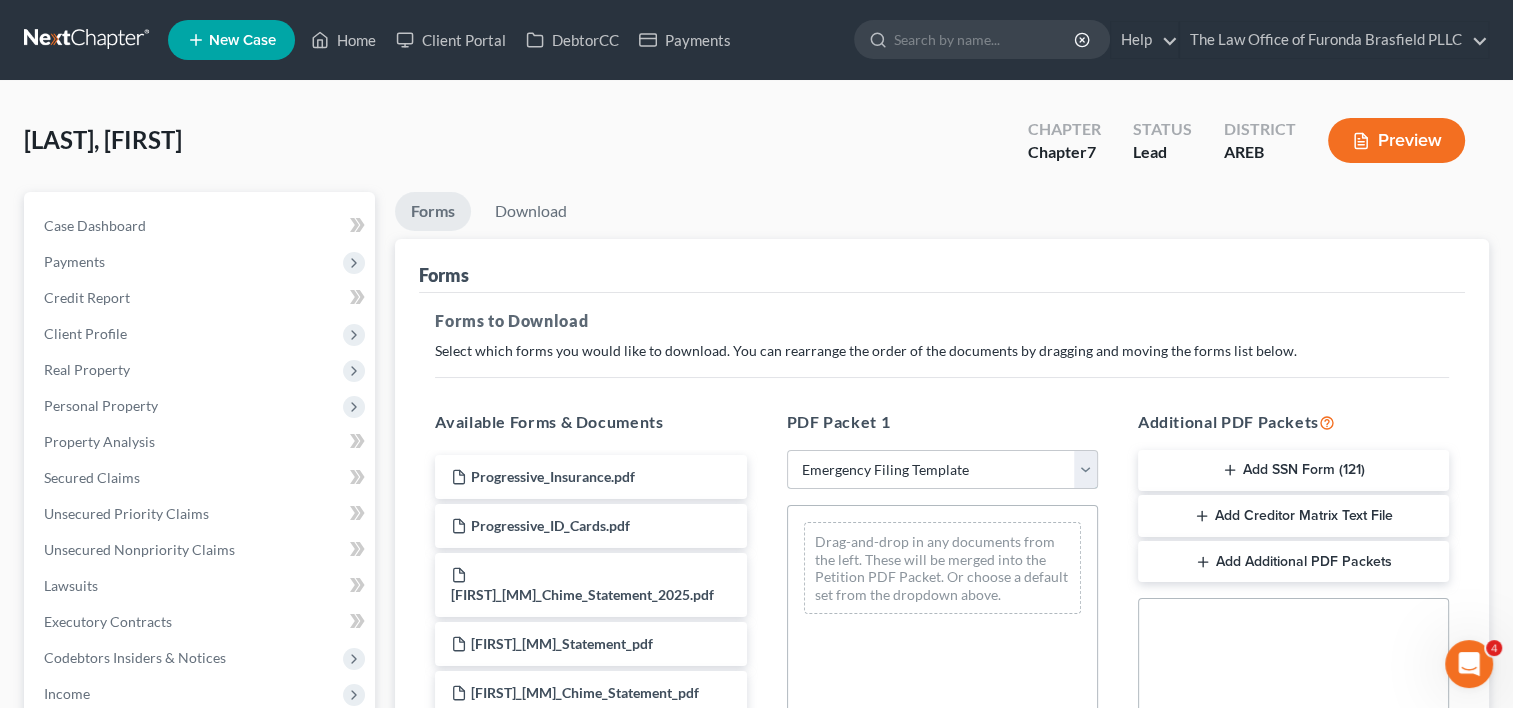 click on "Choose Default Petition PDF Packet Complete Bankruptcy Petition (all forms and schedules) Emergency Filing Forms (Petition and Creditor List Only) Amended Forms Signature Pages Only Emergency Filing Template SCHEDULES" at bounding box center (942, 470) 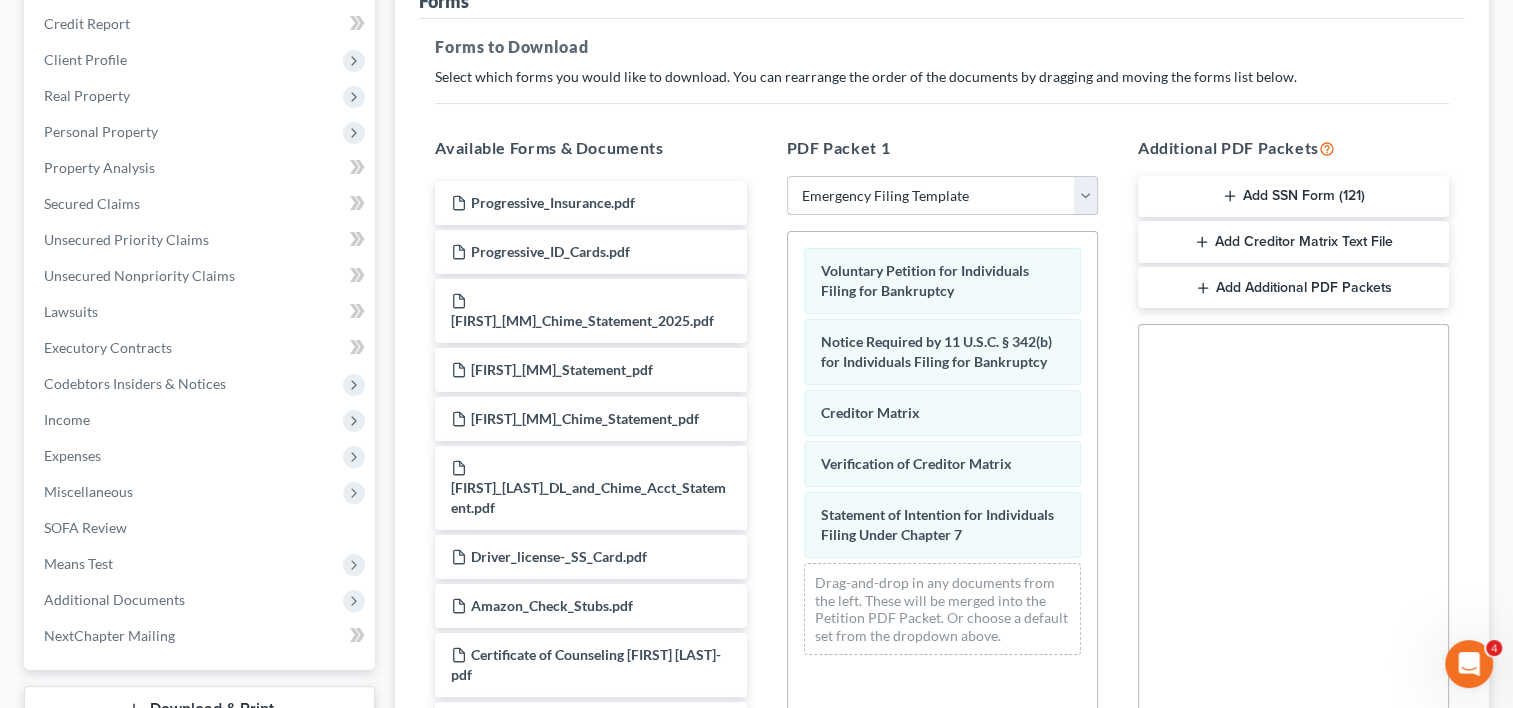 scroll, scrollTop: 525, scrollLeft: 0, axis: vertical 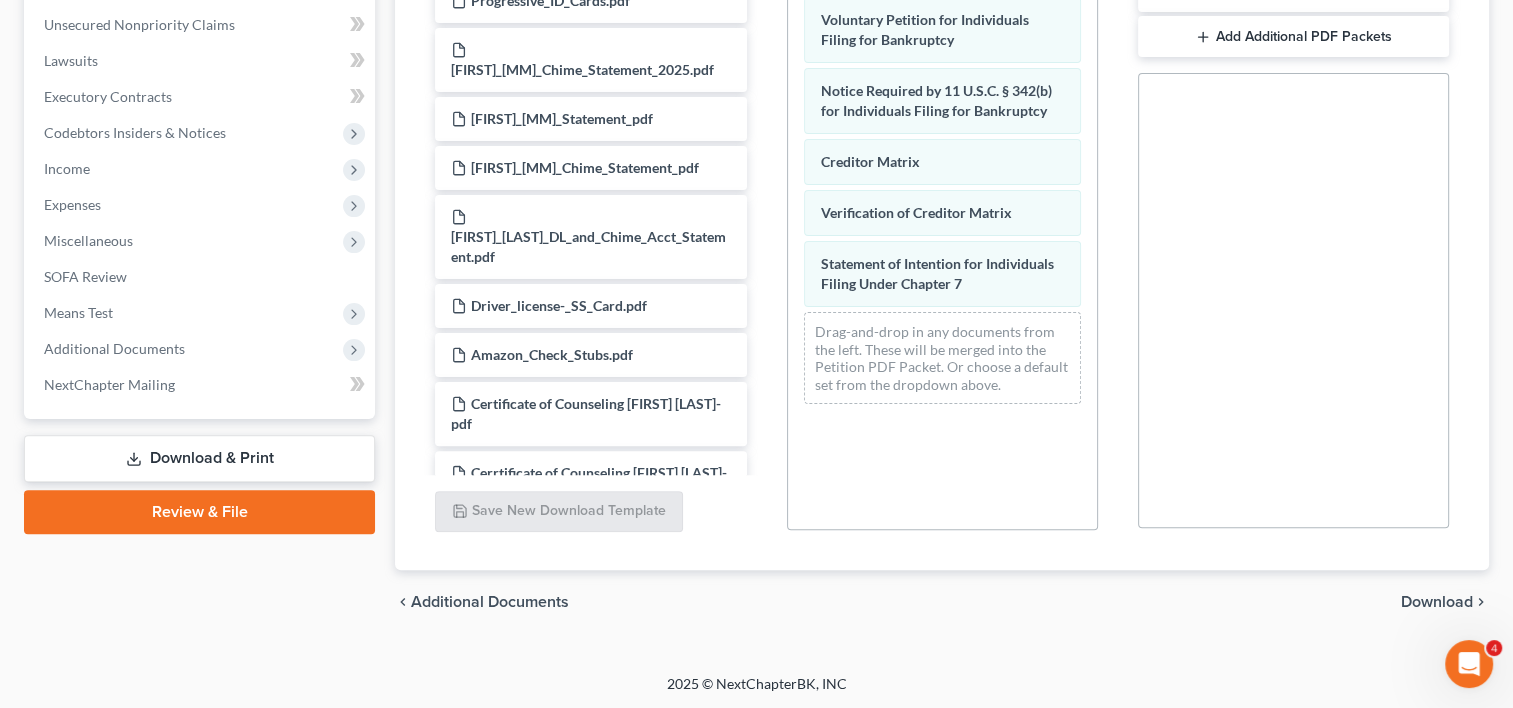 click on "Download" at bounding box center [1437, 602] 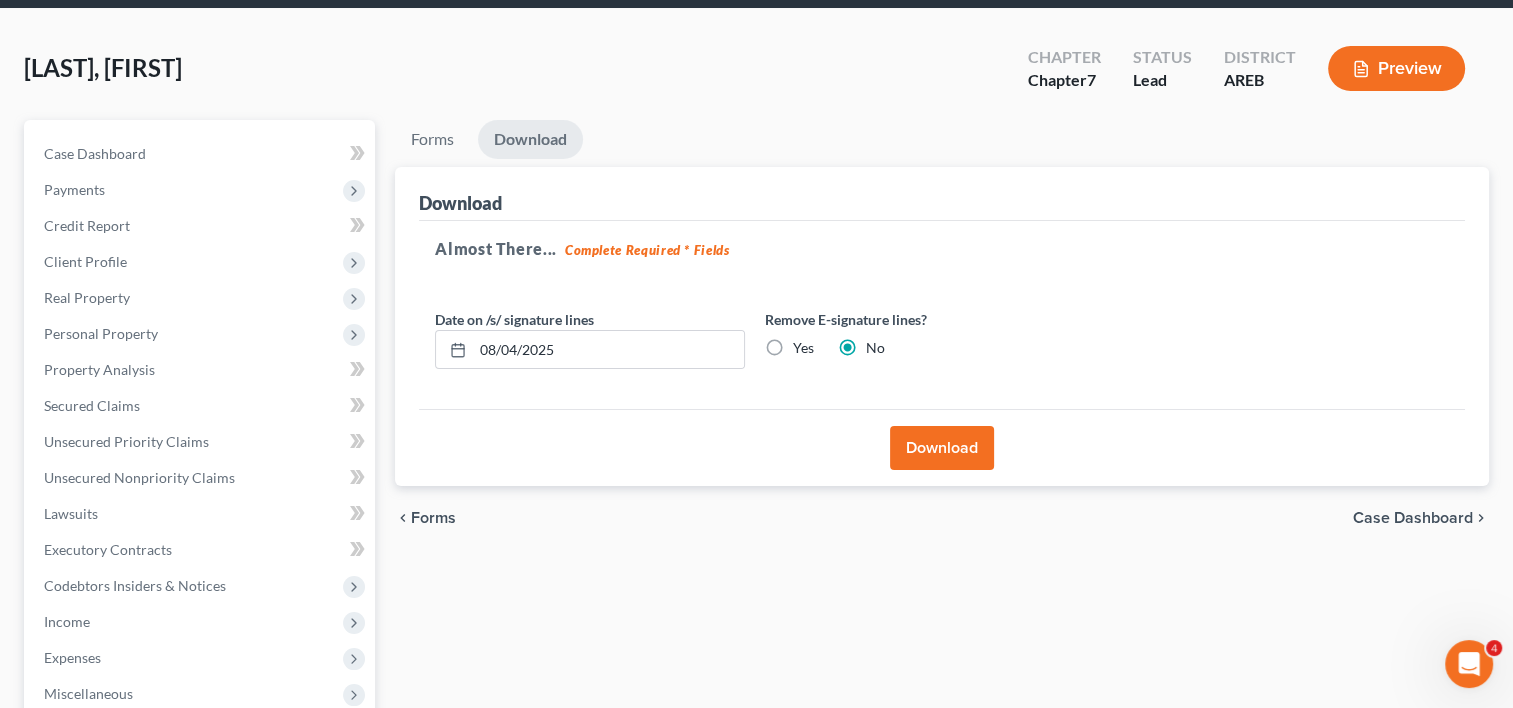 scroll, scrollTop: 71, scrollLeft: 0, axis: vertical 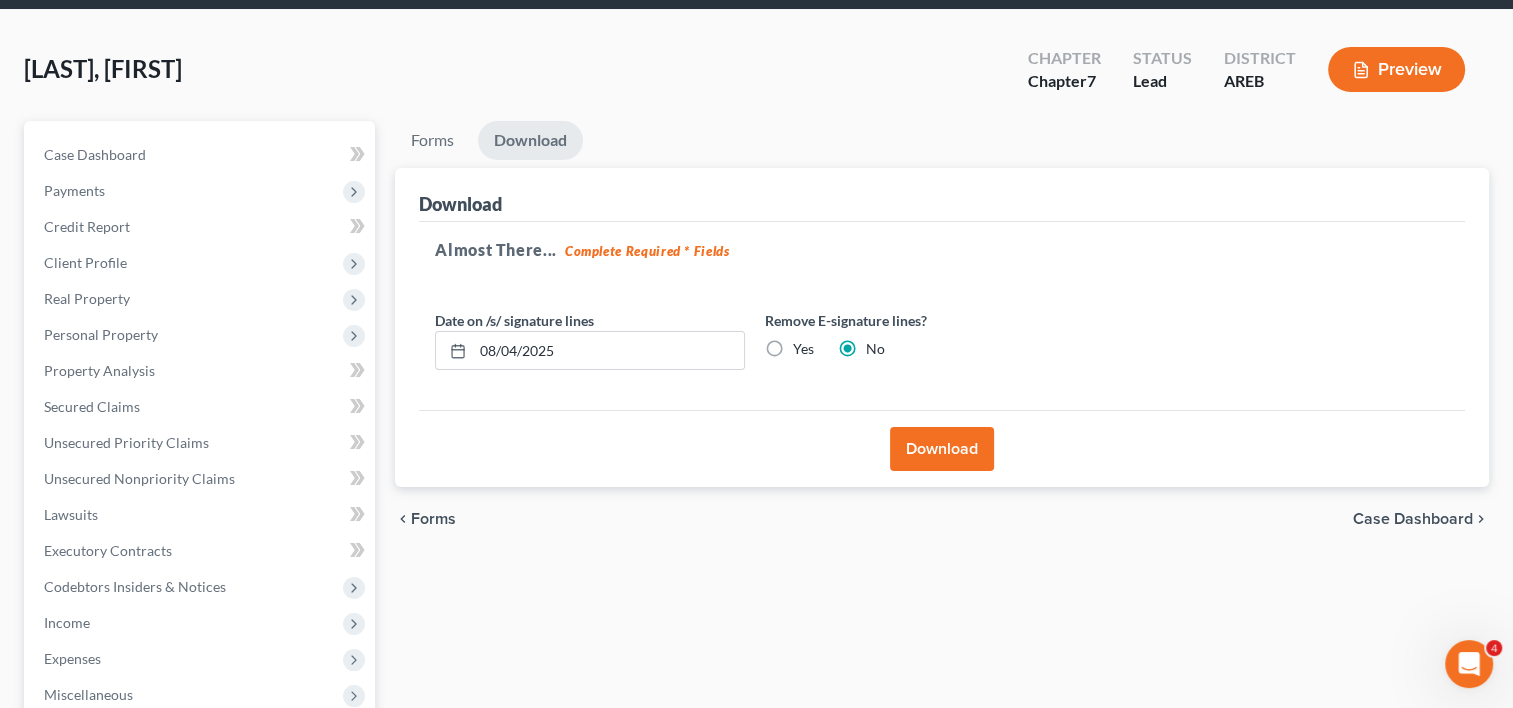 click on "Download" at bounding box center [942, 449] 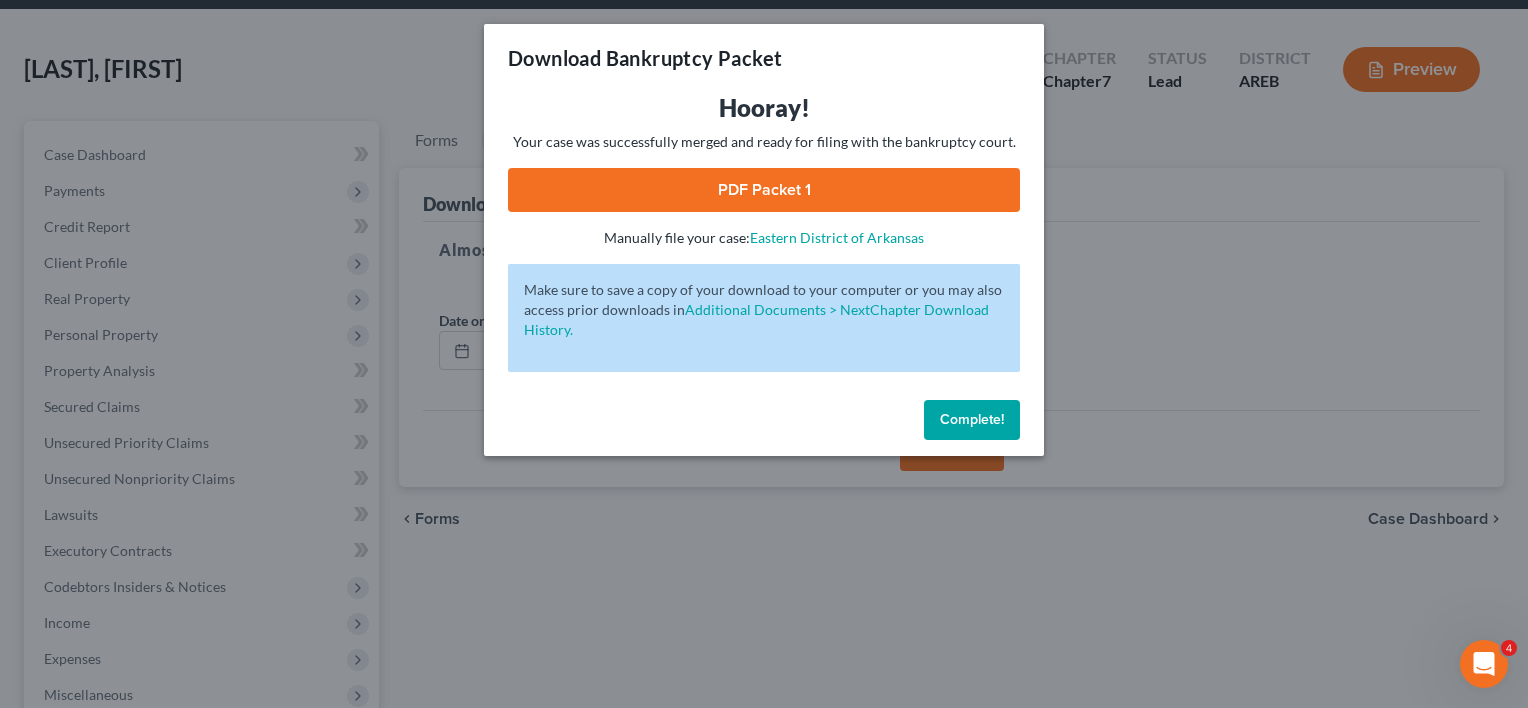 click on "Download Bankruptcy Packet
Hooray! Your case was successfully merged and ready for filing with the bankruptcy court. PDF Packet 1 - Manually file your case: Eastern District of Arkansas Oops! There was an error with generating the download packet. - Make sure to save a copy of your download to your computer or you may also access prior downloads in Additional Documents > NextChapter Download History.
Complete!" at bounding box center (764, 354) 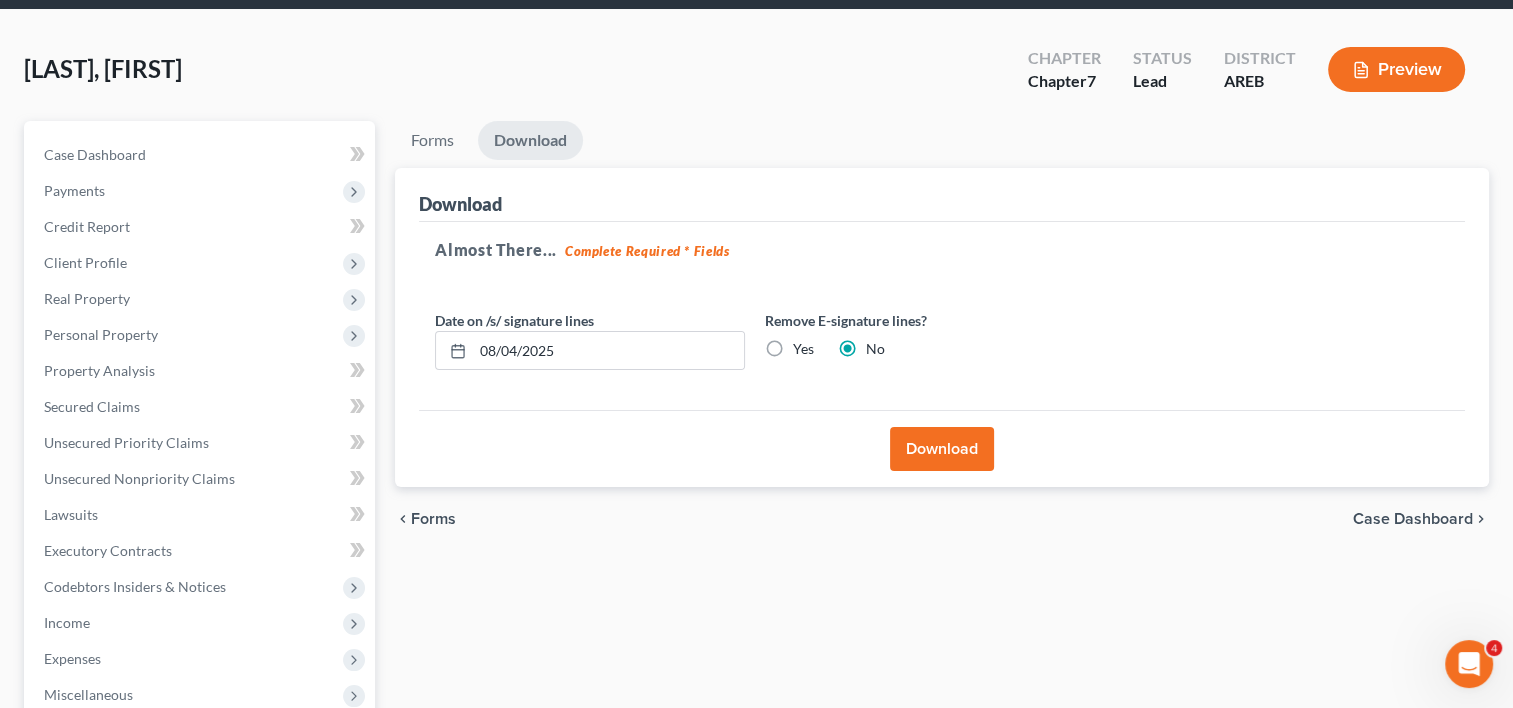 scroll, scrollTop: 425, scrollLeft: 0, axis: vertical 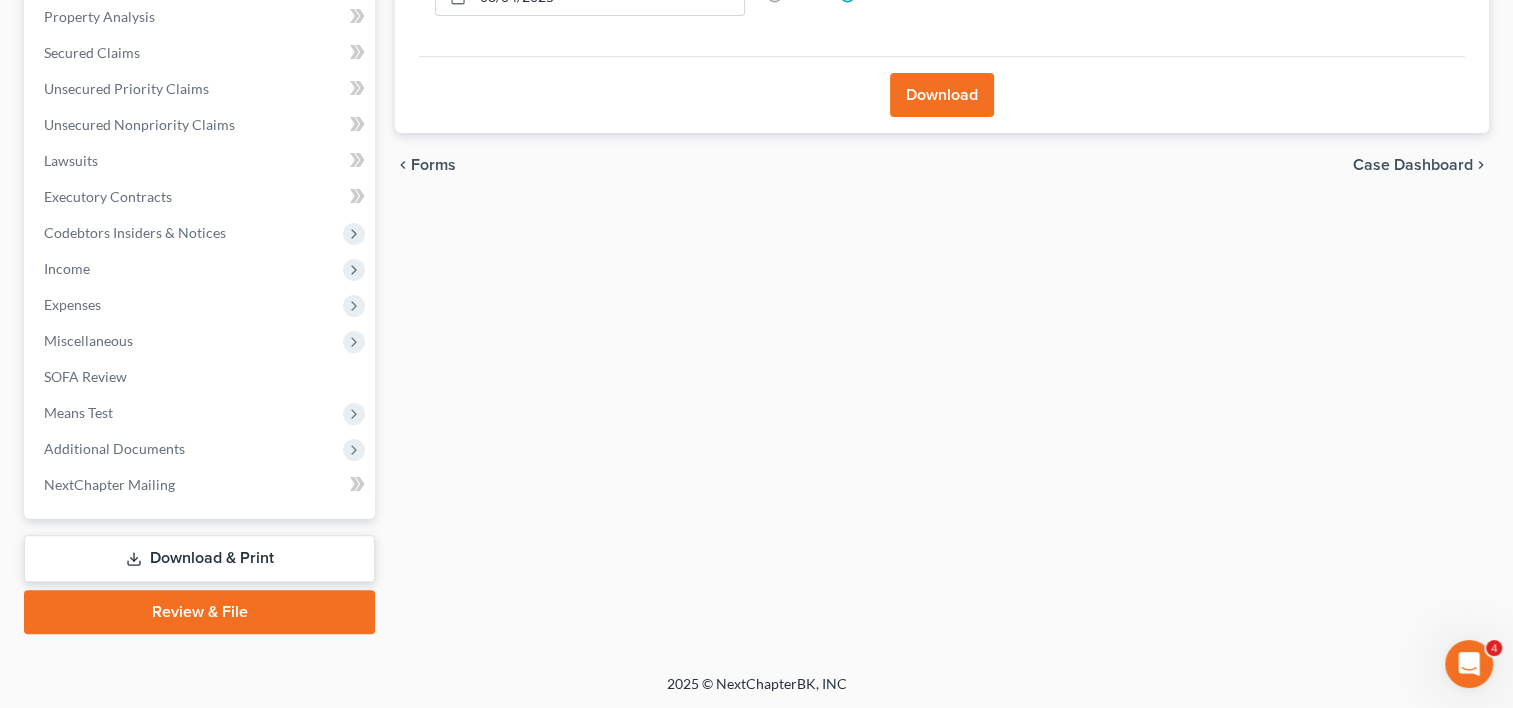 click on "Download & Print" at bounding box center (199, 558) 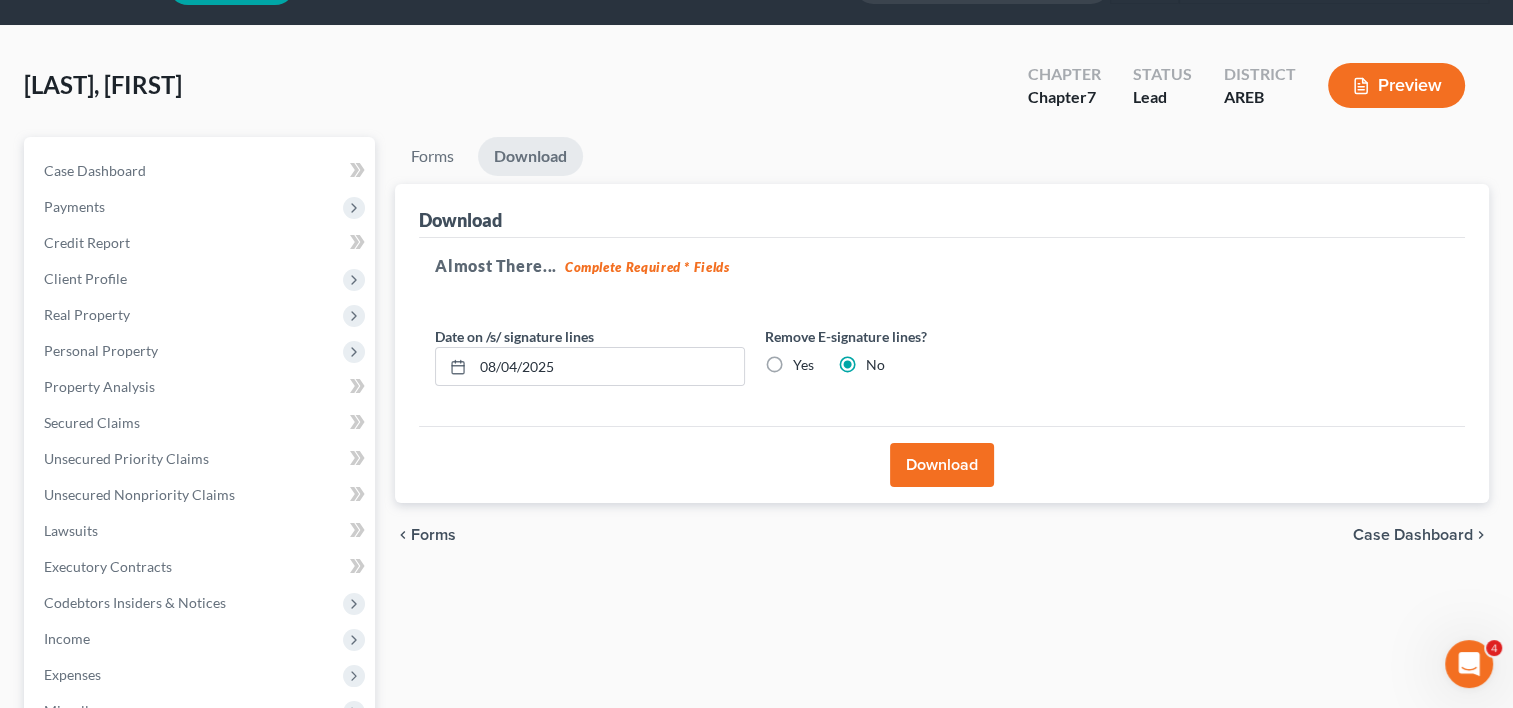 scroll, scrollTop: 425, scrollLeft: 0, axis: vertical 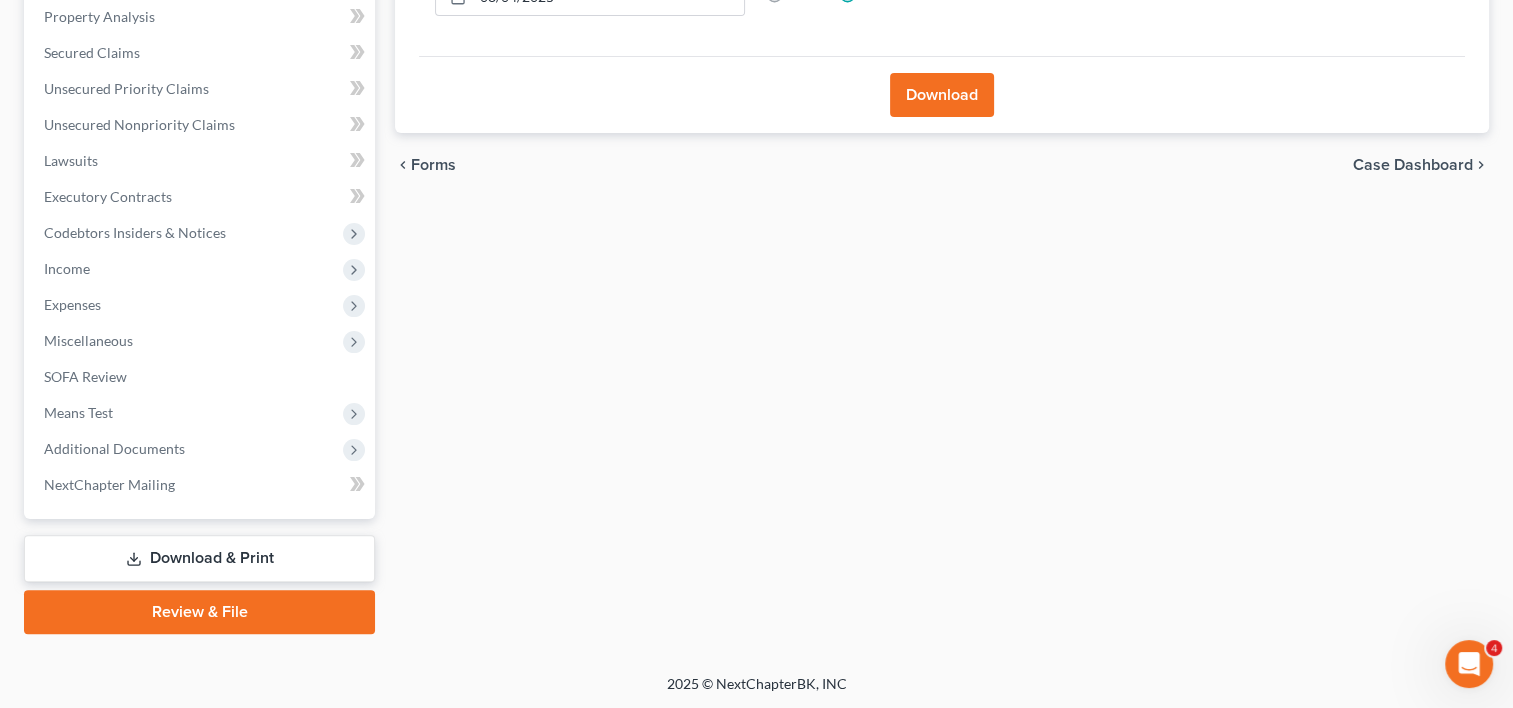 click on "Download & Print" at bounding box center (199, 558) 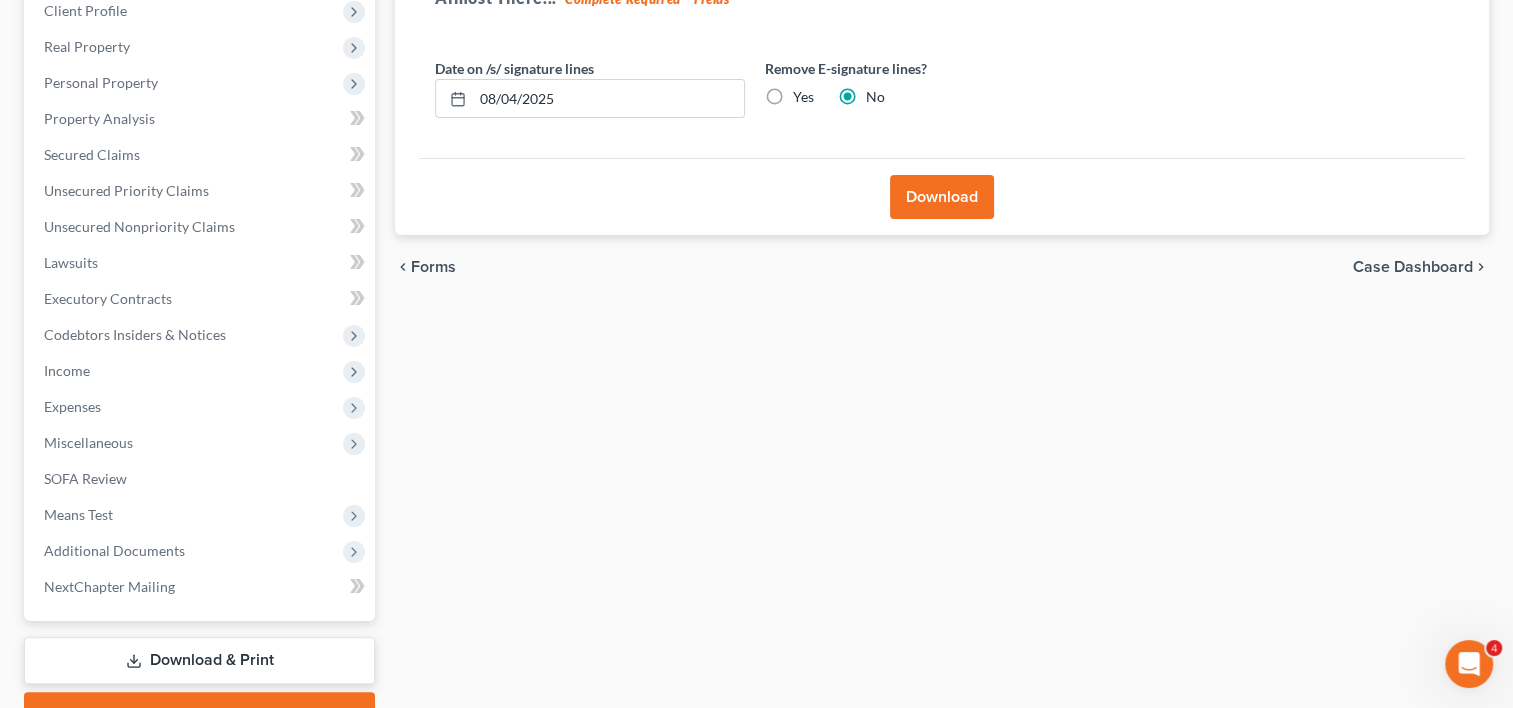 scroll, scrollTop: 425, scrollLeft: 0, axis: vertical 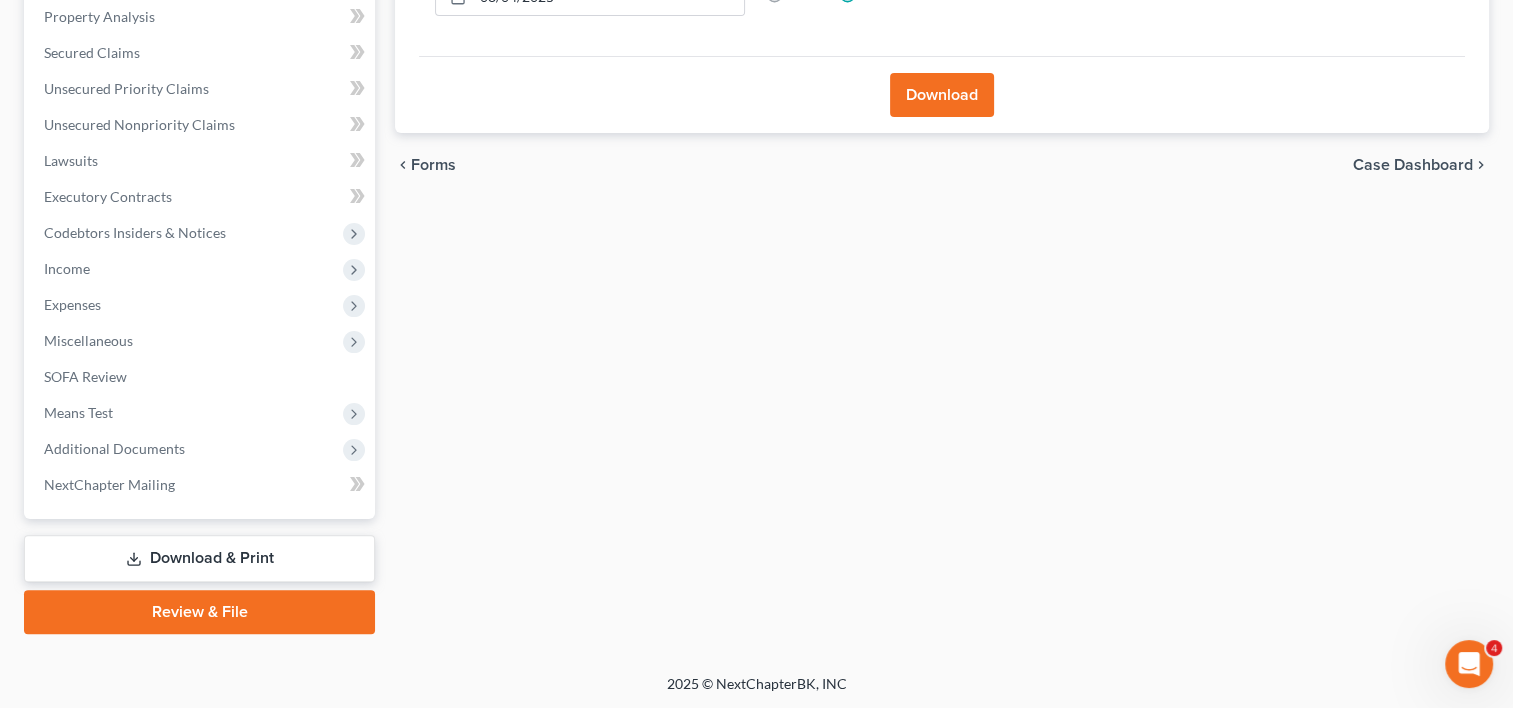 click on "Download & Print" at bounding box center [199, 558] 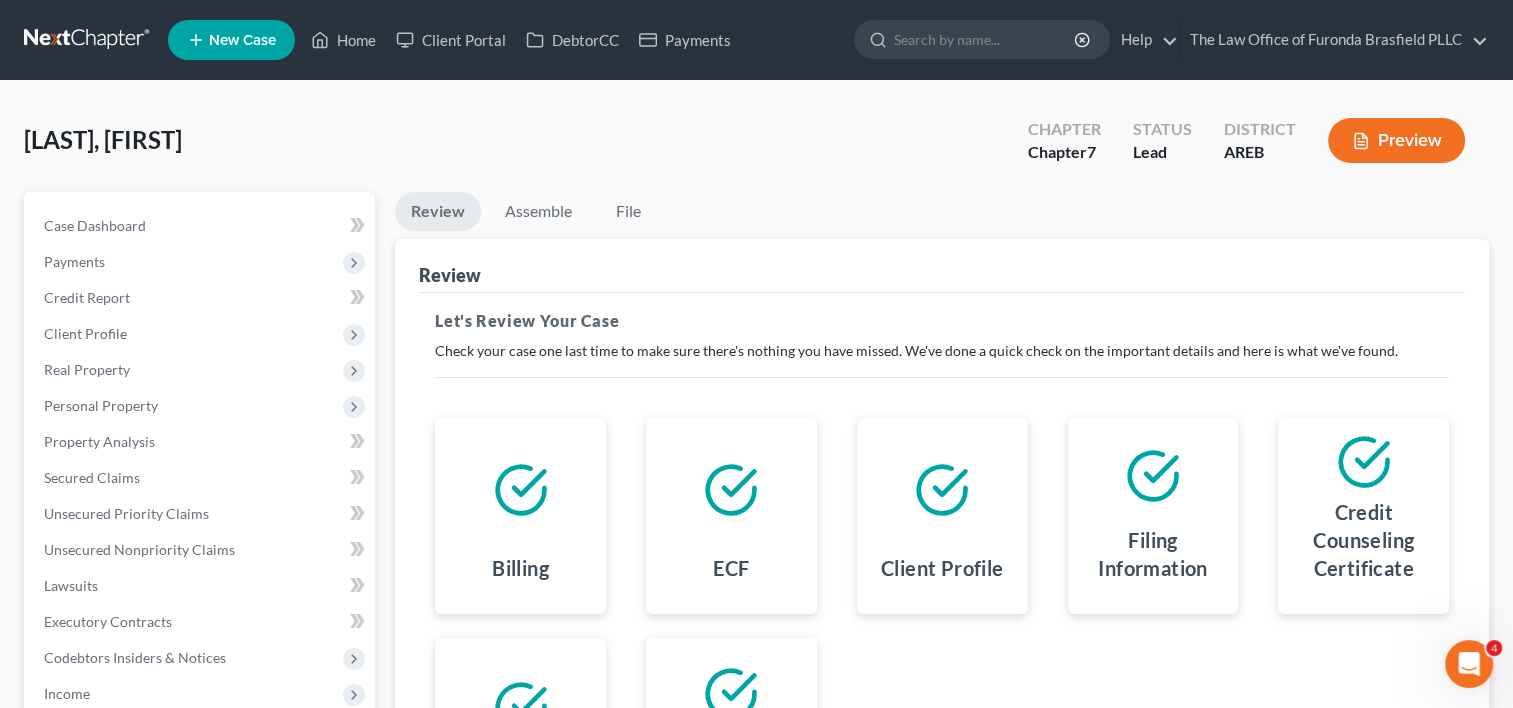 scroll, scrollTop: 425, scrollLeft: 0, axis: vertical 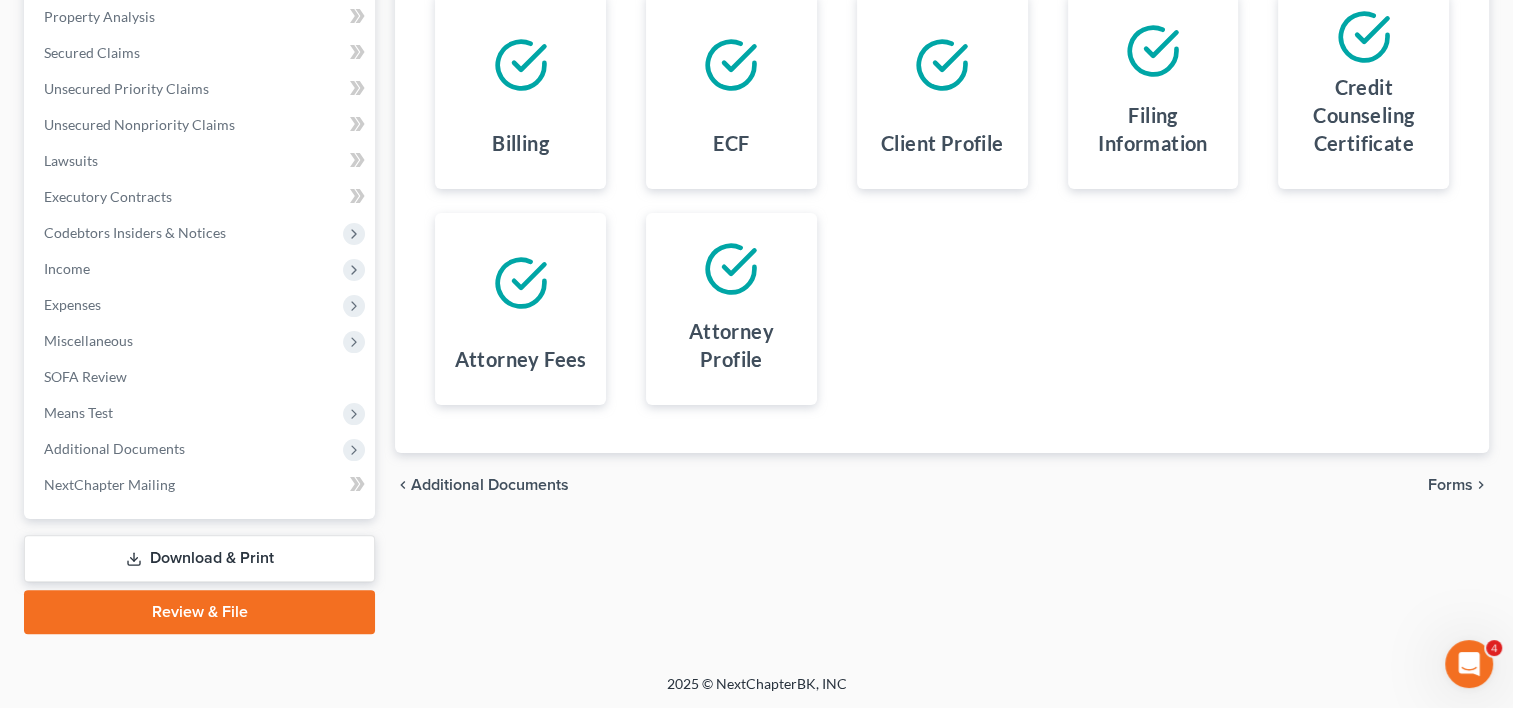 click on "Download & Print" at bounding box center (199, 558) 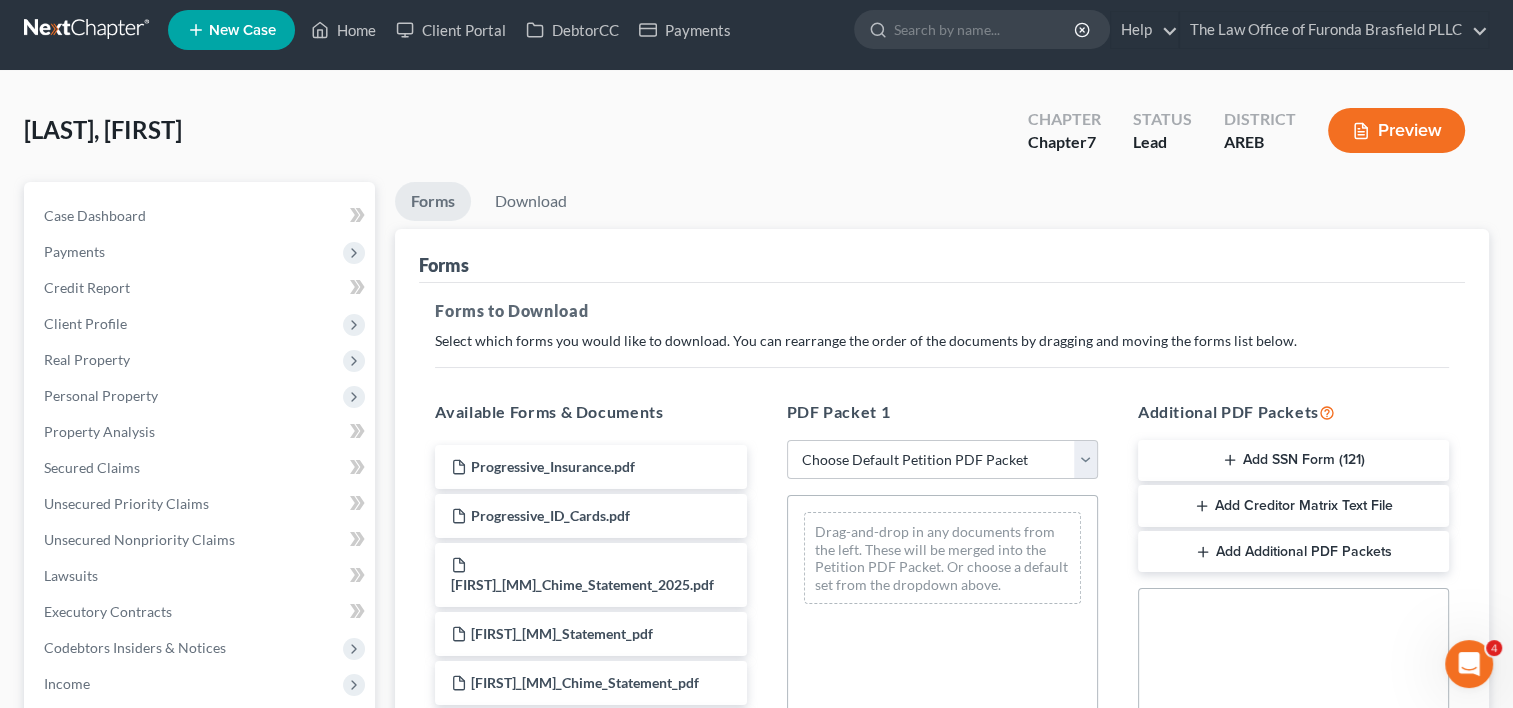 scroll, scrollTop: 0, scrollLeft: 0, axis: both 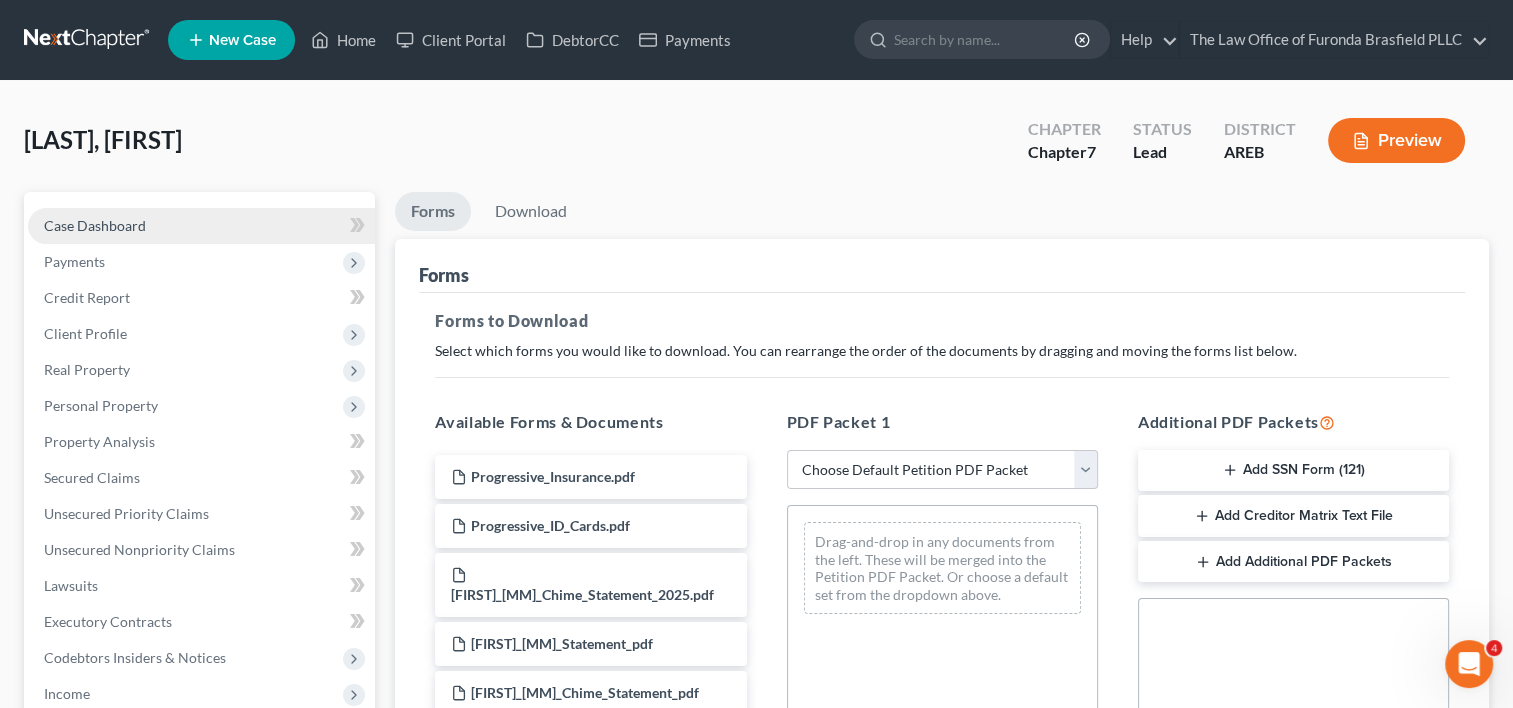 click on "Case Dashboard" at bounding box center [201, 226] 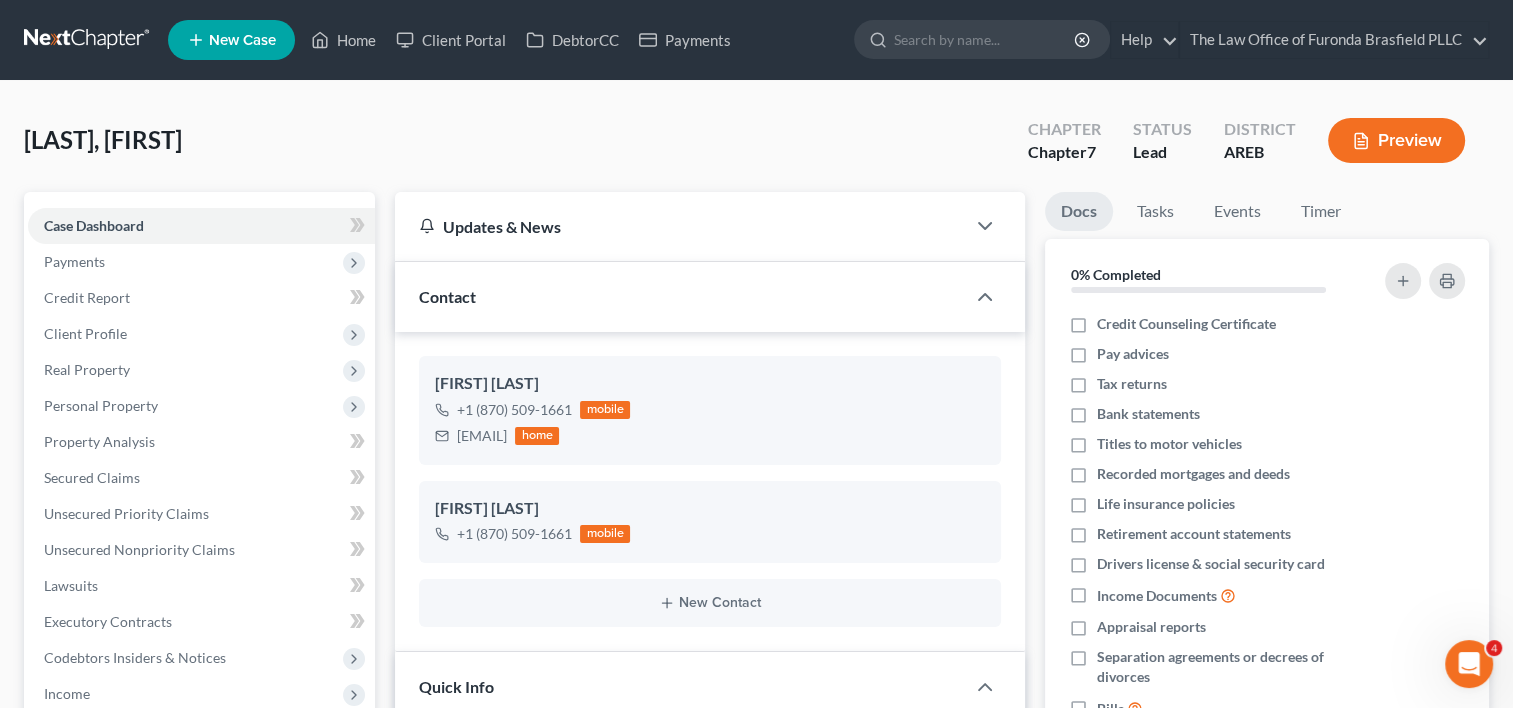 scroll, scrollTop: 416, scrollLeft: 0, axis: vertical 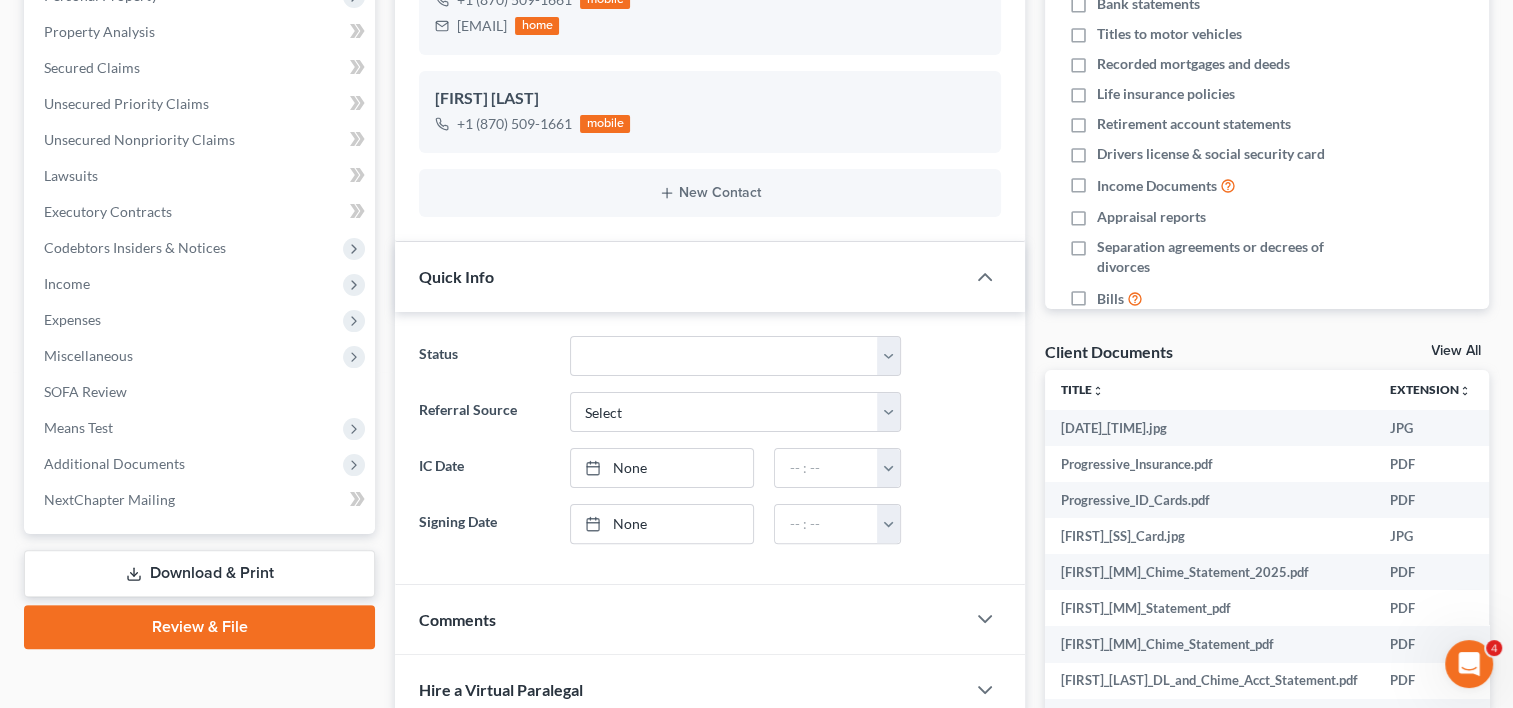 click on "Download & Print" at bounding box center [199, 573] 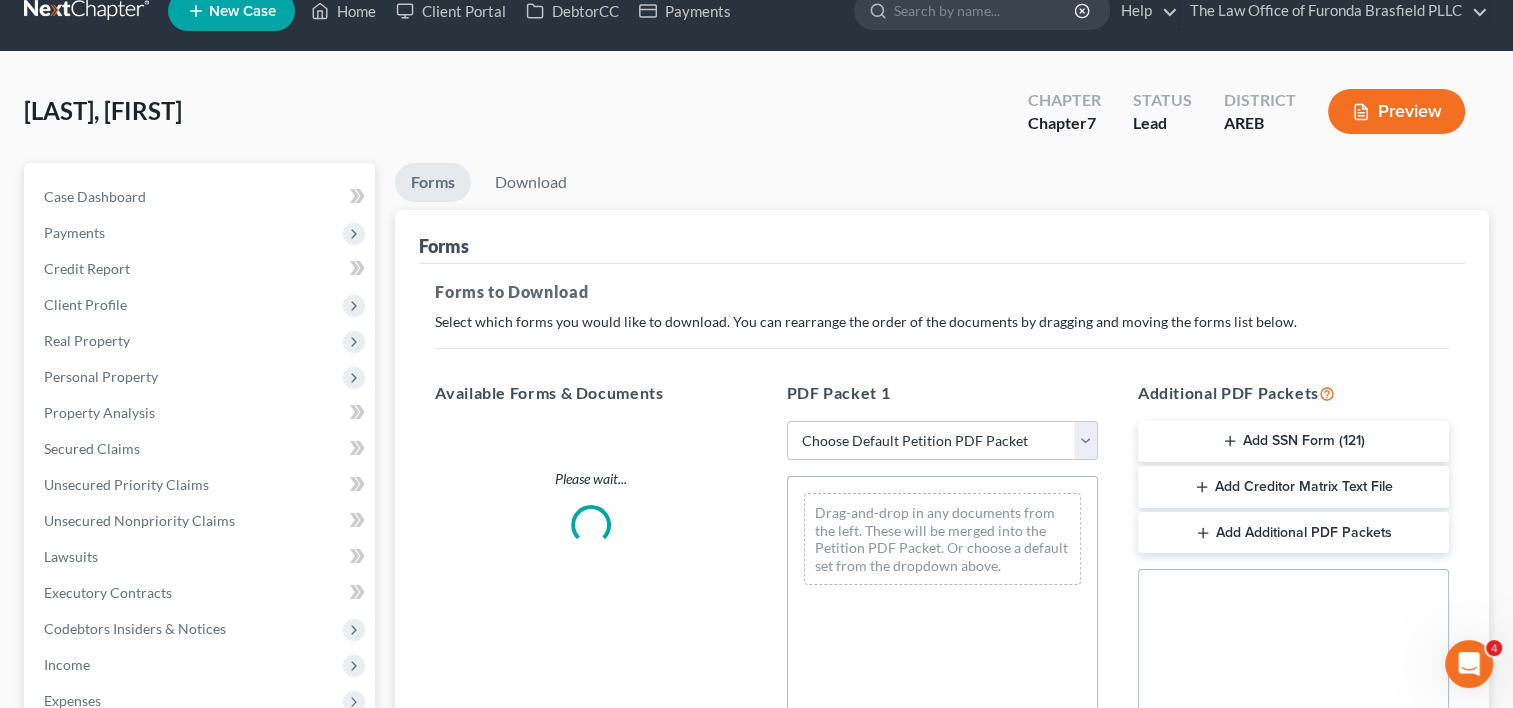 scroll, scrollTop: 0, scrollLeft: 0, axis: both 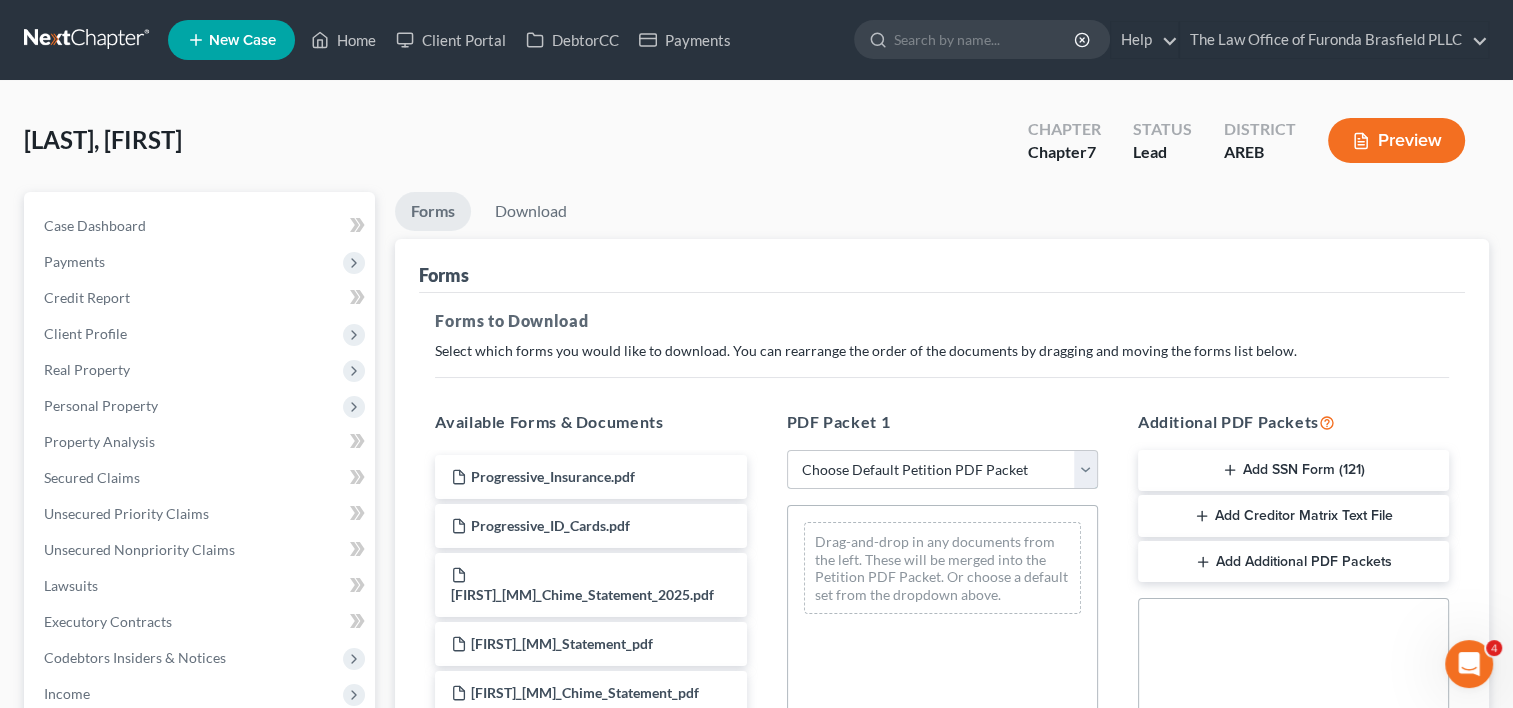 click on "Choose Default Petition PDF Packet Complete Bankruptcy Petition (all forms and schedules) Emergency Filing Forms (Petition and Creditor List Only) Amended Forms Signature Pages Only Emergency Filing Template SCHEDULES" at bounding box center (942, 470) 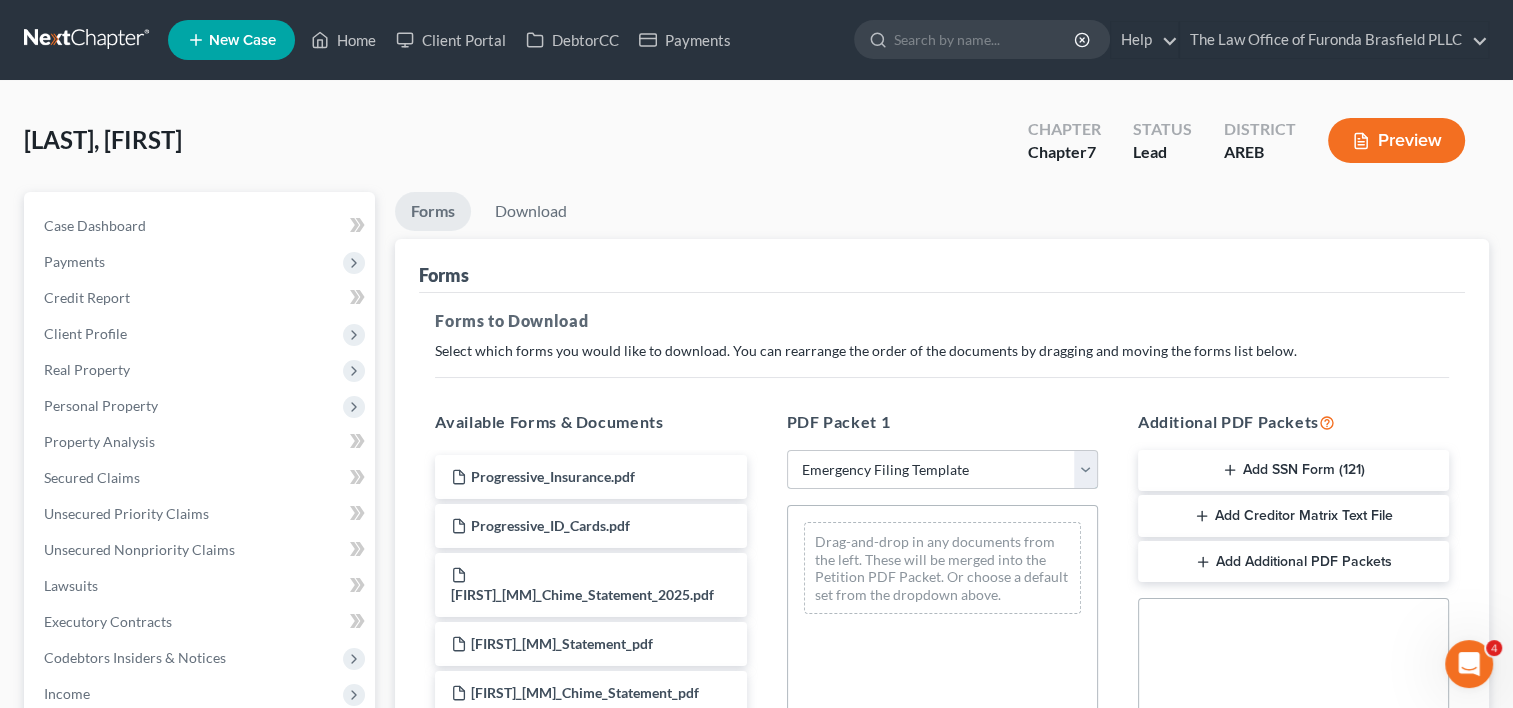 click on "Choose Default Petition PDF Packet Complete Bankruptcy Petition (all forms and schedules) Emergency Filing Forms (Petition and Creditor List Only) Amended Forms Signature Pages Only Emergency Filing Template SCHEDULES" at bounding box center [942, 470] 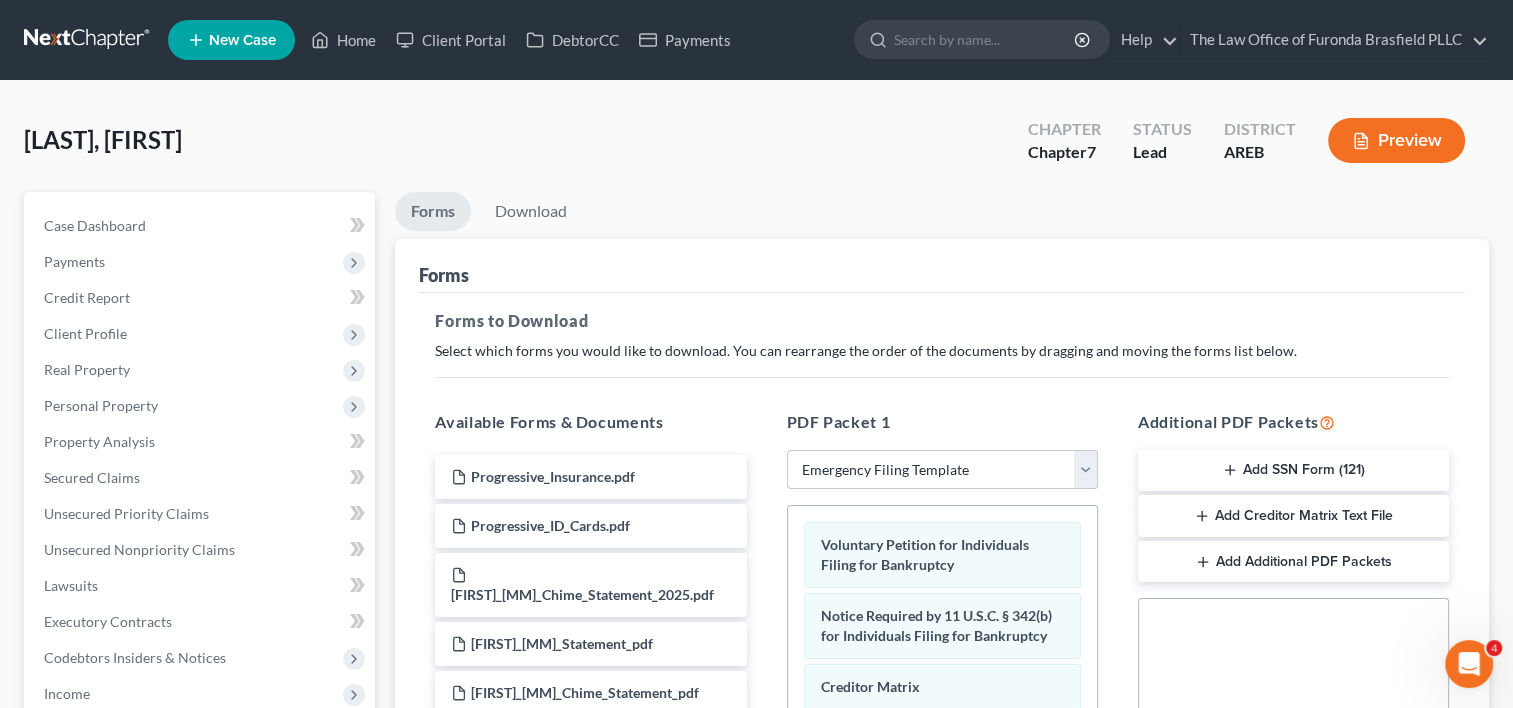 click on "PDF Packet 1 Choose Default Petition PDF Packet Complete Bankruptcy Petition (all forms and schedules) Emergency Filing Forms (Petition and Creditor List Only) Amended Forms Signature Pages Only Emergency Filing Template SCHEDULES Voluntary Petition for Individuals Filing for Bankruptcy Notice Required by 11 U.S.C. § 342(b) for Individuals Filing for Bankruptcy Creditor Matrix Verification of Creditor Matrix Statement of Intention for Individuals Filing Under Chapter 7 Drag-and-drop in any documents from the left. These will be merged into the Petition PDF Packet. Or choose a default set from the dropdown above." at bounding box center [942, 733] 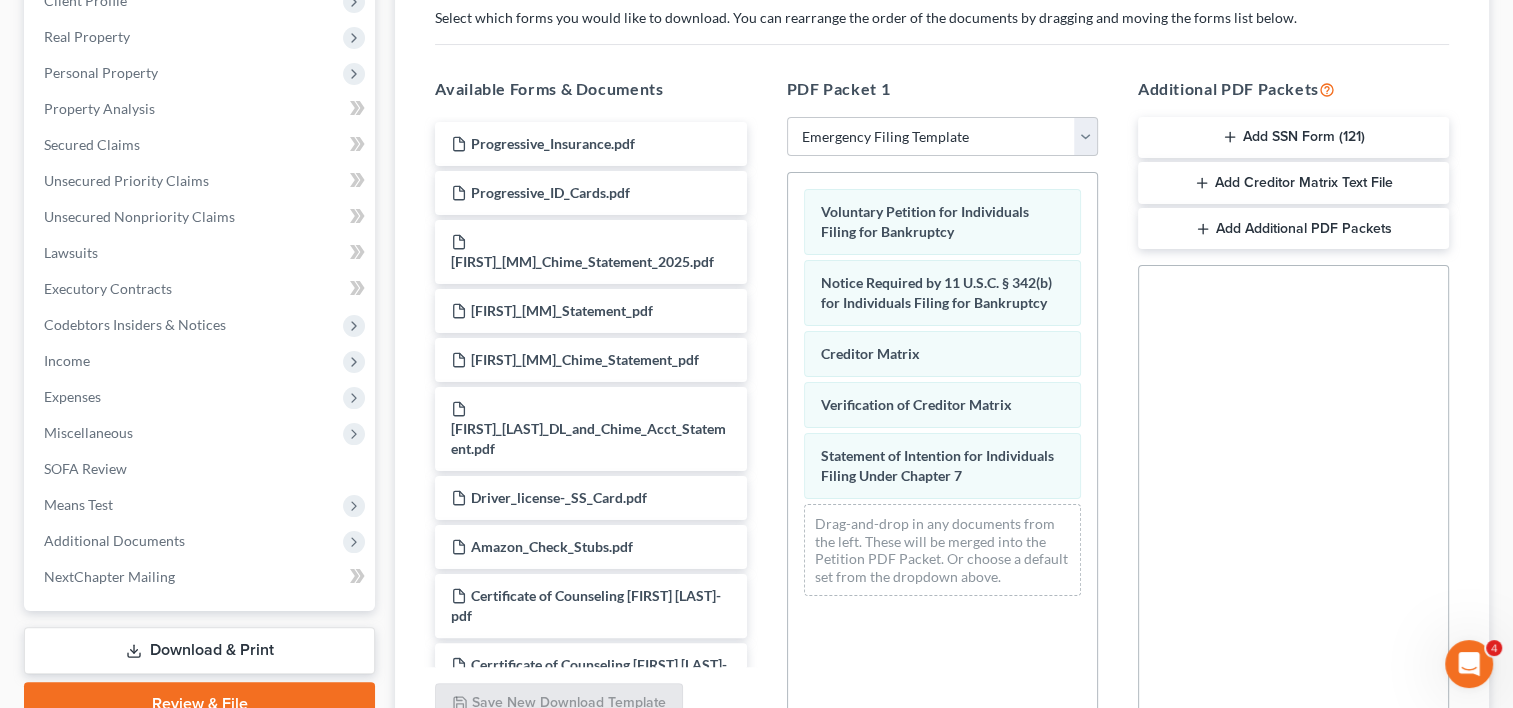 scroll, scrollTop: 334, scrollLeft: 0, axis: vertical 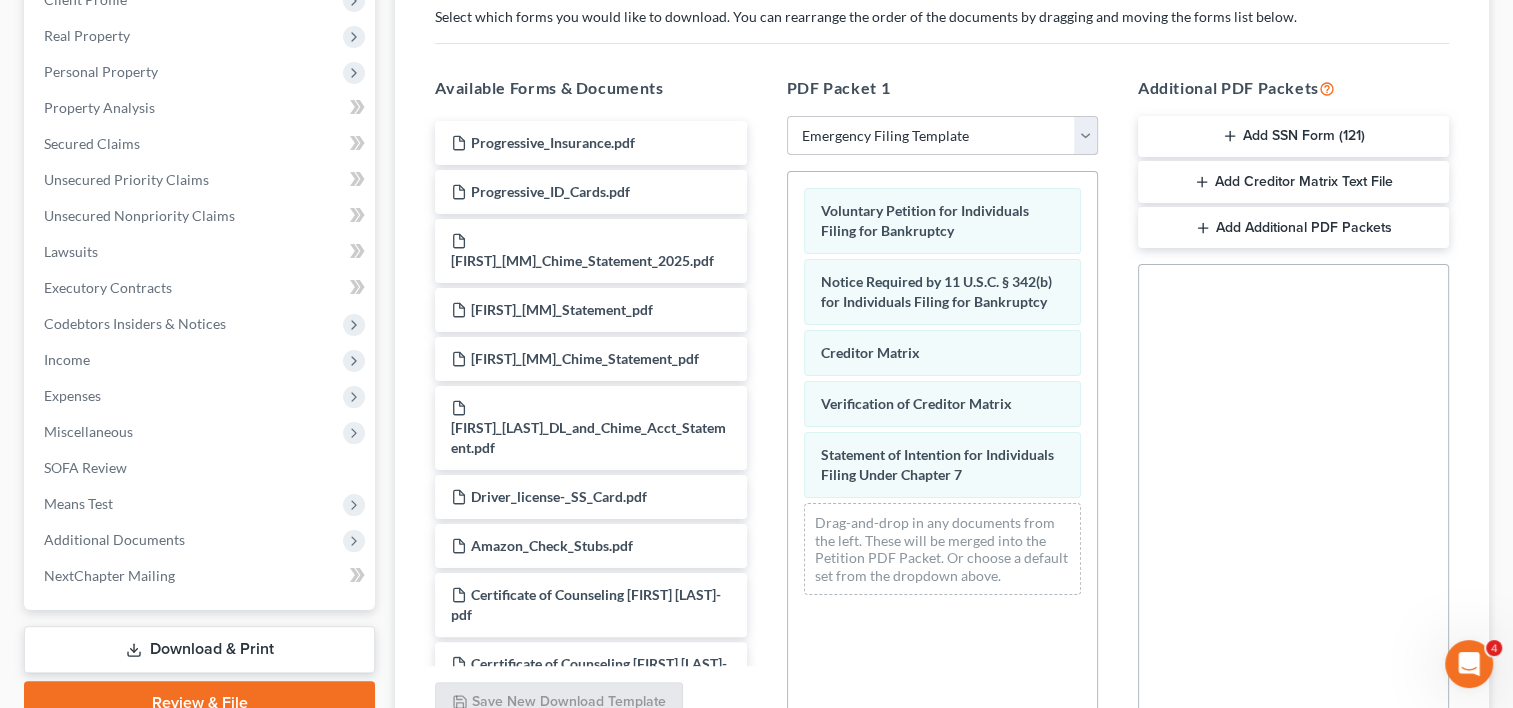 click on "Choose Default Petition PDF Packet Complete Bankruptcy Petition (all forms and schedules) Emergency Filing Forms (Petition and Creditor List Only) Amended Forms Signature Pages Only Emergency Filing Template SCHEDULES" at bounding box center [942, 136] 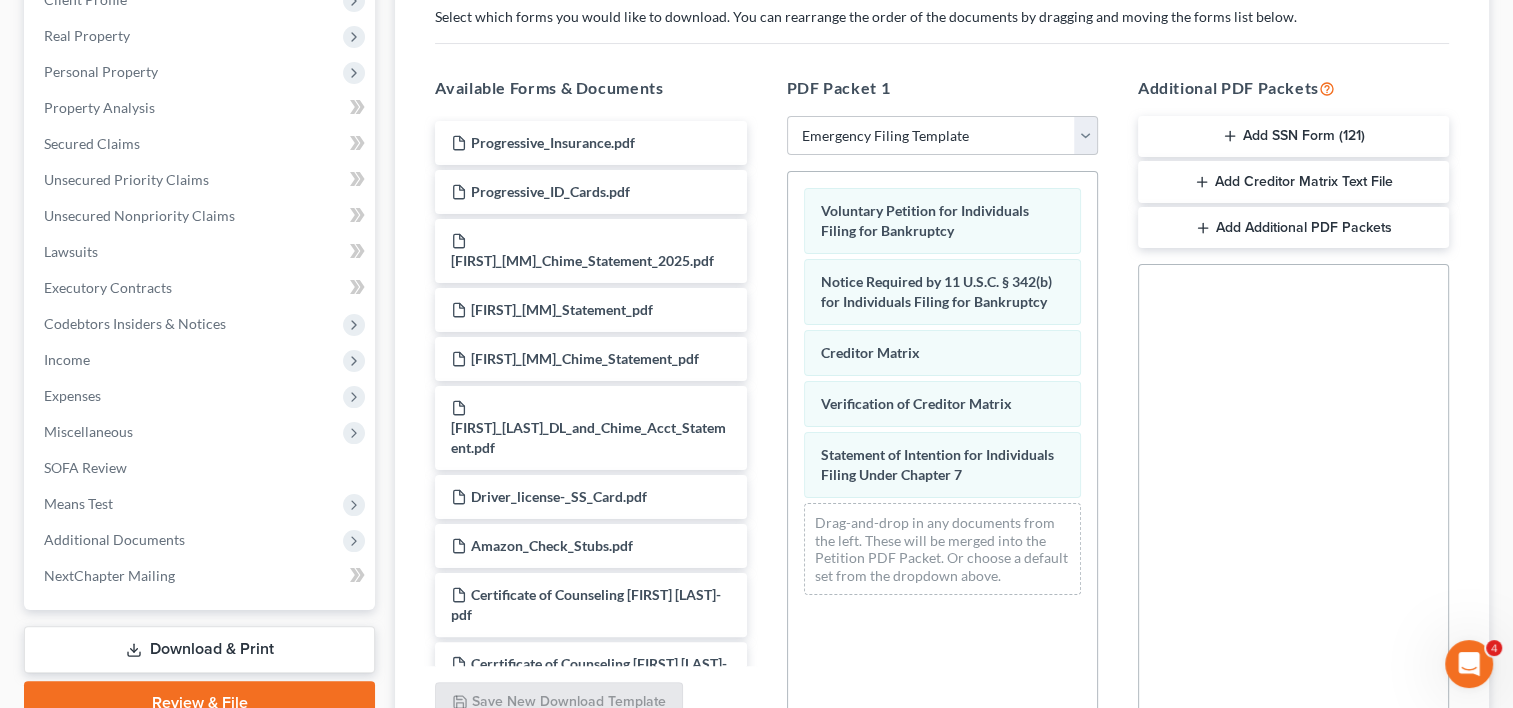 click on "Additional PDF Packets  Add SSN Form (121) Add Creditor Matrix Text File Add Additional PDF Packets Social Security Number Statement of Social Security Number Creditor Matrix Text File Creditor.txt Declaration Re: Electronic Filing Declaration Re: Electronic Filing of Petition, Lists, Schedules and Statements - Exhibit B-1 Declaration Re: Electronic Filing Declaration Re: Electronic Filing Declaration Re: Electronic Filing of Petition and Matrix - Exhibit B-2 Declaration Re: Electronic Filing Declaration Re: Electronic Filing Amended - Exhibit B-3 original statements and schedules voluntary petition as amended on the date indicated below statements and schedules as amended on the date indicated below master mailing list (matrix) as amended on the date indicated below" at bounding box center [1293, 399] 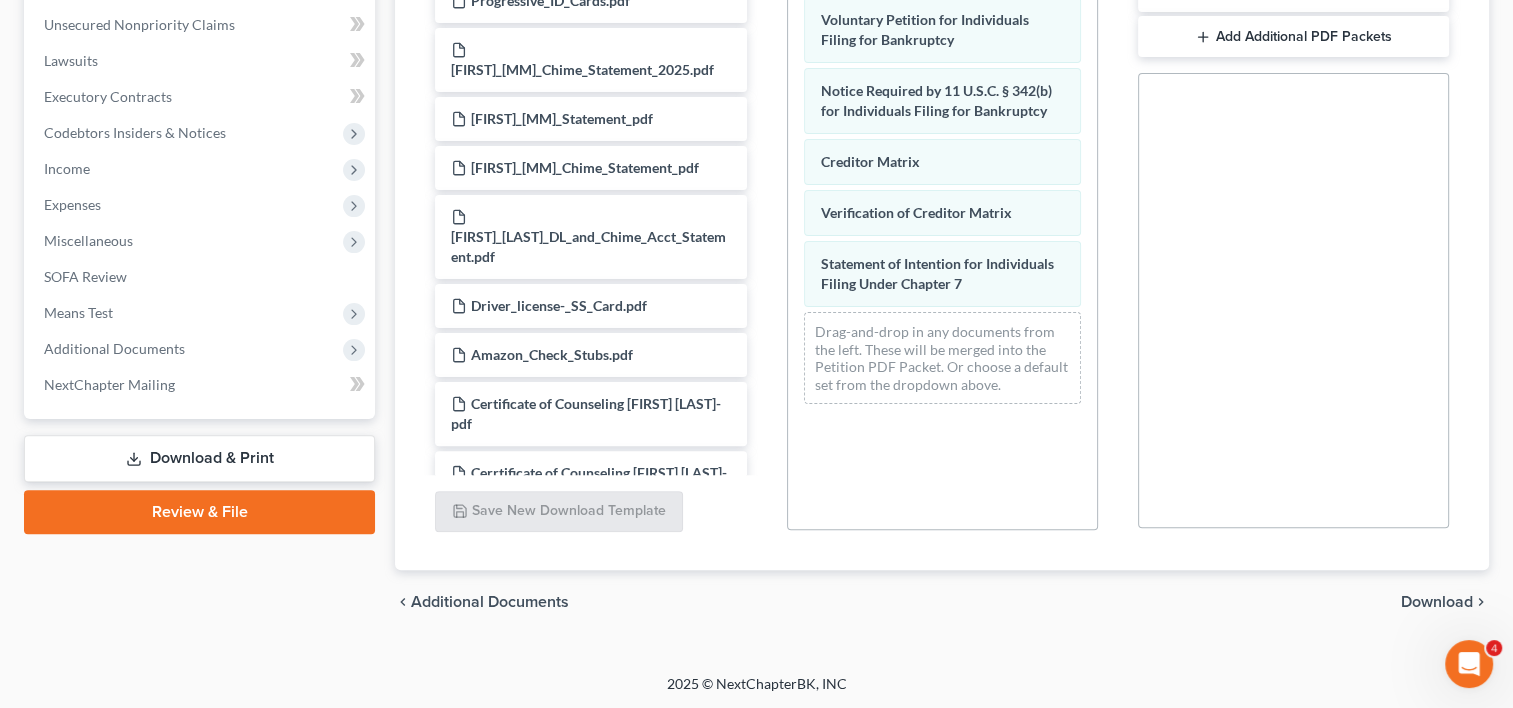 click on "Download" at bounding box center (1437, 602) 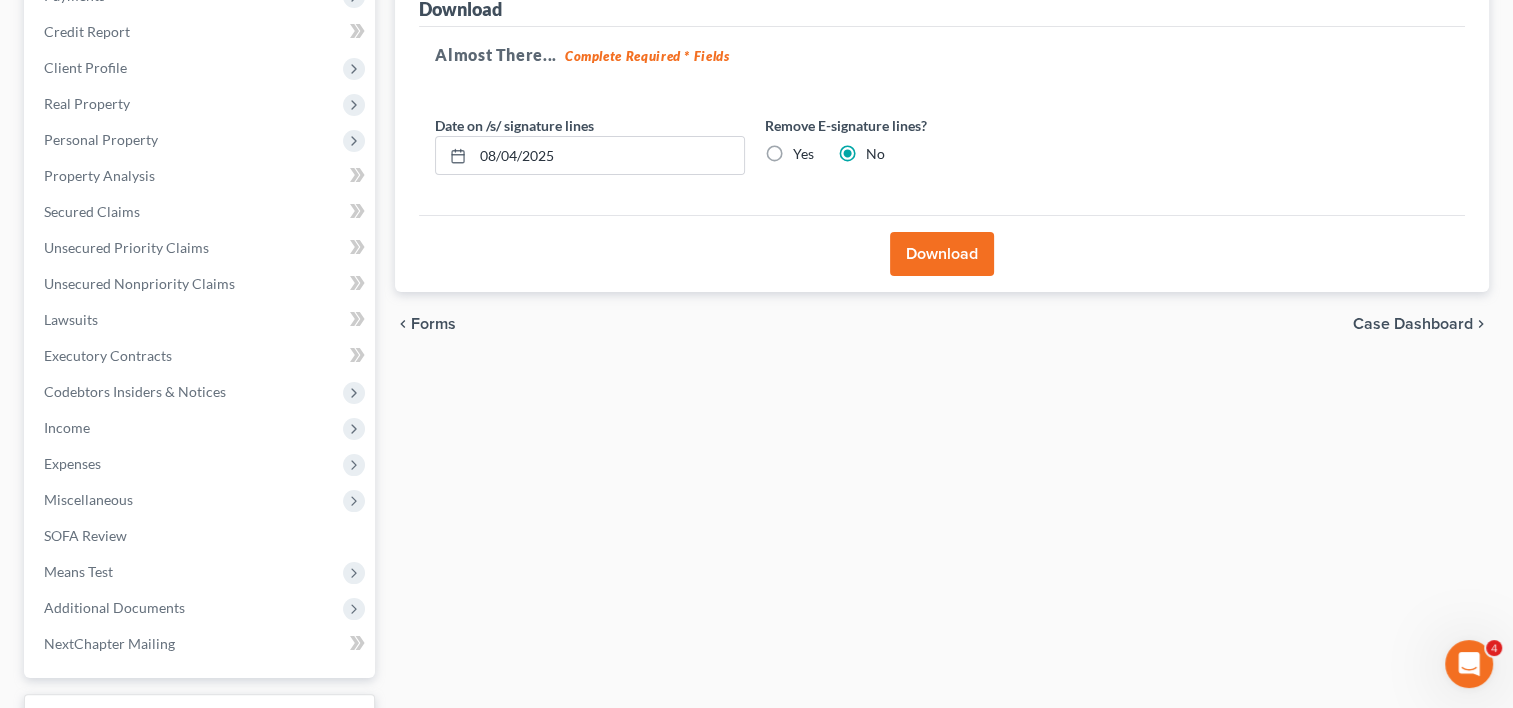scroll, scrollTop: 0, scrollLeft: 0, axis: both 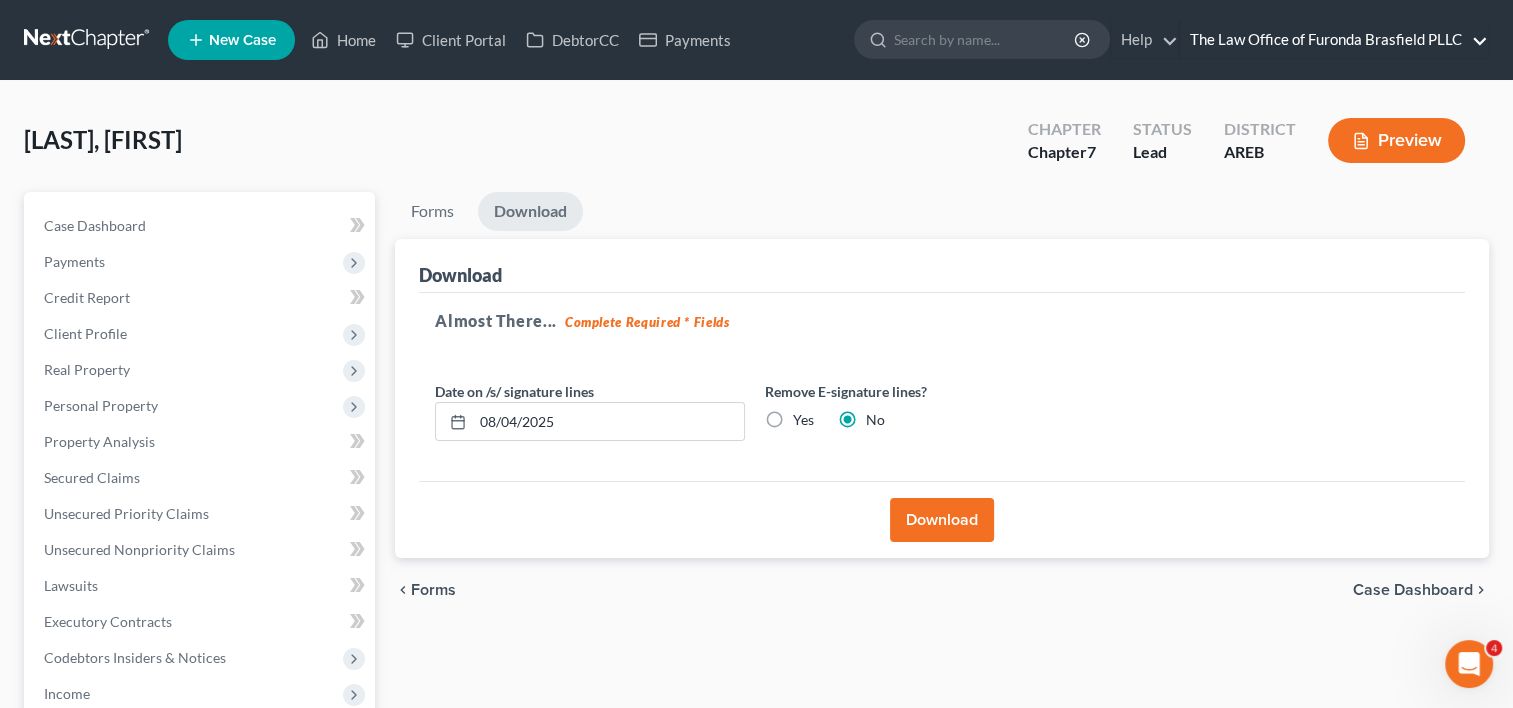 click on "The Law Office of Furonda Brasfield PLLC" at bounding box center [1334, 40] 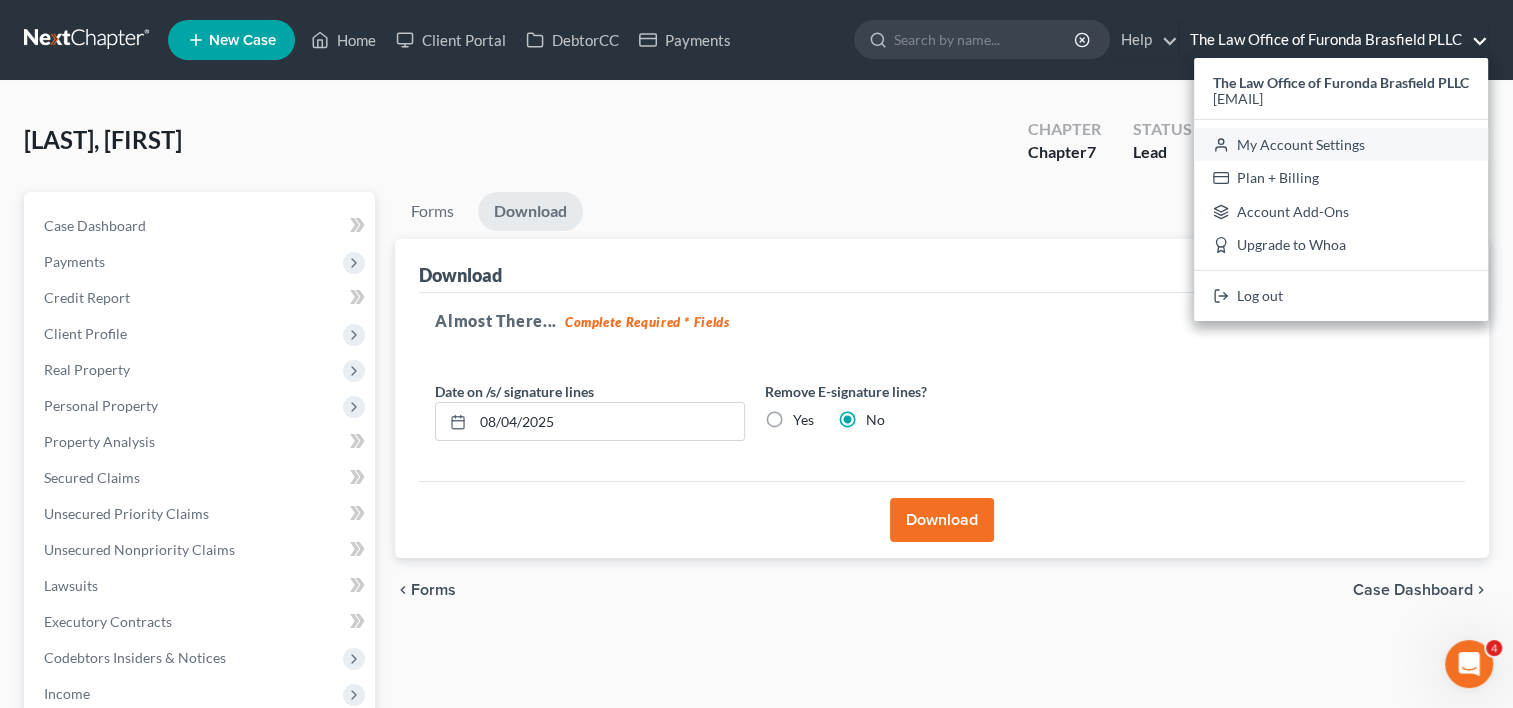 click on "My Account Settings" at bounding box center (1341, 145) 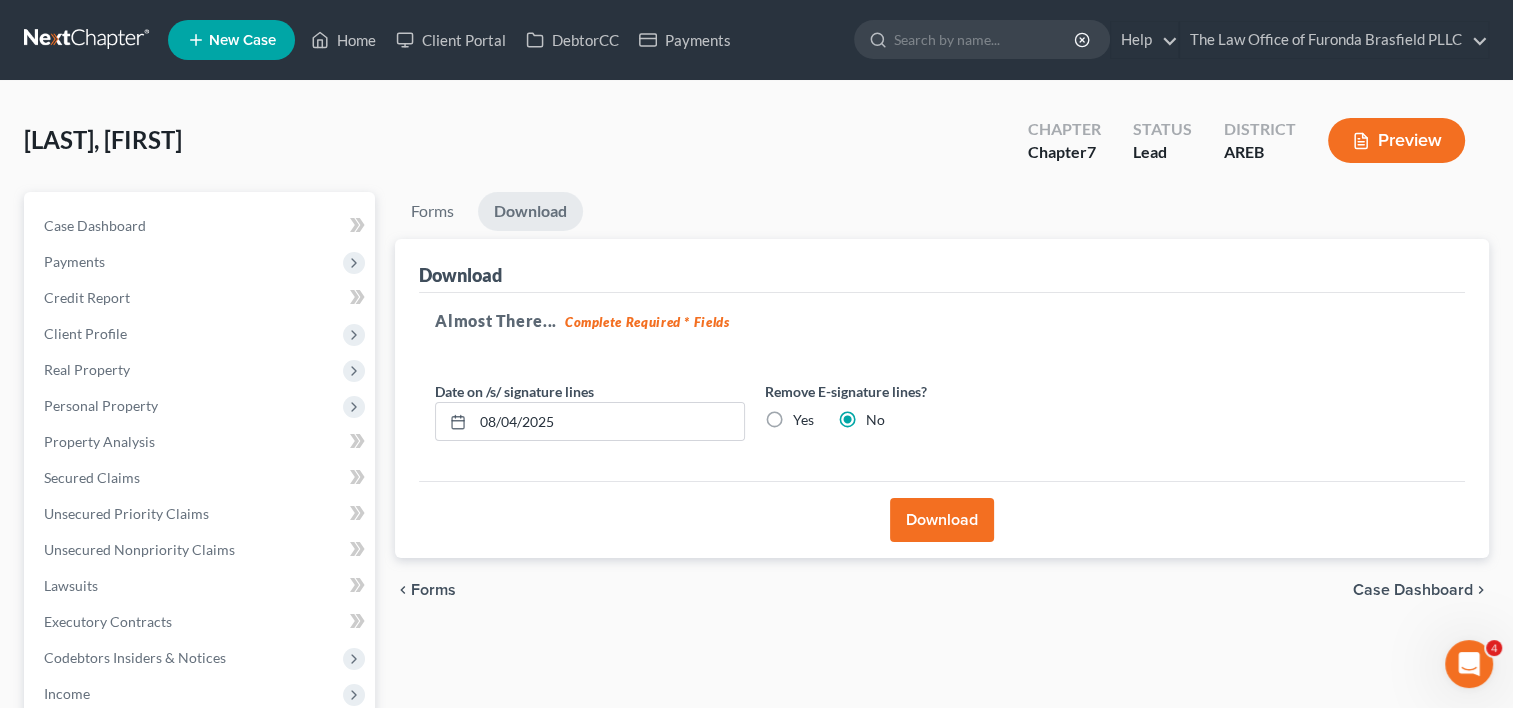 select on "24" 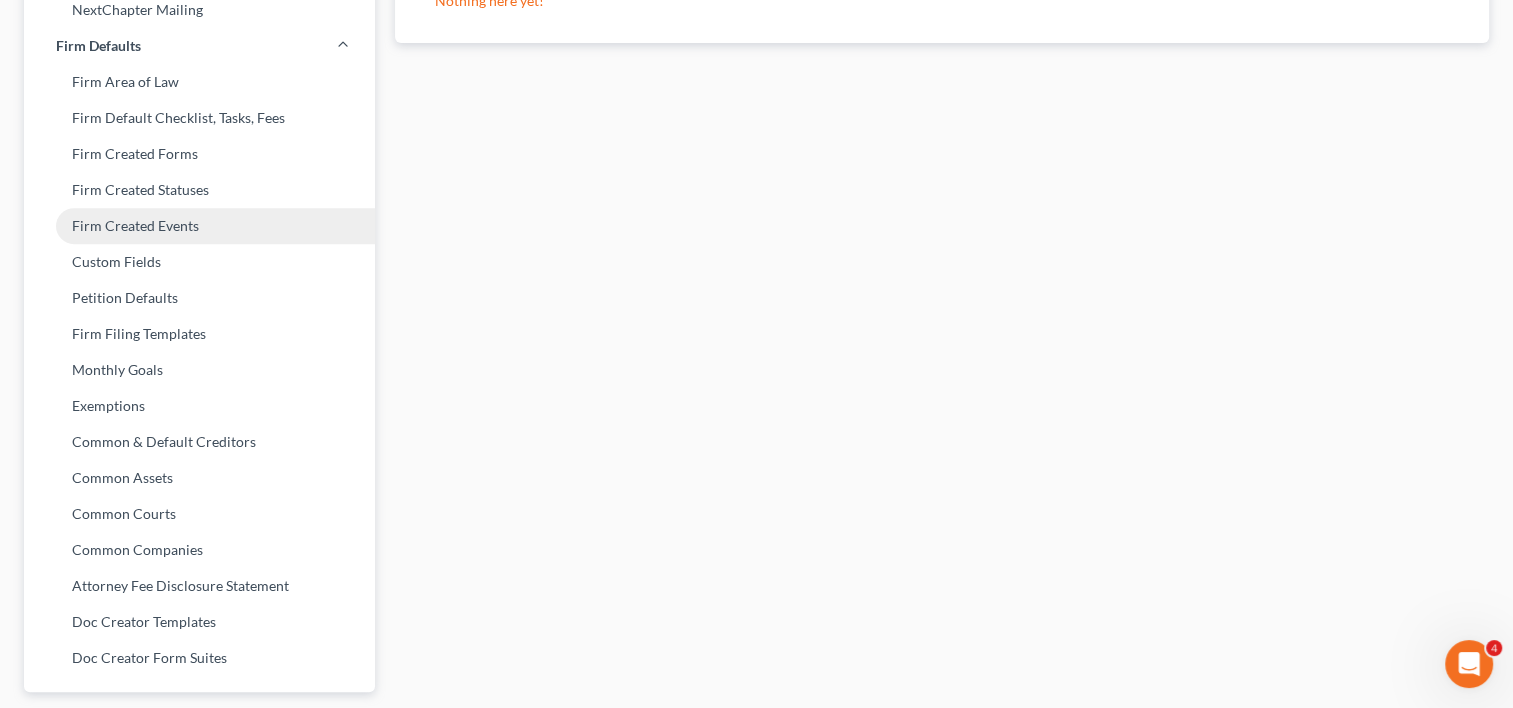 scroll, scrollTop: 0, scrollLeft: 0, axis: both 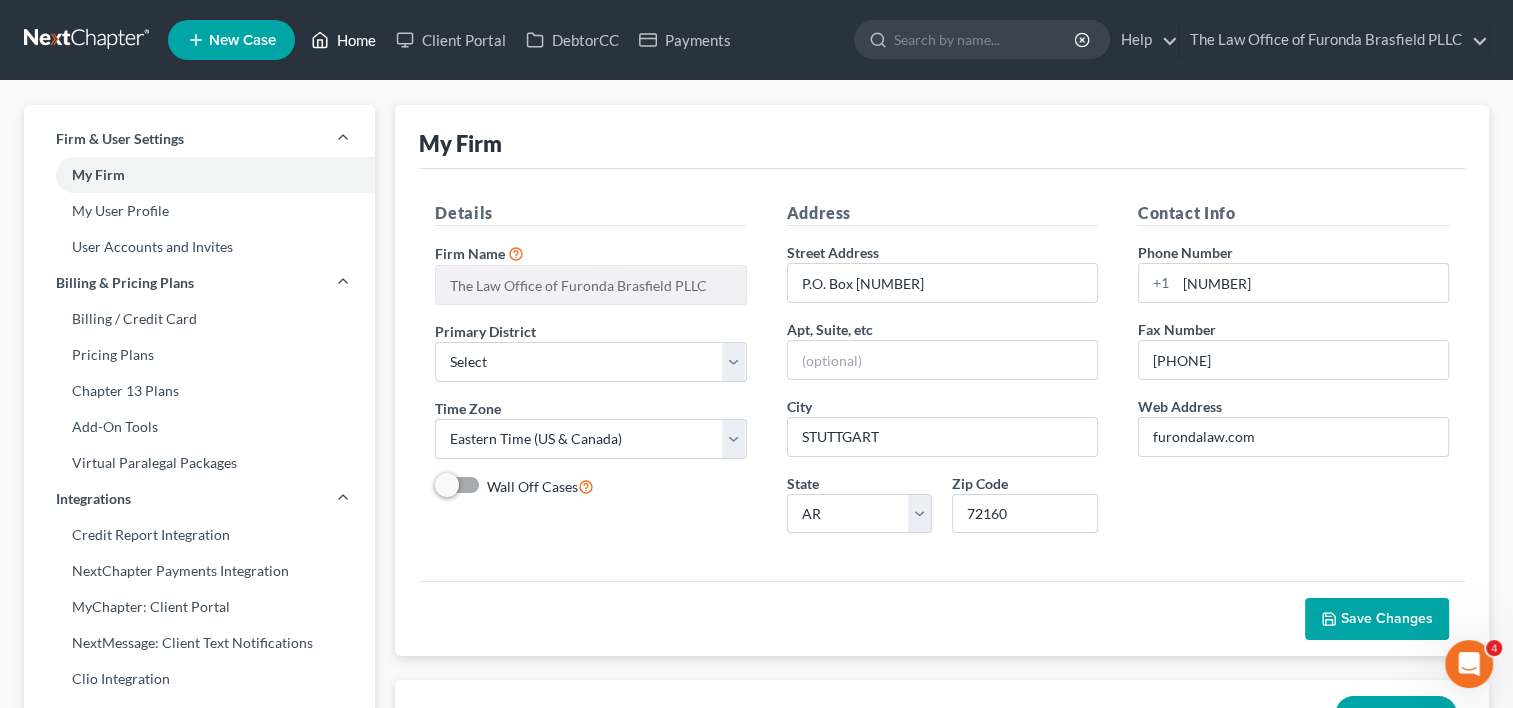 click on "Home" at bounding box center [343, 40] 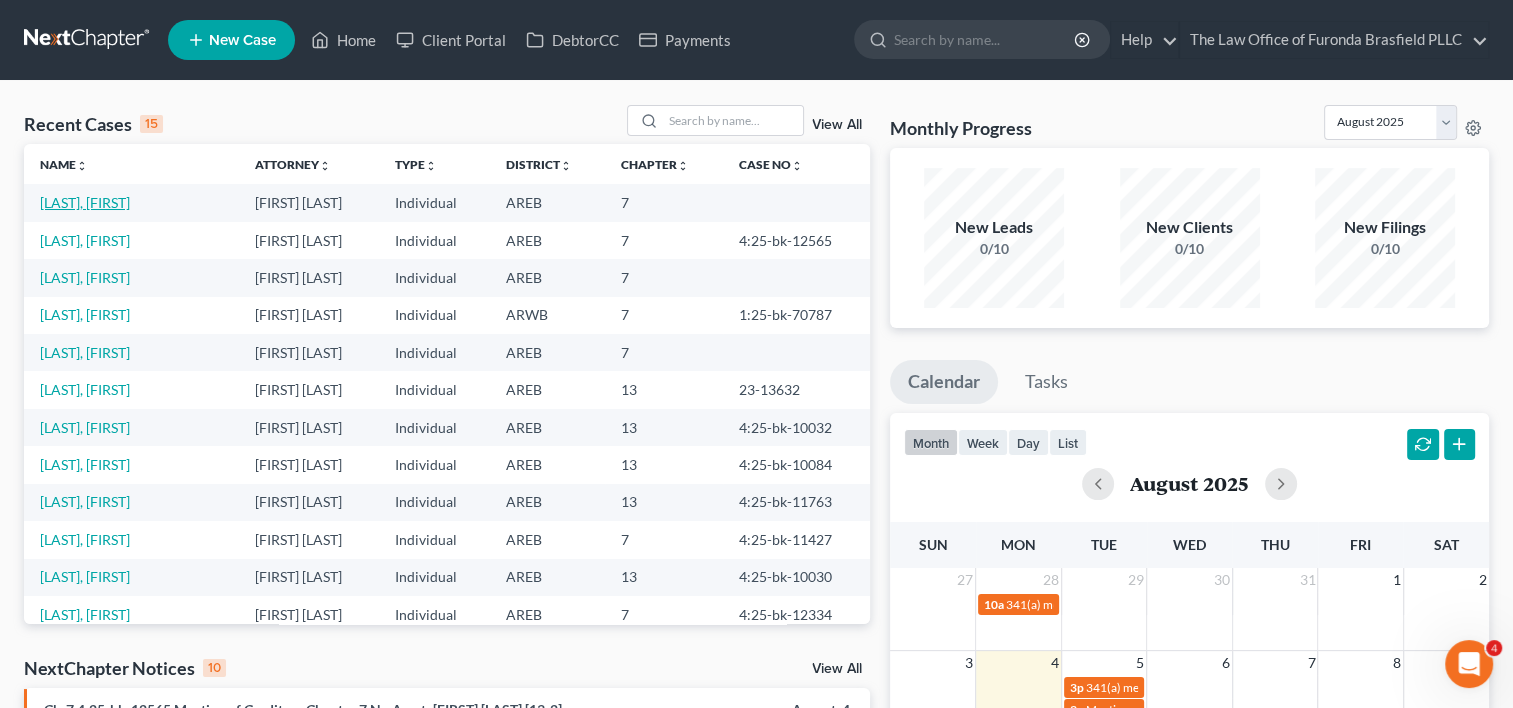 click on "[LAST], [FIRST]" at bounding box center [85, 202] 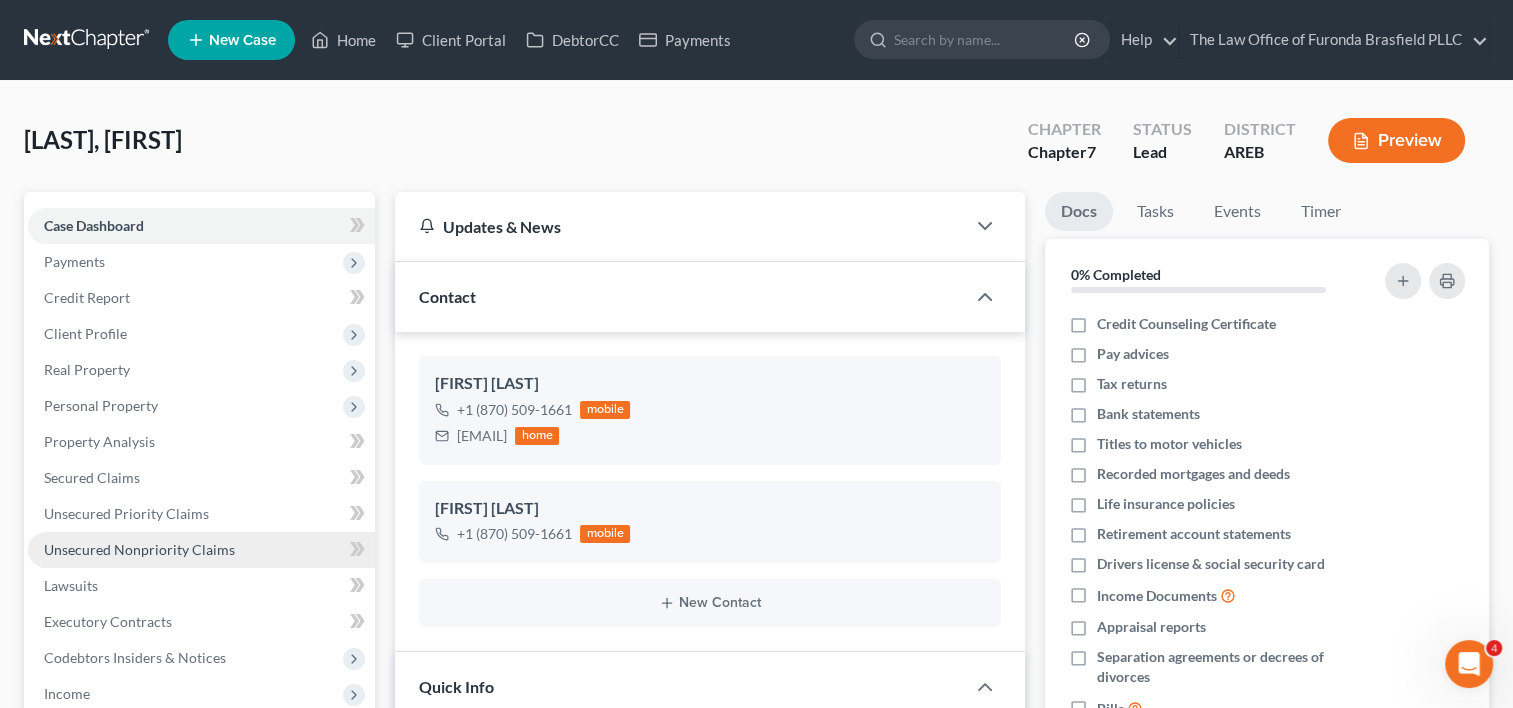 scroll, scrollTop: 608, scrollLeft: 0, axis: vertical 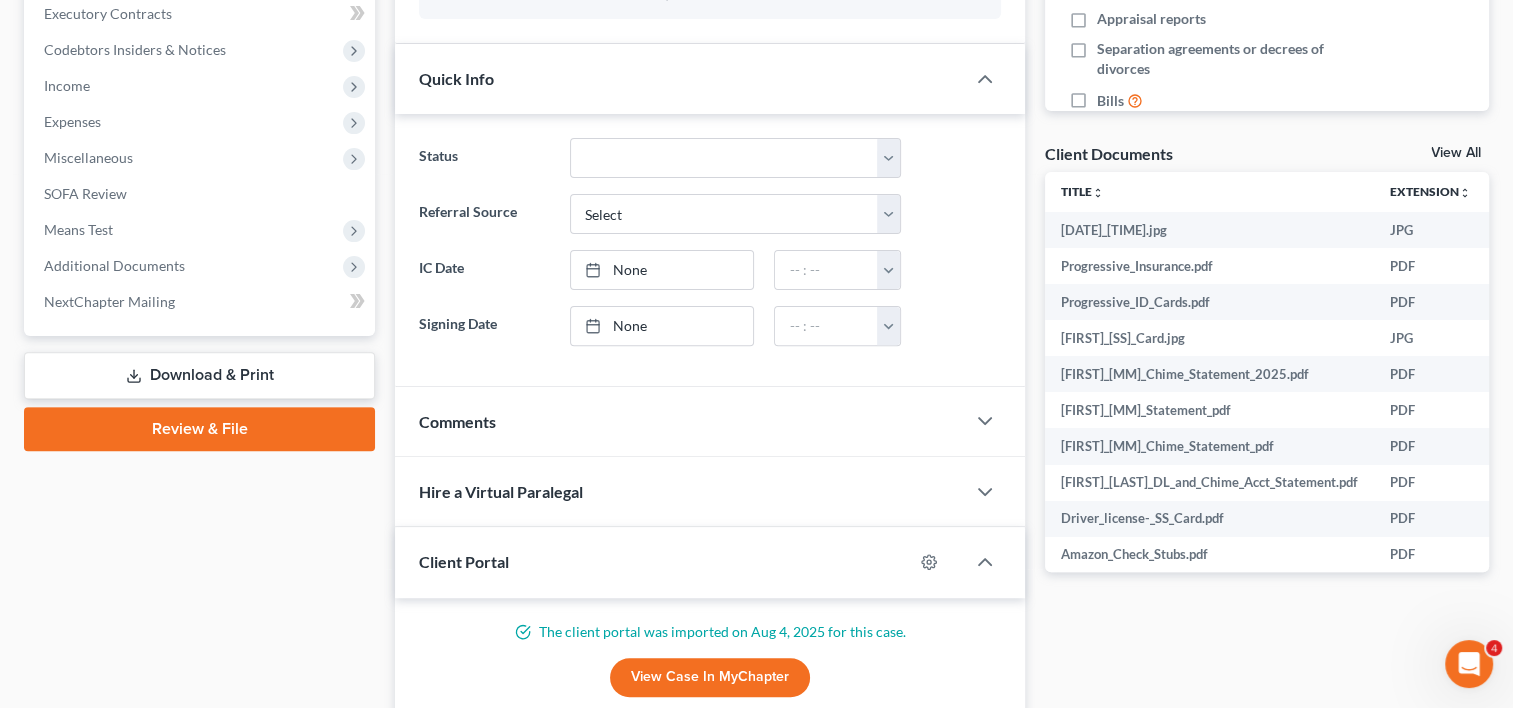 click on "Download & Print" at bounding box center (199, 375) 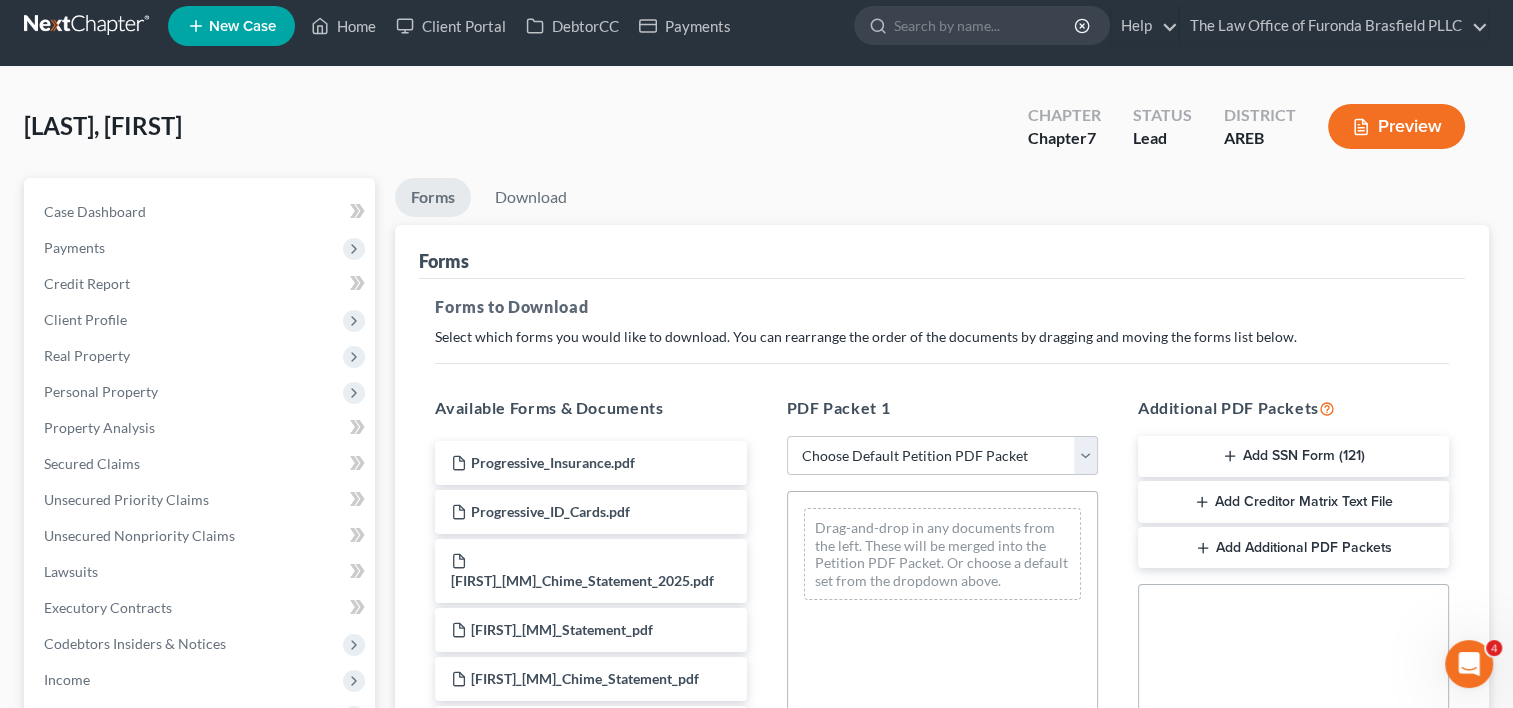 scroll, scrollTop: 0, scrollLeft: 0, axis: both 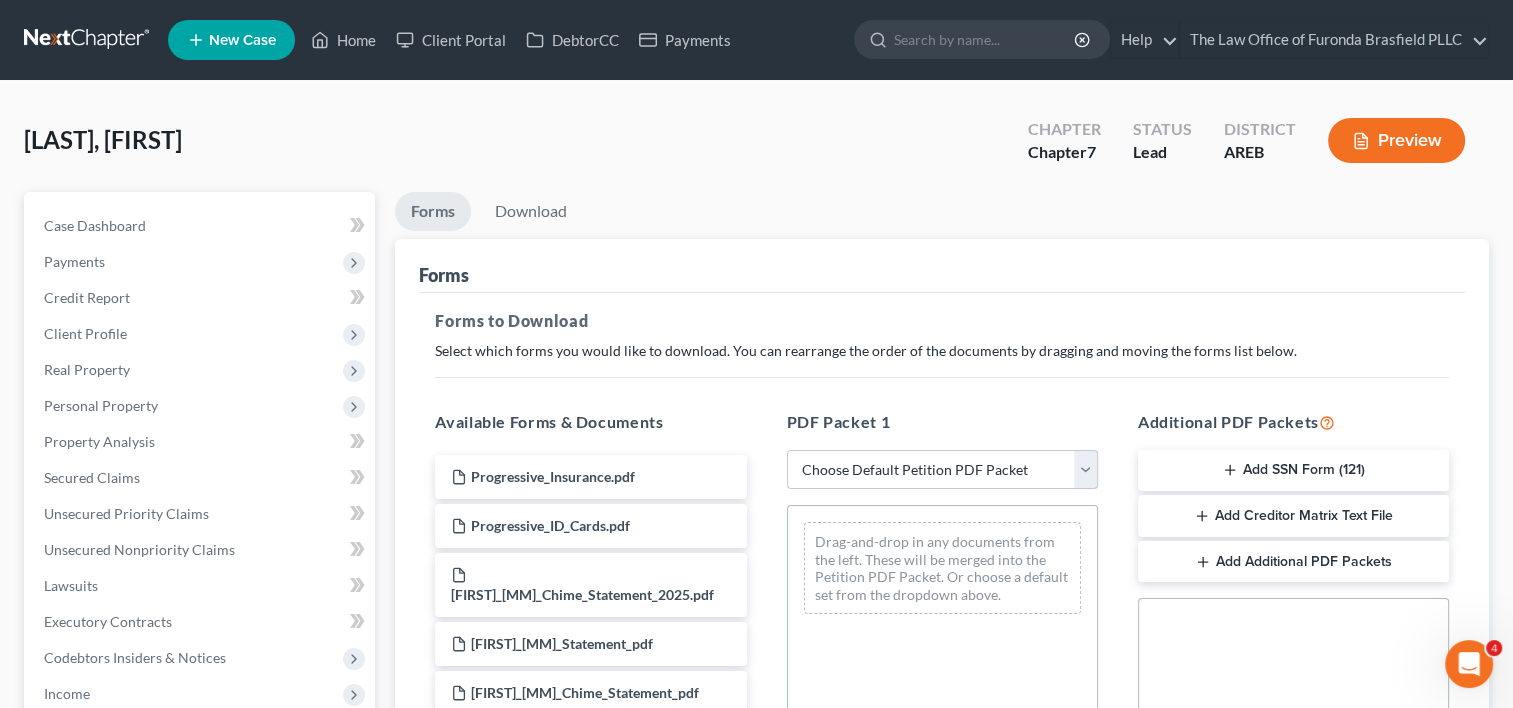 click on "Choose Default Petition PDF Packet Complete Bankruptcy Petition (all forms and schedules) Emergency Filing Forms (Petition and Creditor List Only) Amended Forms Signature Pages Only Emergency Filing Template SCHEDULES" at bounding box center (942, 470) 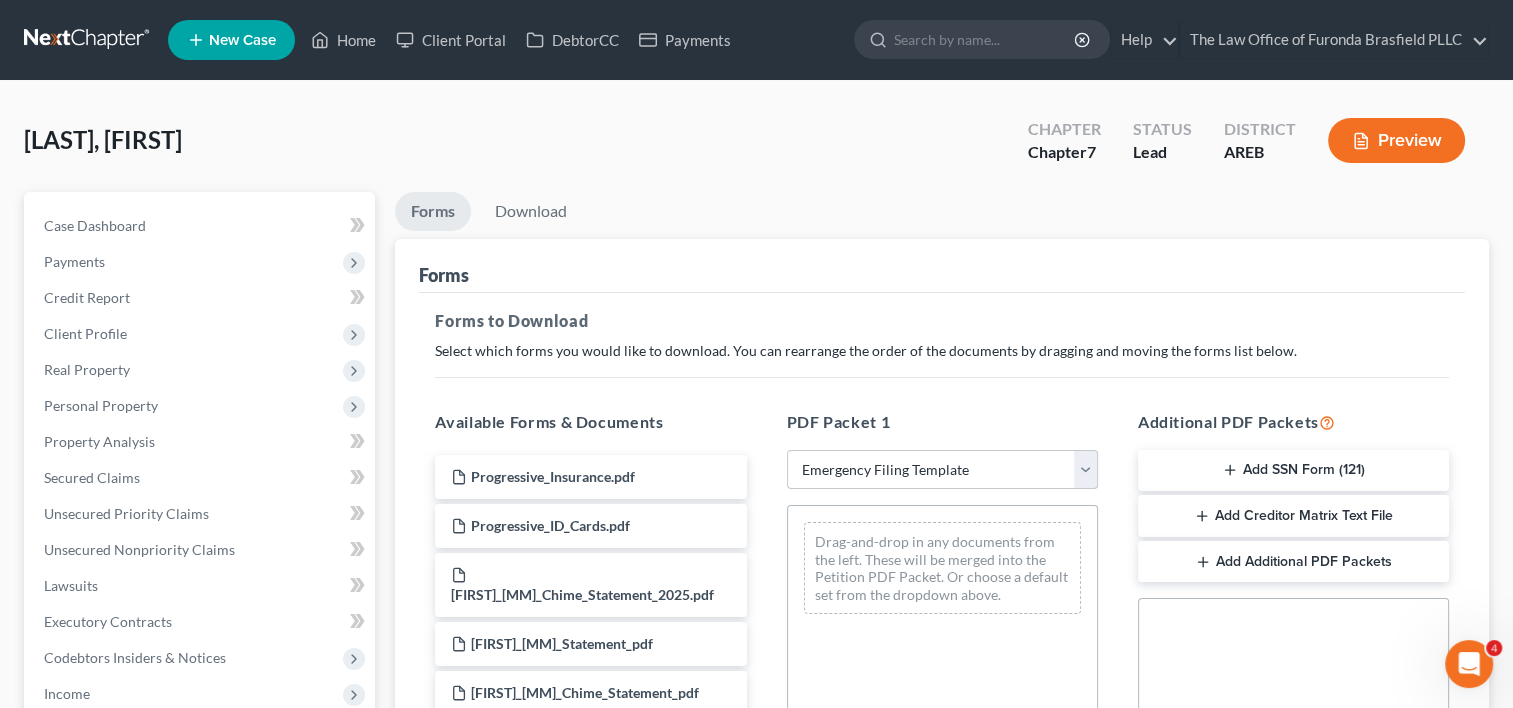 click on "Choose Default Petition PDF Packet Complete Bankruptcy Petition (all forms and schedules) Emergency Filing Forms (Petition and Creditor List Only) Amended Forms Signature Pages Only Emergency Filing Template SCHEDULES" at bounding box center (942, 470) 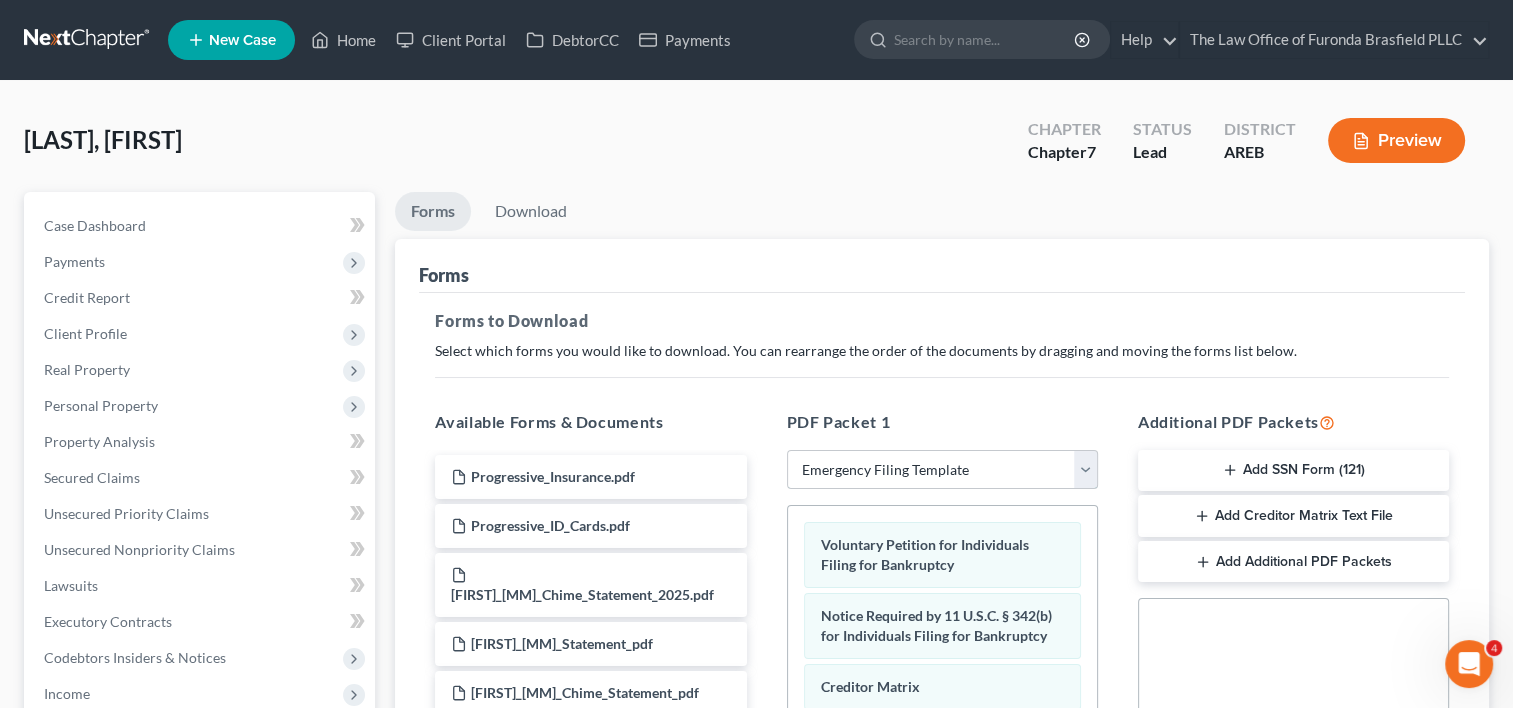scroll, scrollTop: 525, scrollLeft: 0, axis: vertical 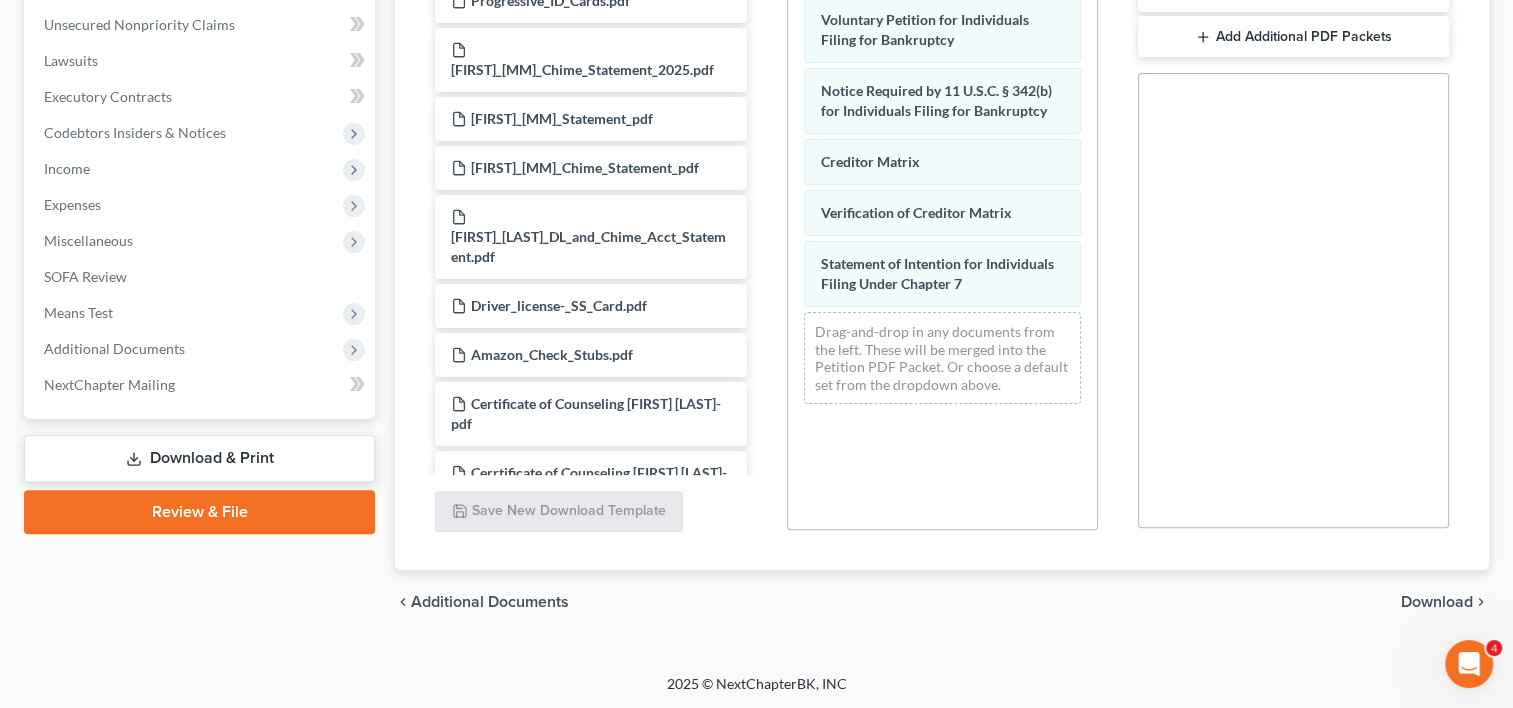 click on "Download" at bounding box center [1437, 602] 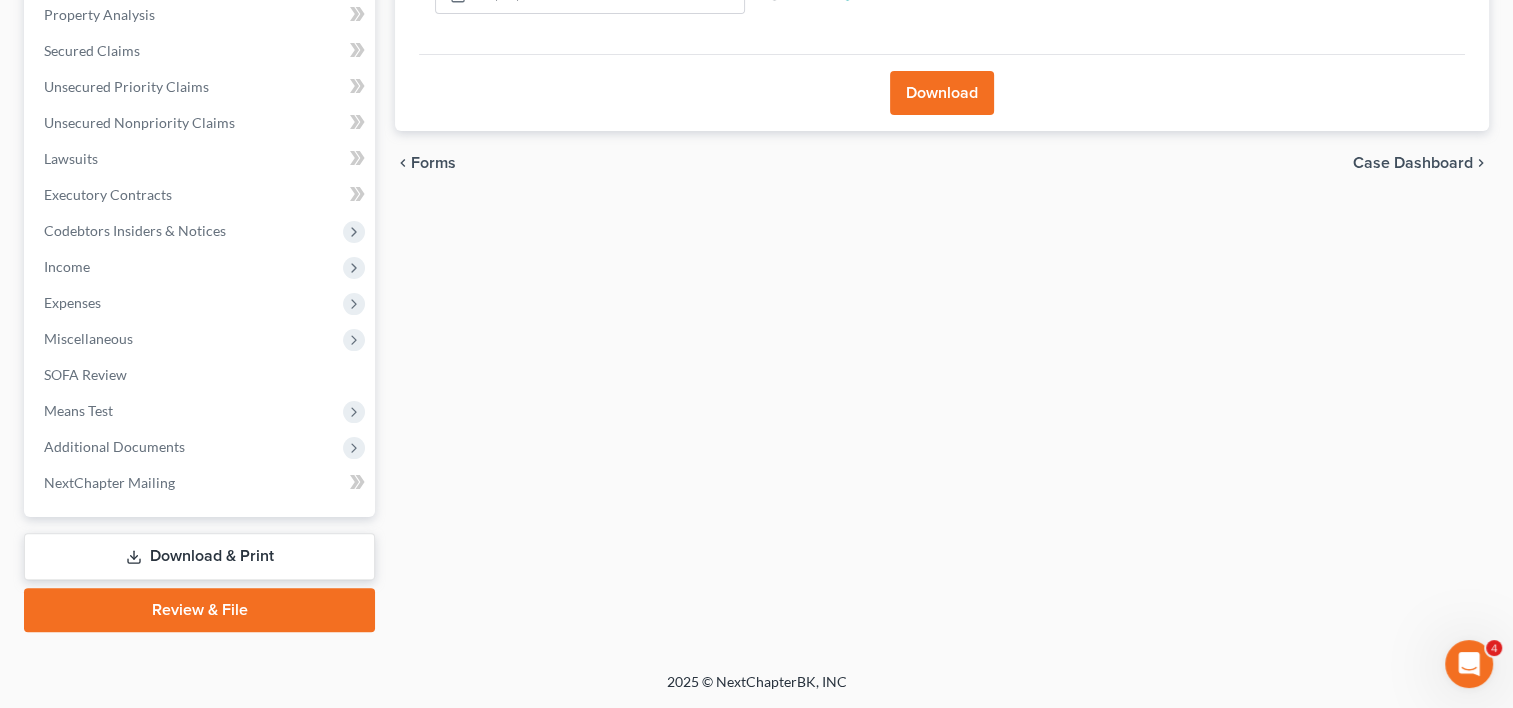 scroll, scrollTop: 425, scrollLeft: 0, axis: vertical 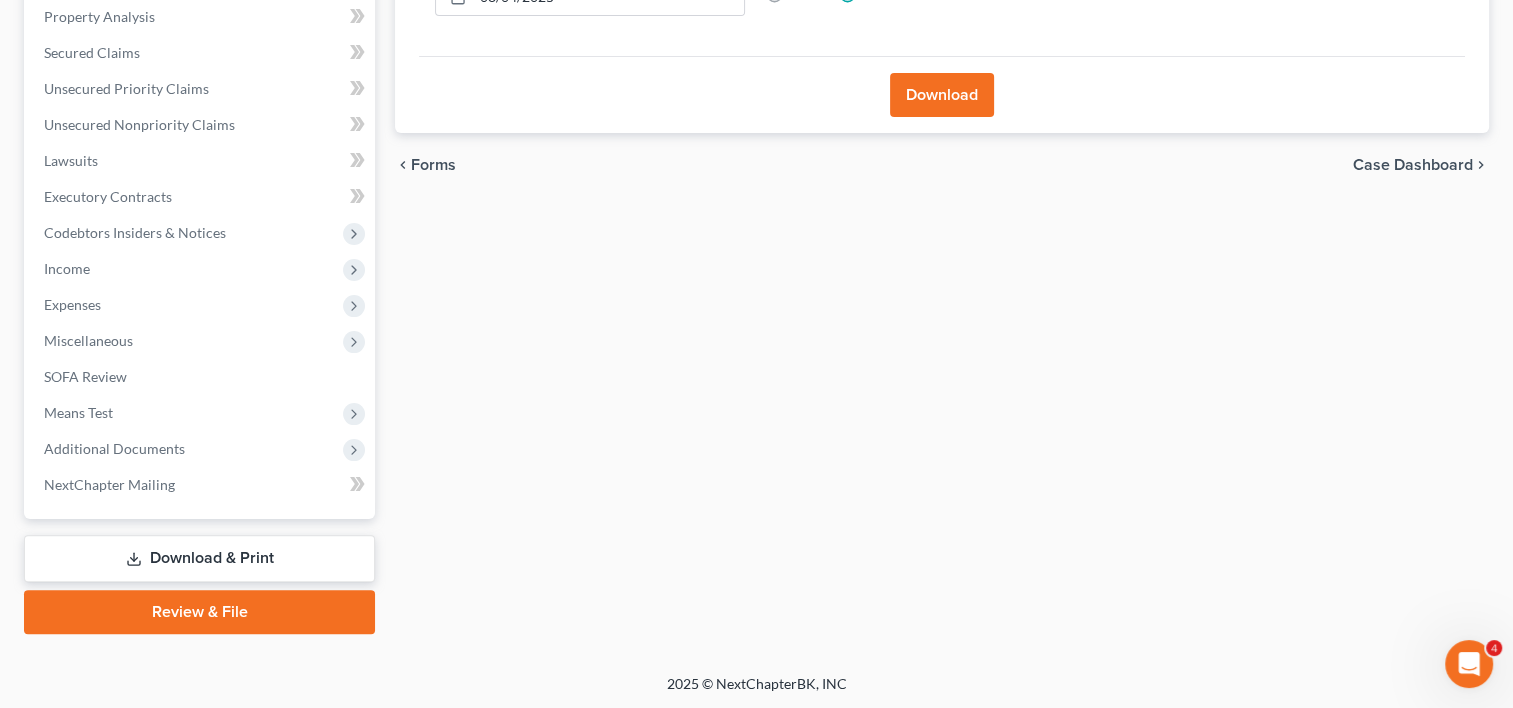 click on "Download" at bounding box center [942, 95] 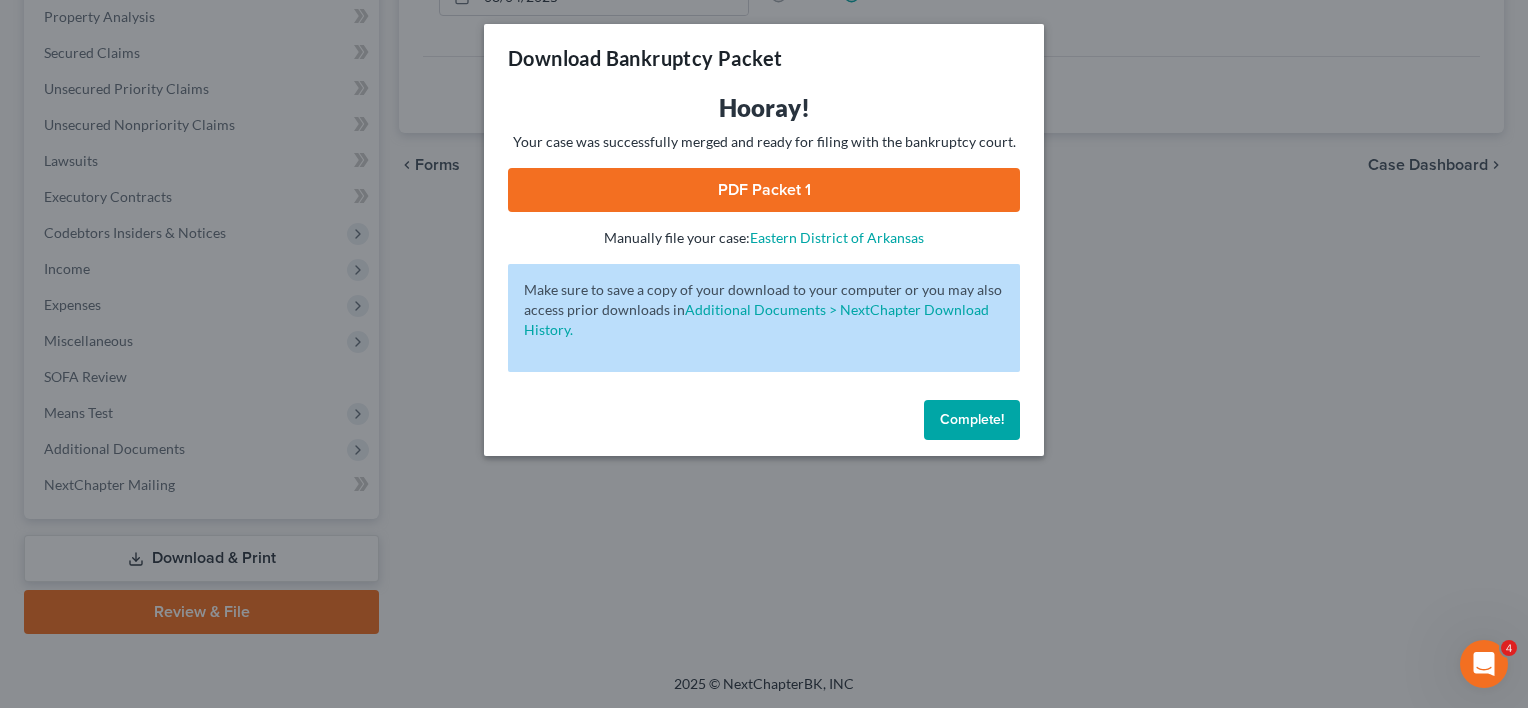 click on "PDF Packet 1" at bounding box center (764, 190) 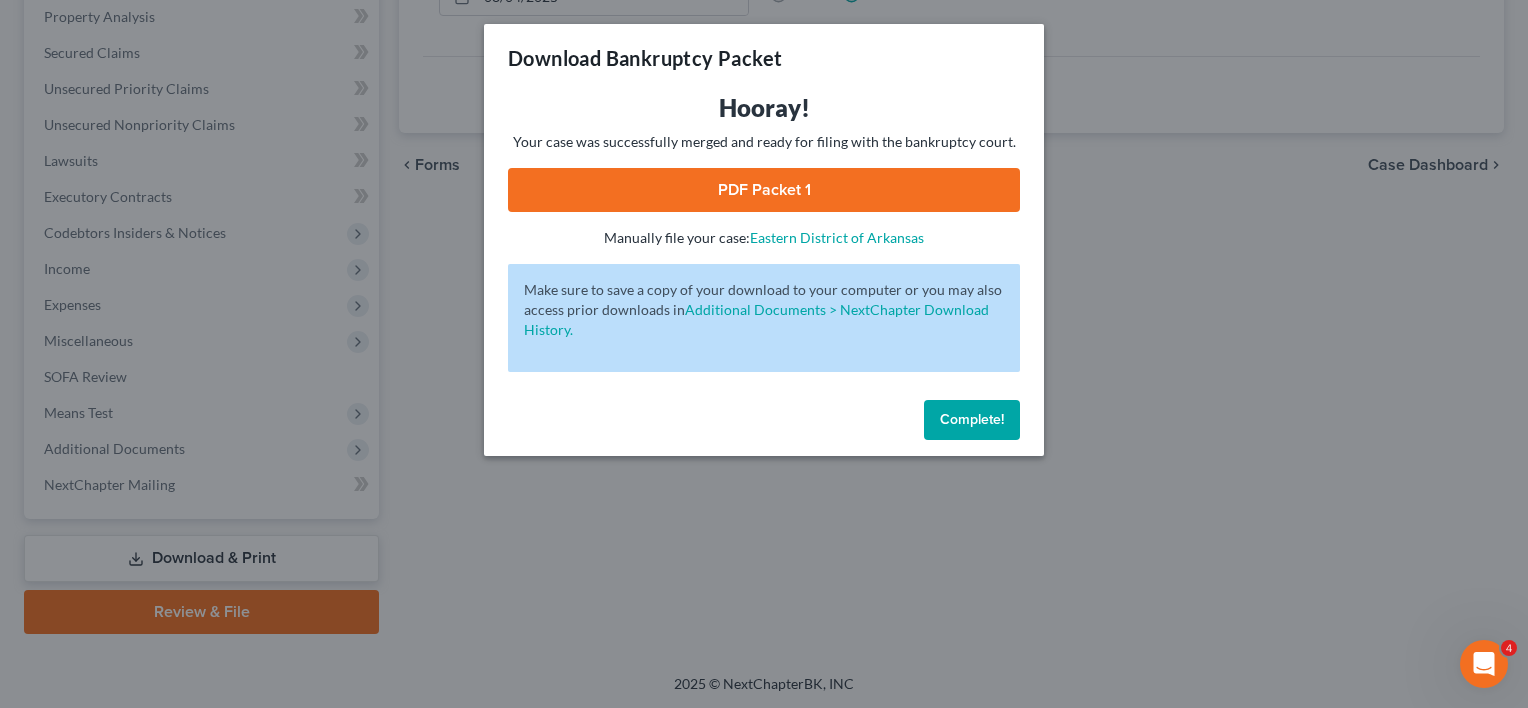 click on "Complete!" at bounding box center (972, 420) 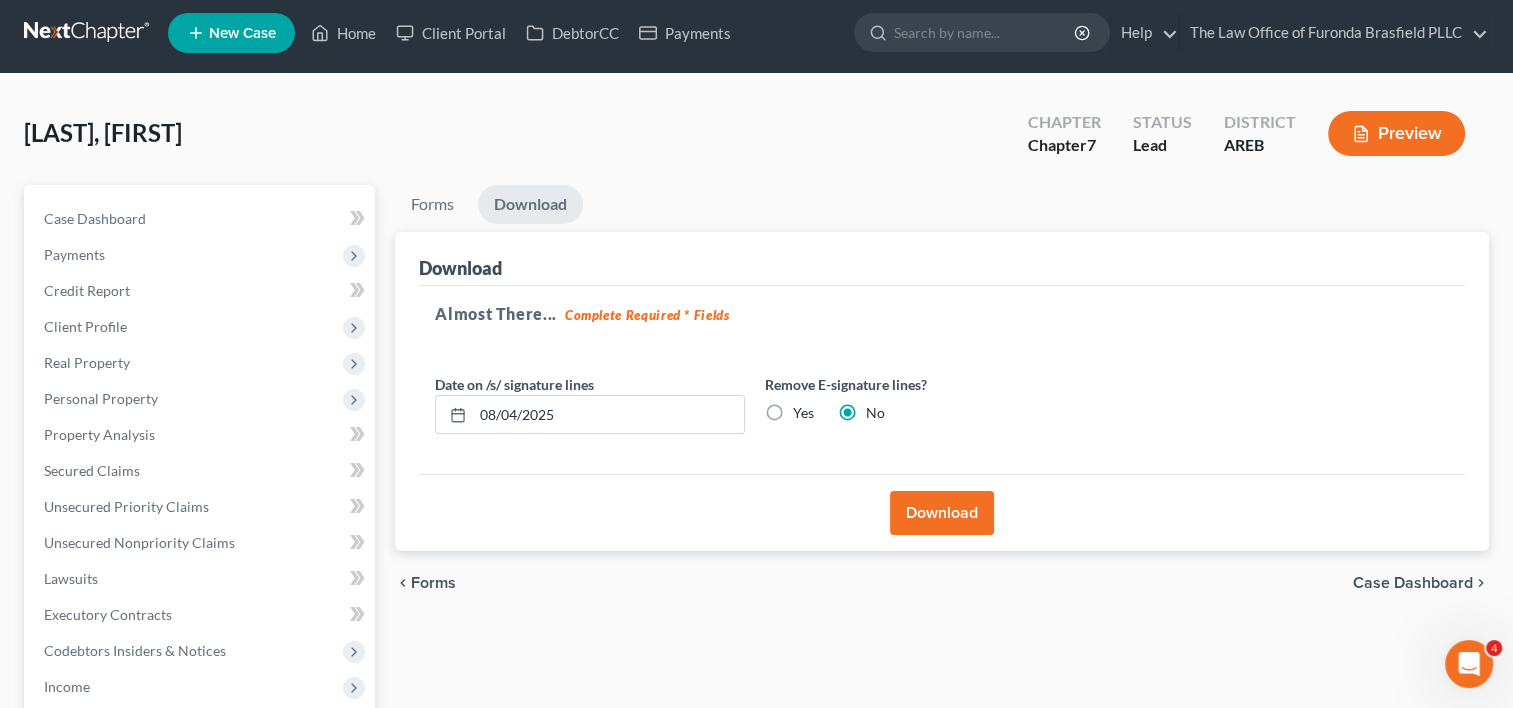 scroll, scrollTop: 5, scrollLeft: 0, axis: vertical 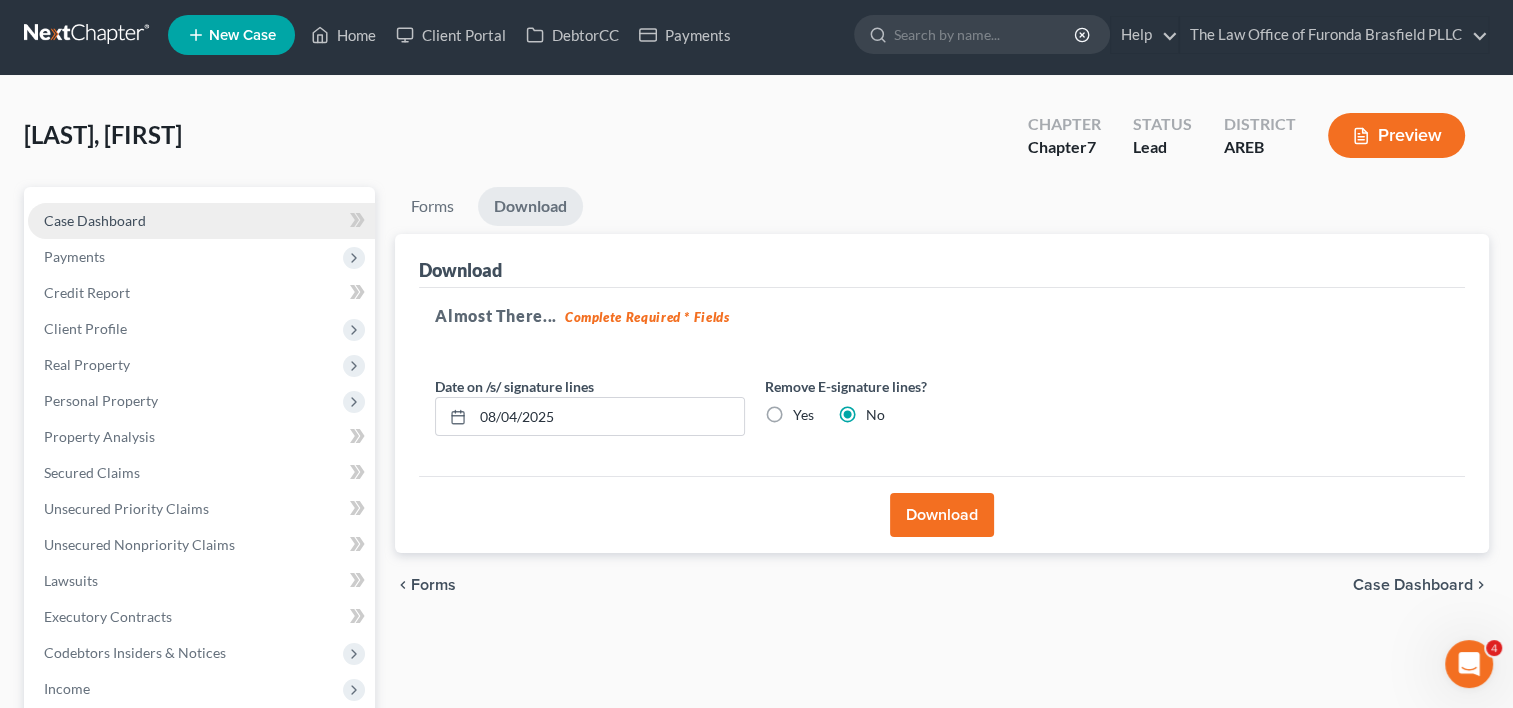 click on "Case Dashboard" at bounding box center [201, 221] 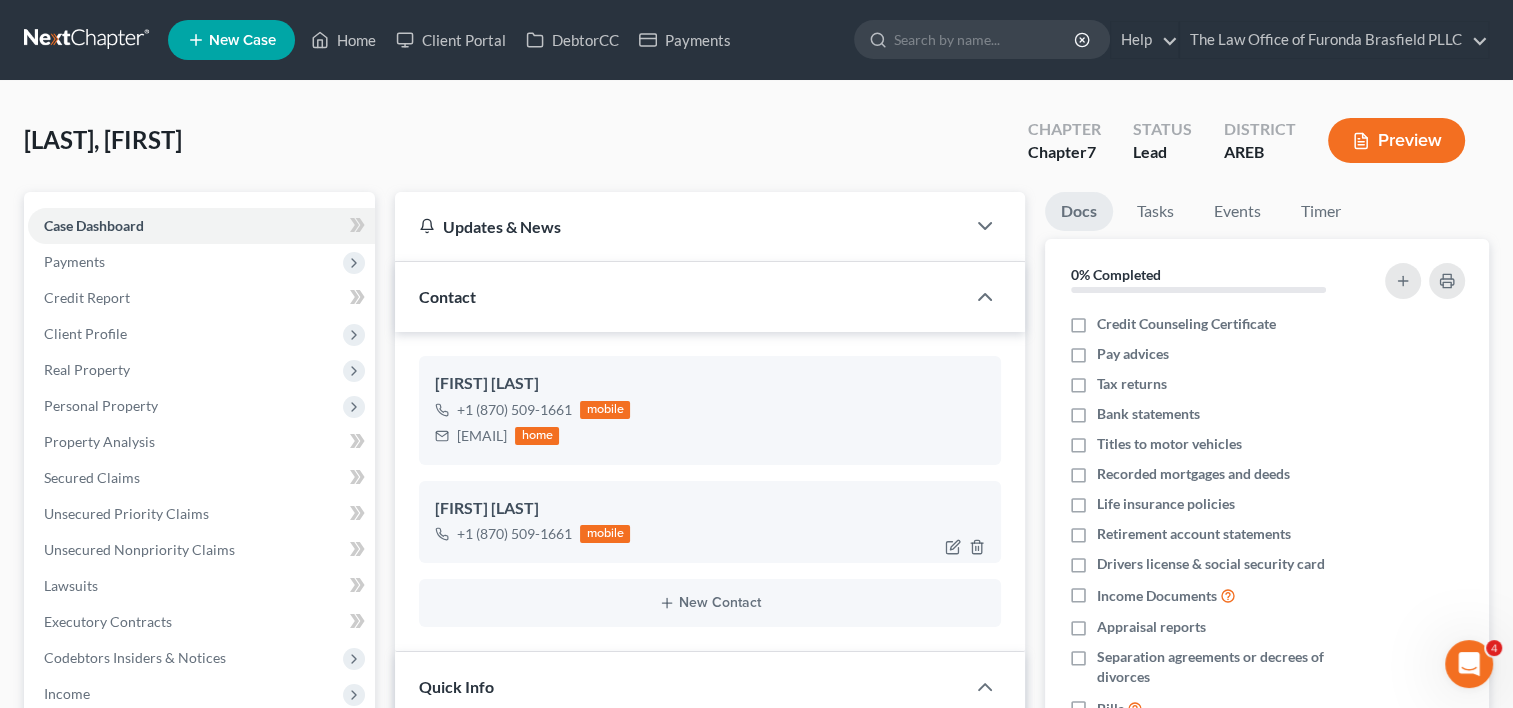 scroll, scrollTop: 422, scrollLeft: 0, axis: vertical 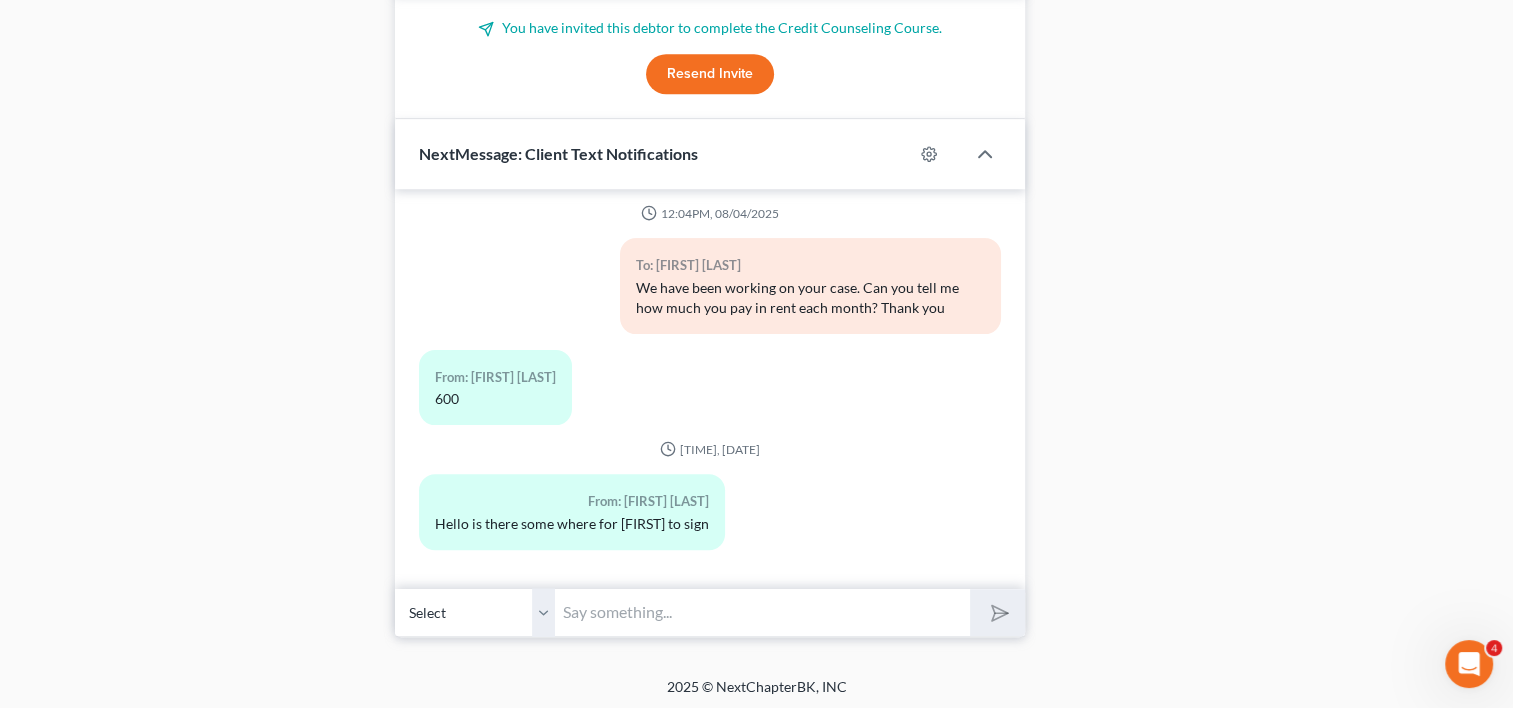 click at bounding box center [762, 612] 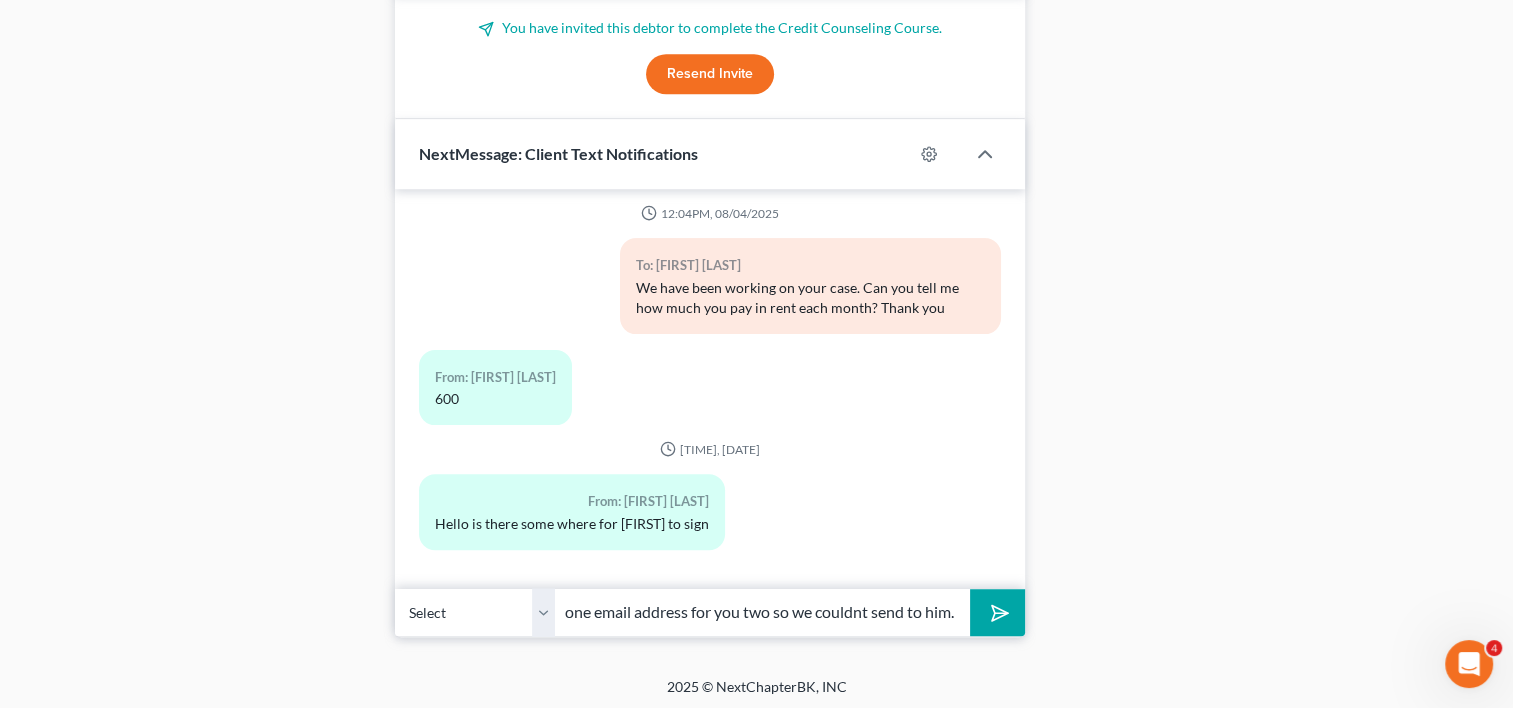 scroll, scrollTop: 0, scrollLeft: 291, axis: horizontal 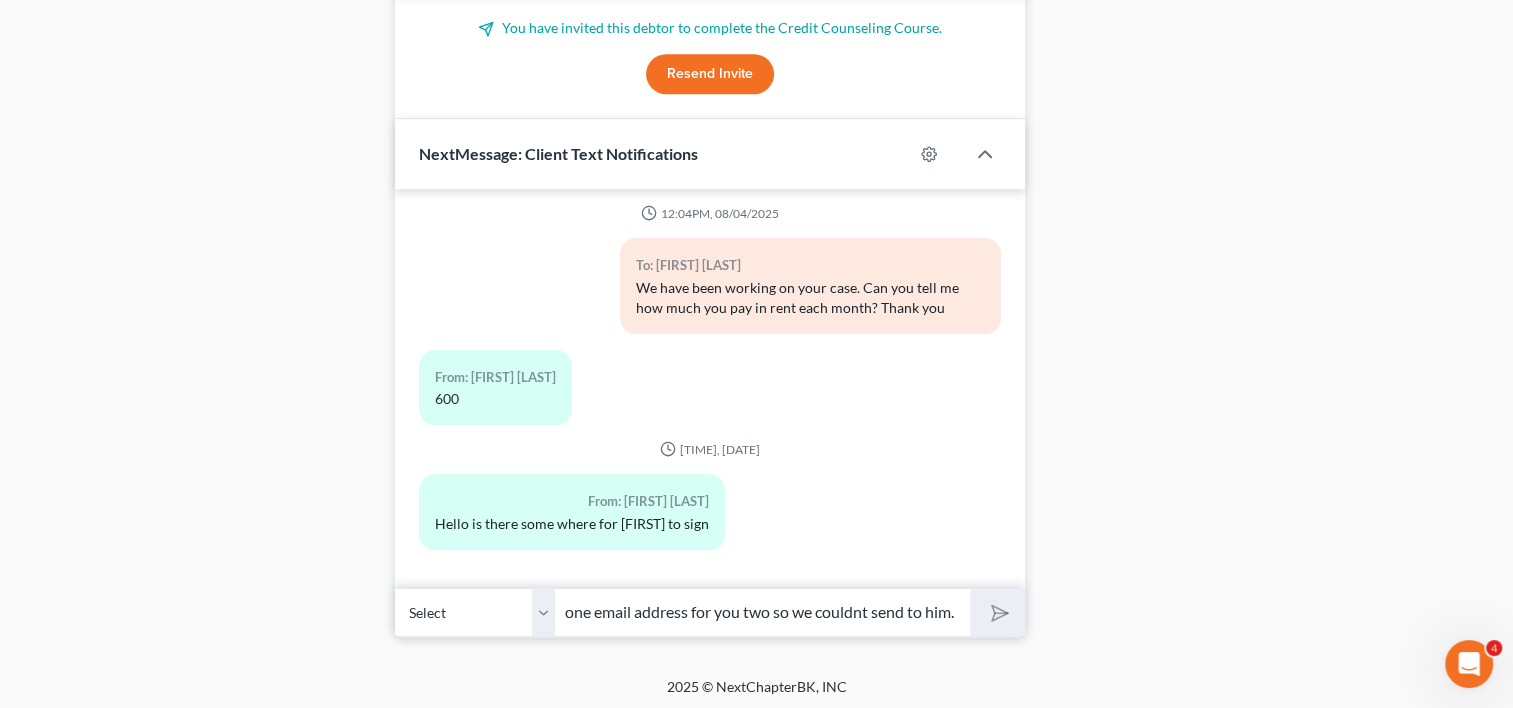 type 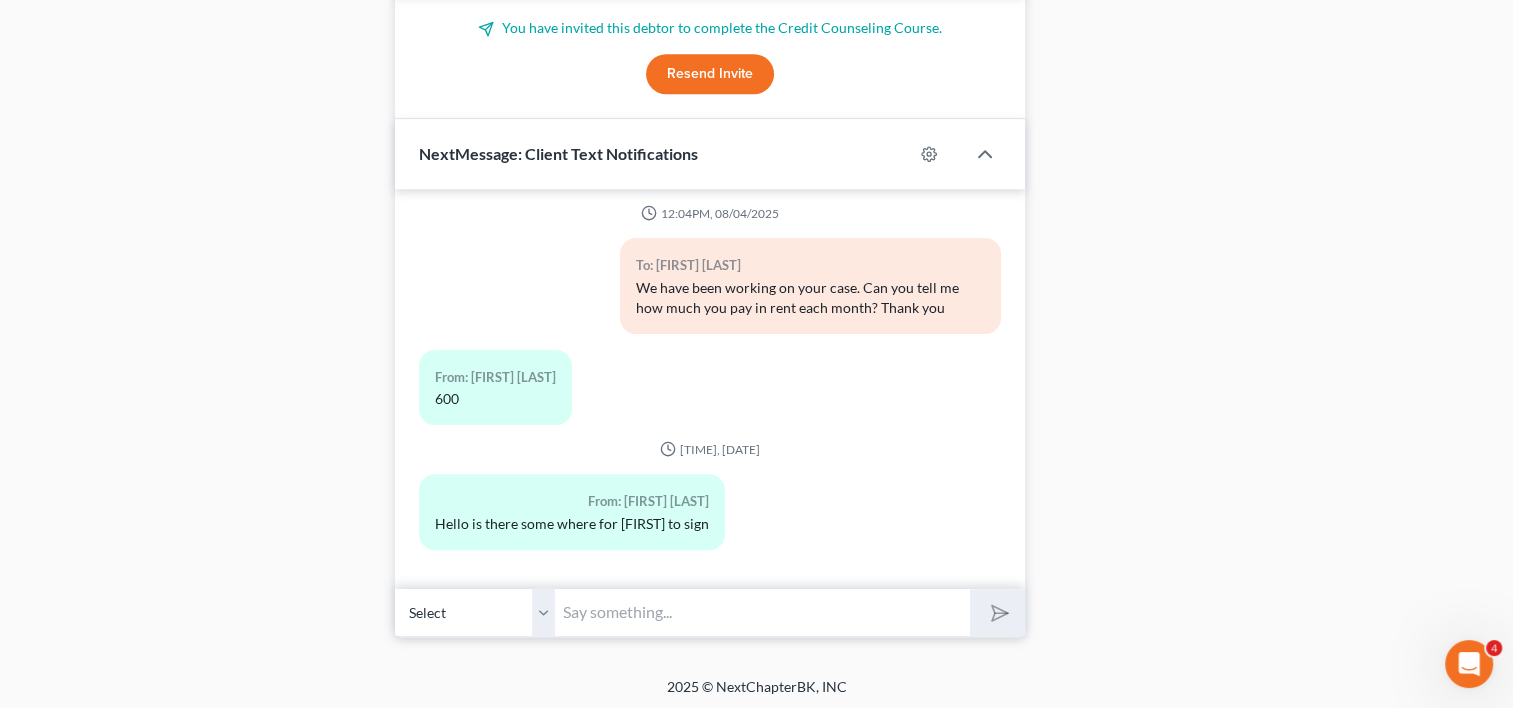 scroll, scrollTop: 0, scrollLeft: 0, axis: both 